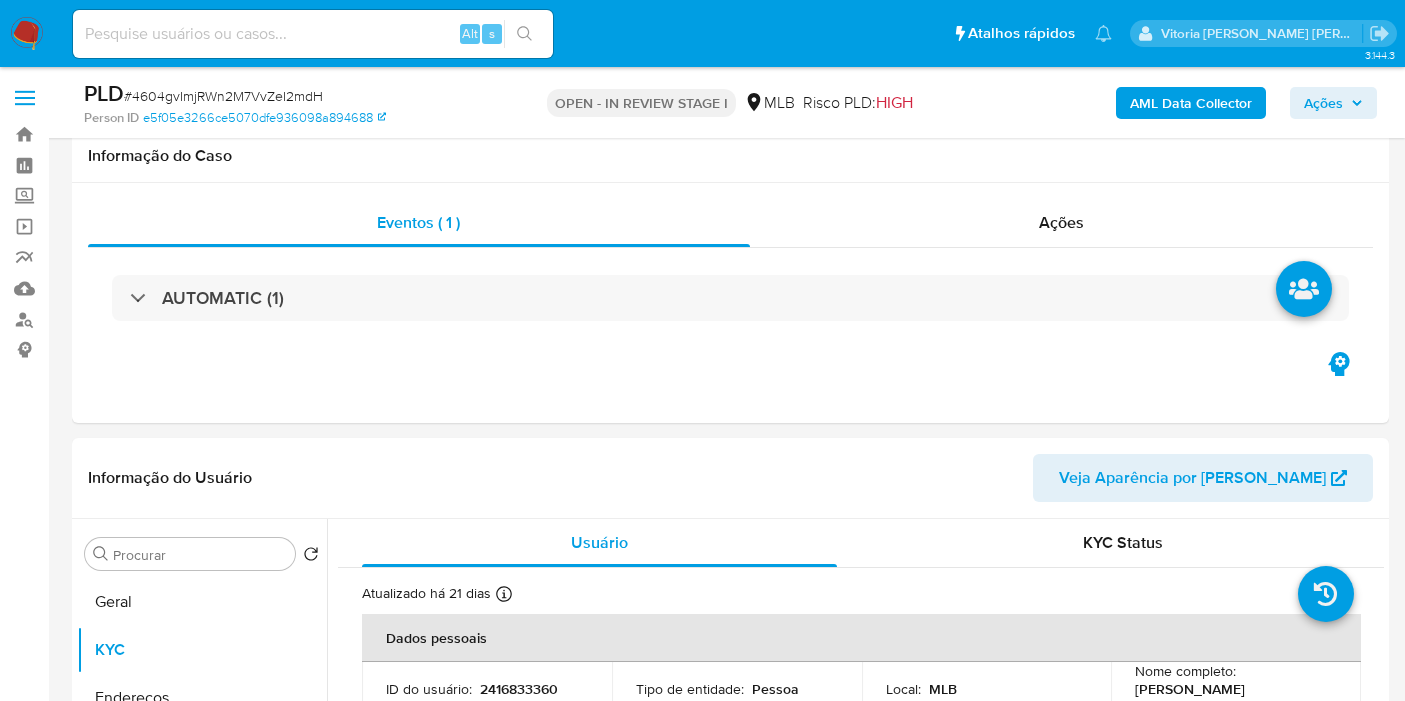 select on "10" 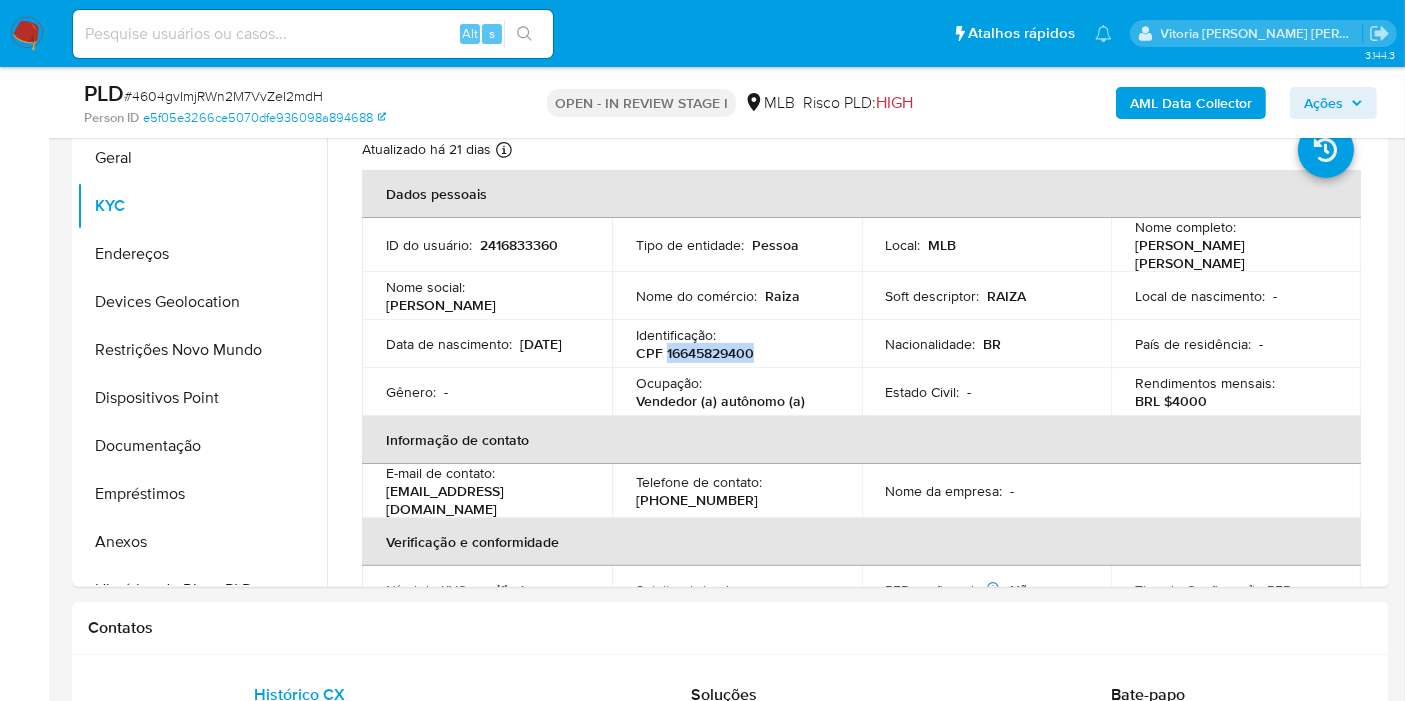 click on "Histórico de casos" at bounding box center (202, 638) 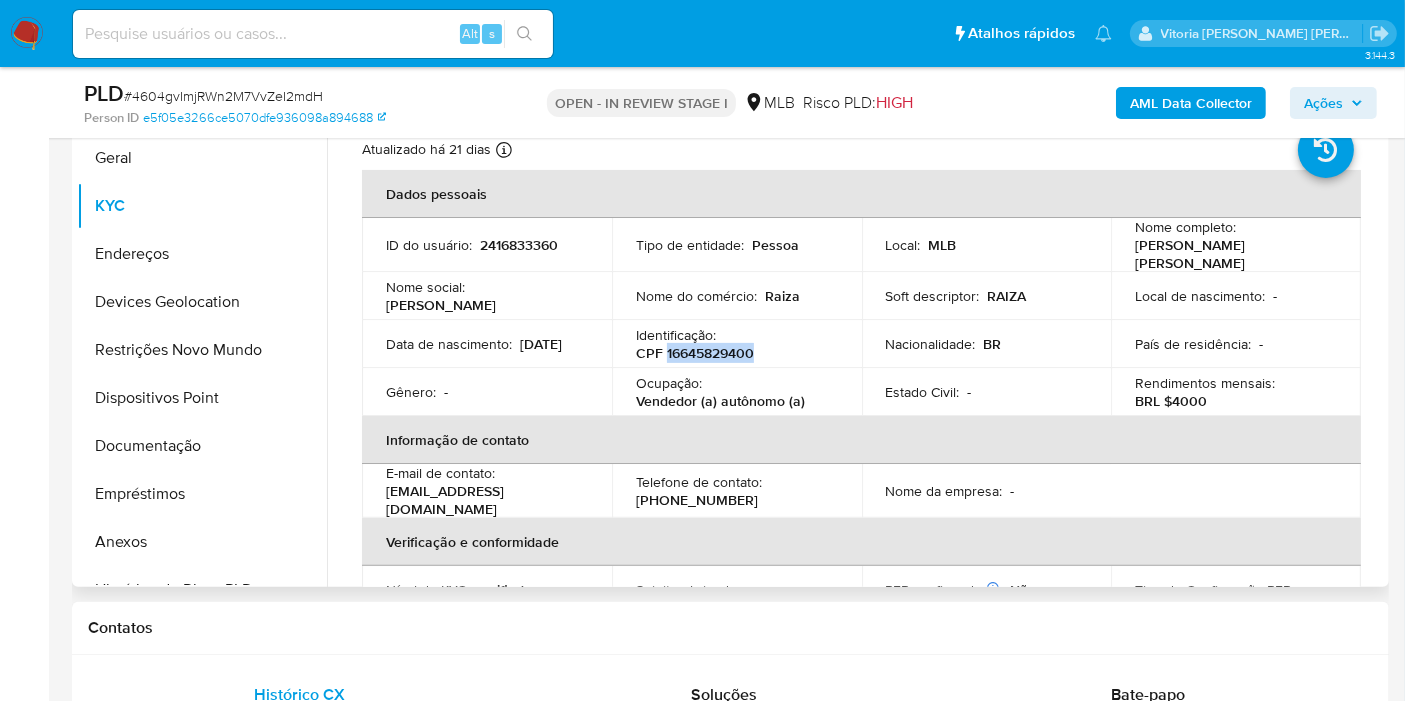 scroll, scrollTop: 444, scrollLeft: 0, axis: vertical 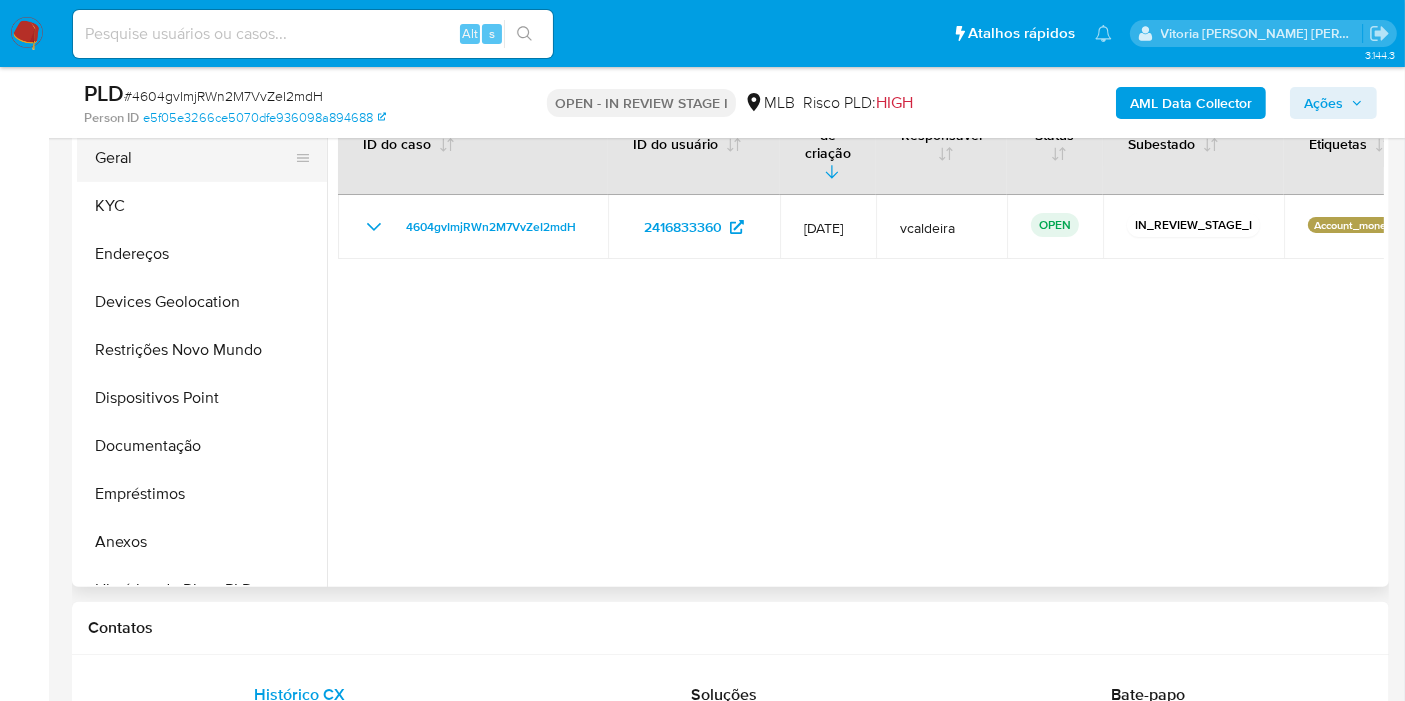 click on "Geral" at bounding box center (194, 158) 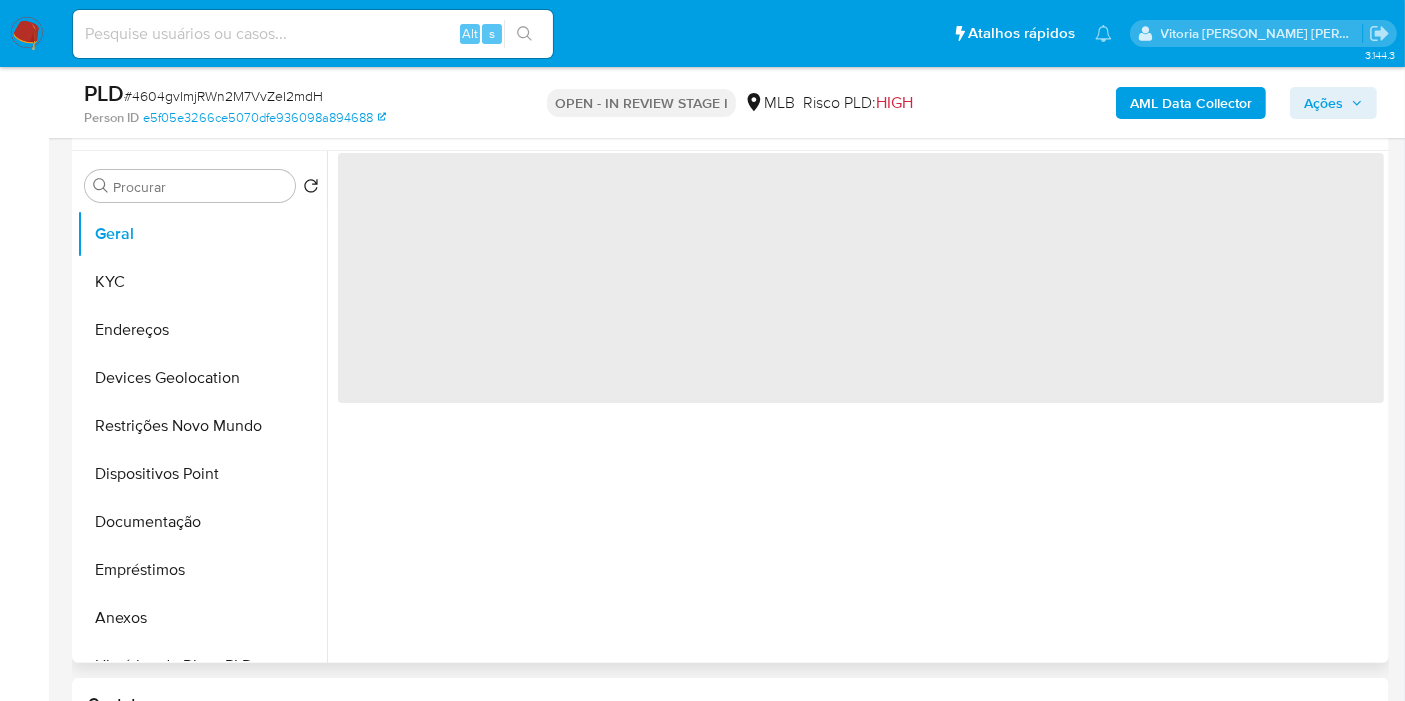 scroll, scrollTop: 333, scrollLeft: 0, axis: vertical 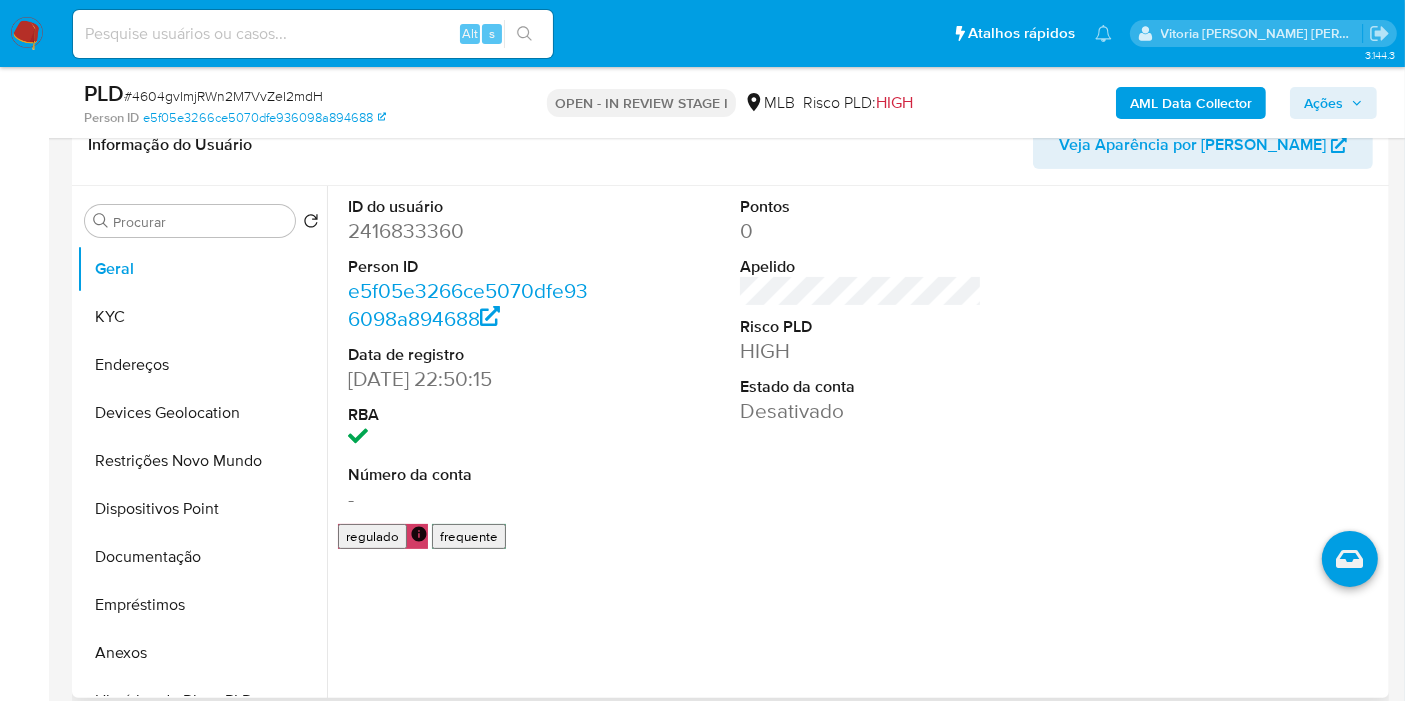 type 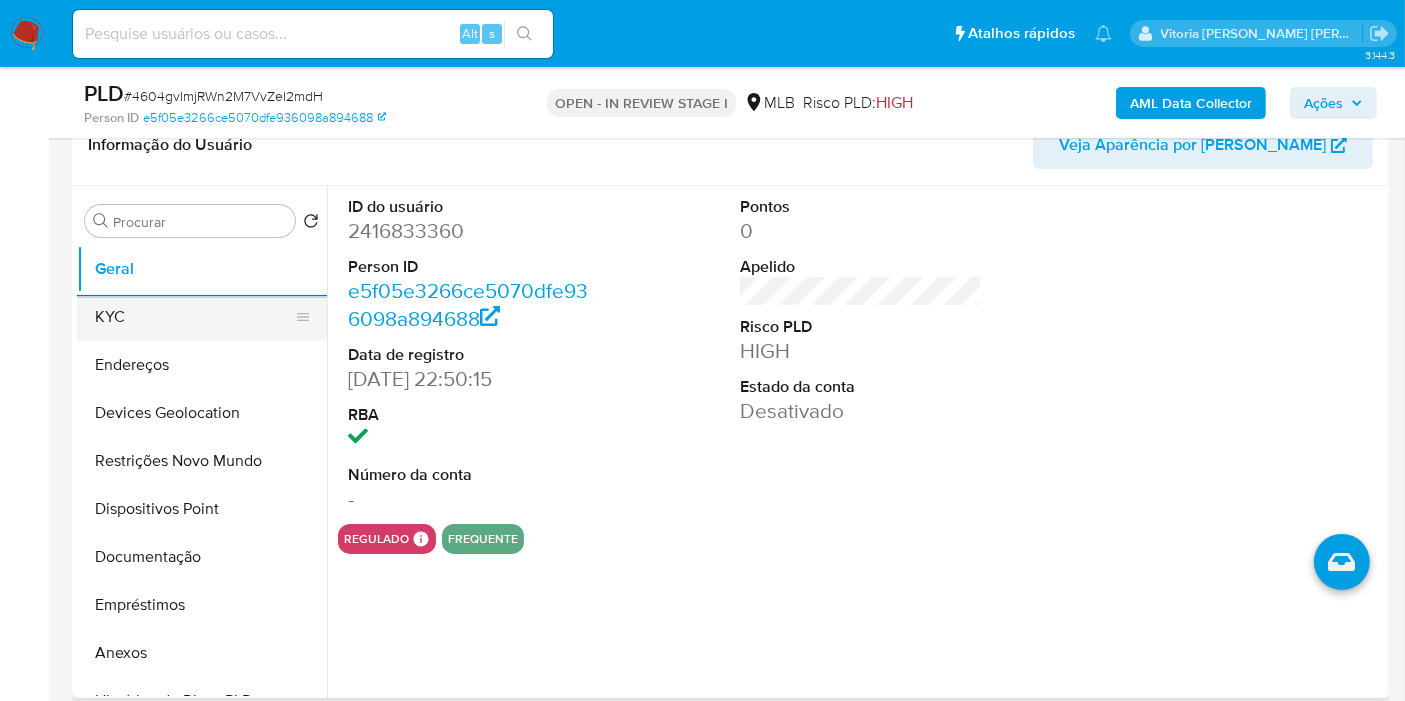 click on "KYC" at bounding box center [194, 317] 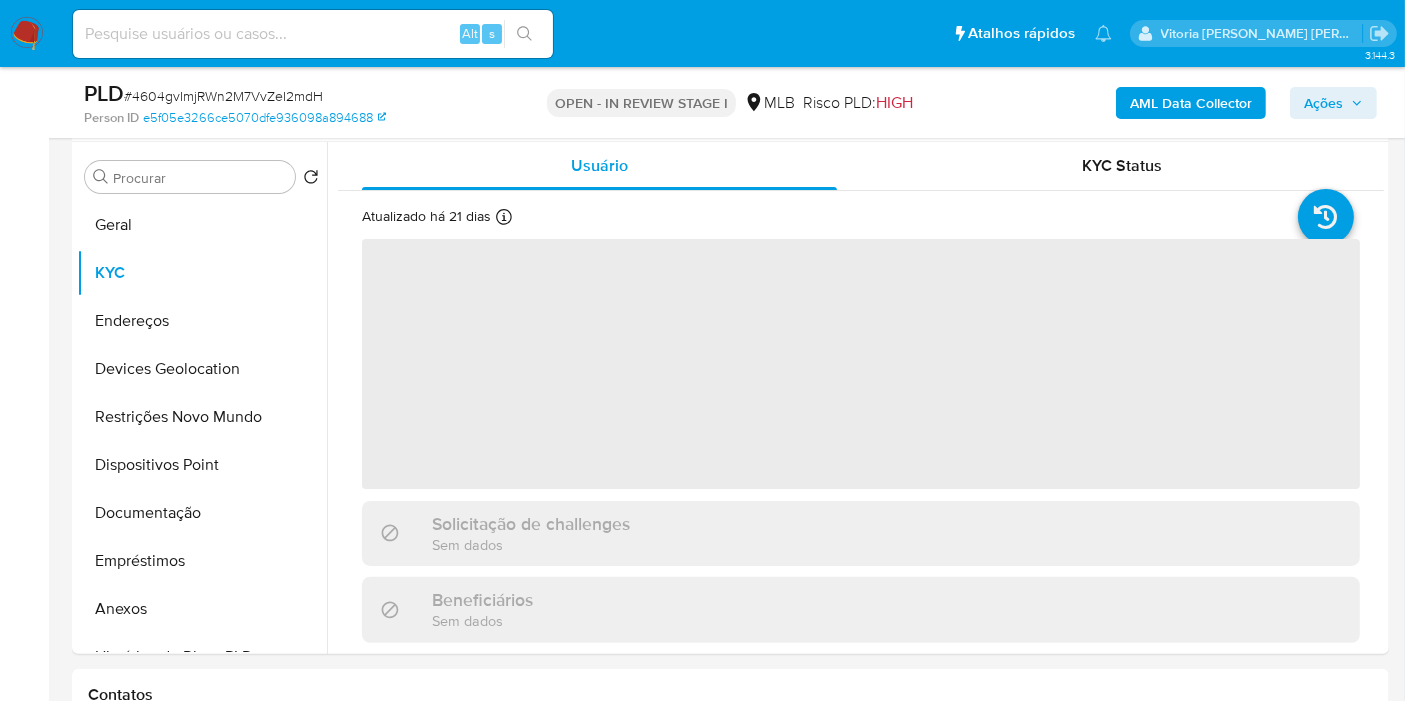 scroll, scrollTop: 393, scrollLeft: 0, axis: vertical 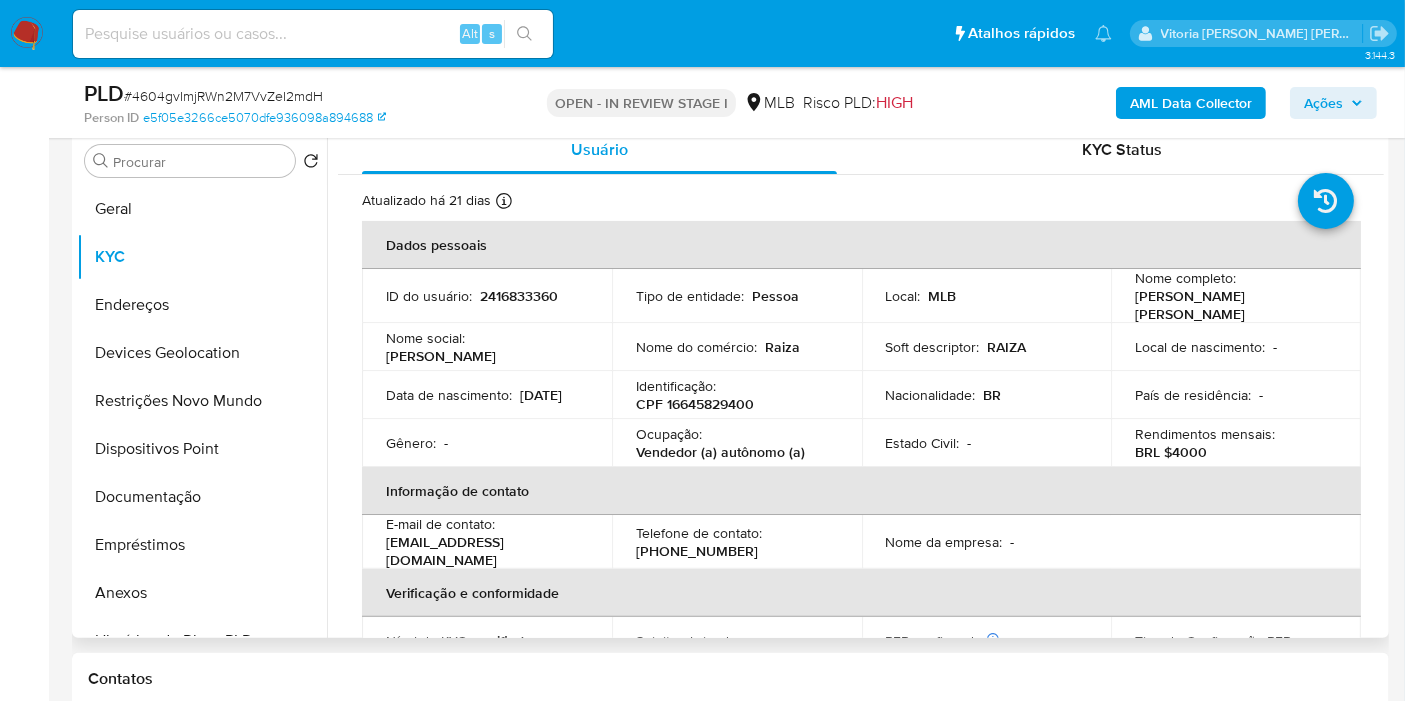 type 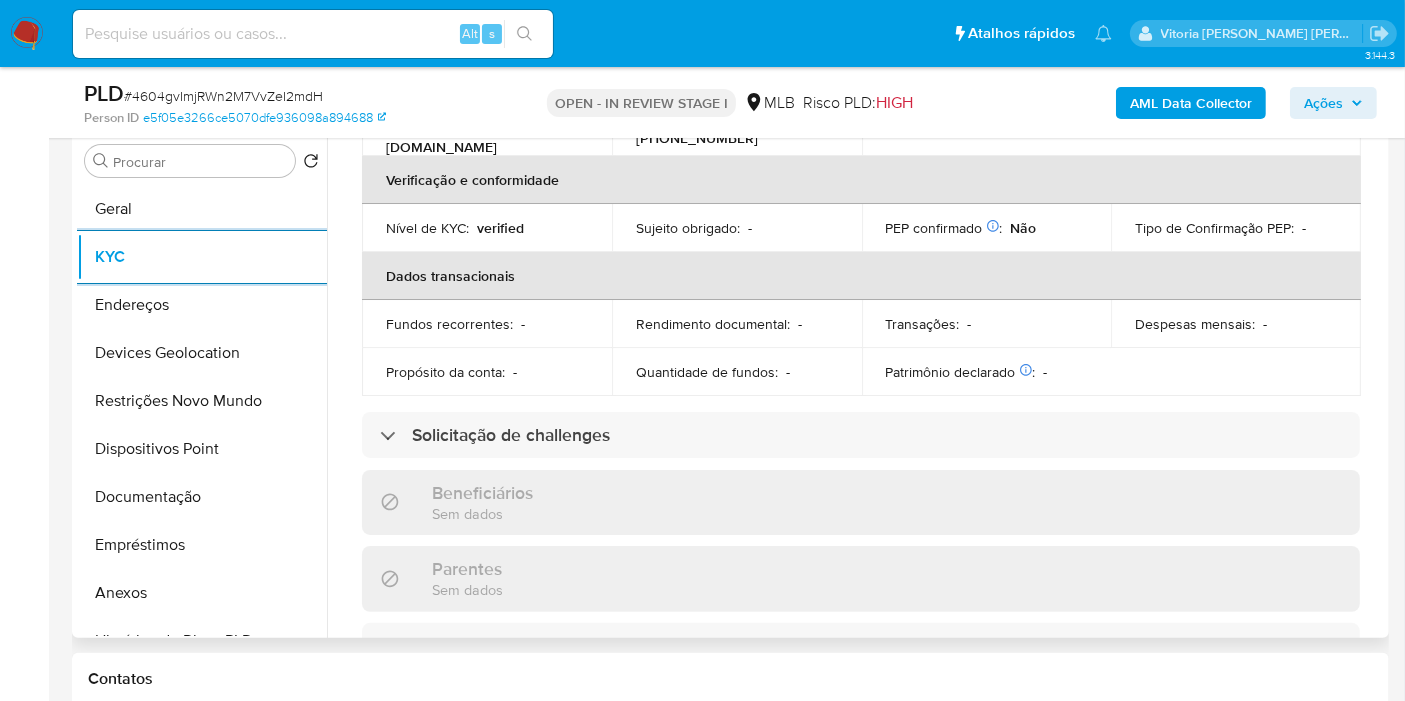 scroll, scrollTop: 444, scrollLeft: 0, axis: vertical 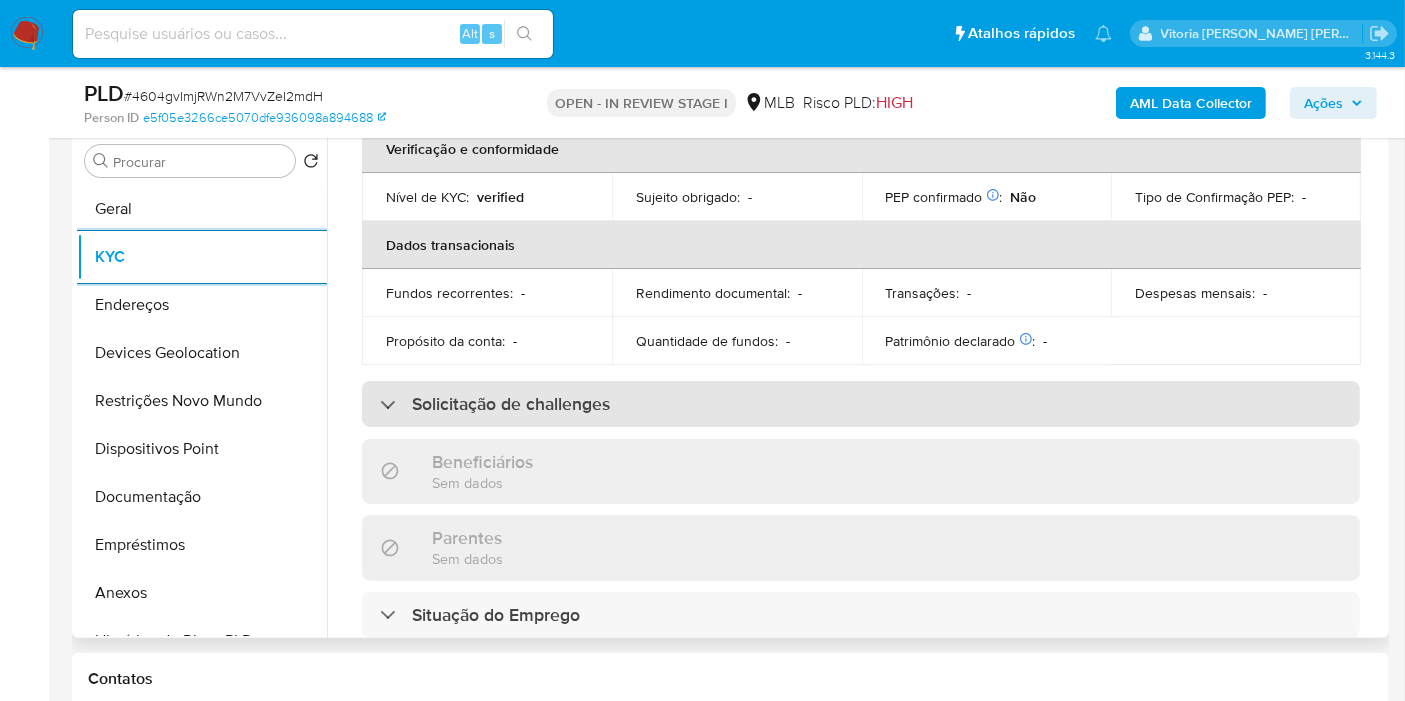 click on "Solicitação de challenges" at bounding box center [861, 404] 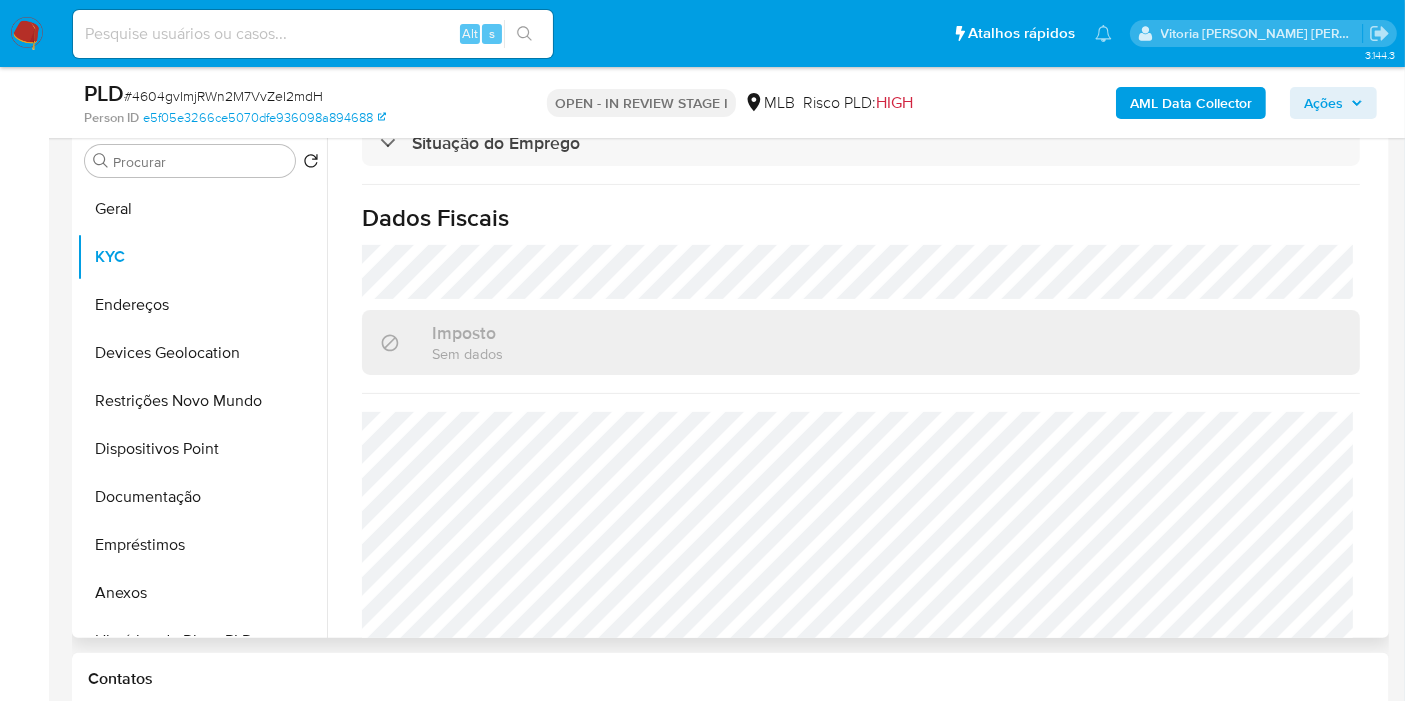 scroll, scrollTop: 1082, scrollLeft: 0, axis: vertical 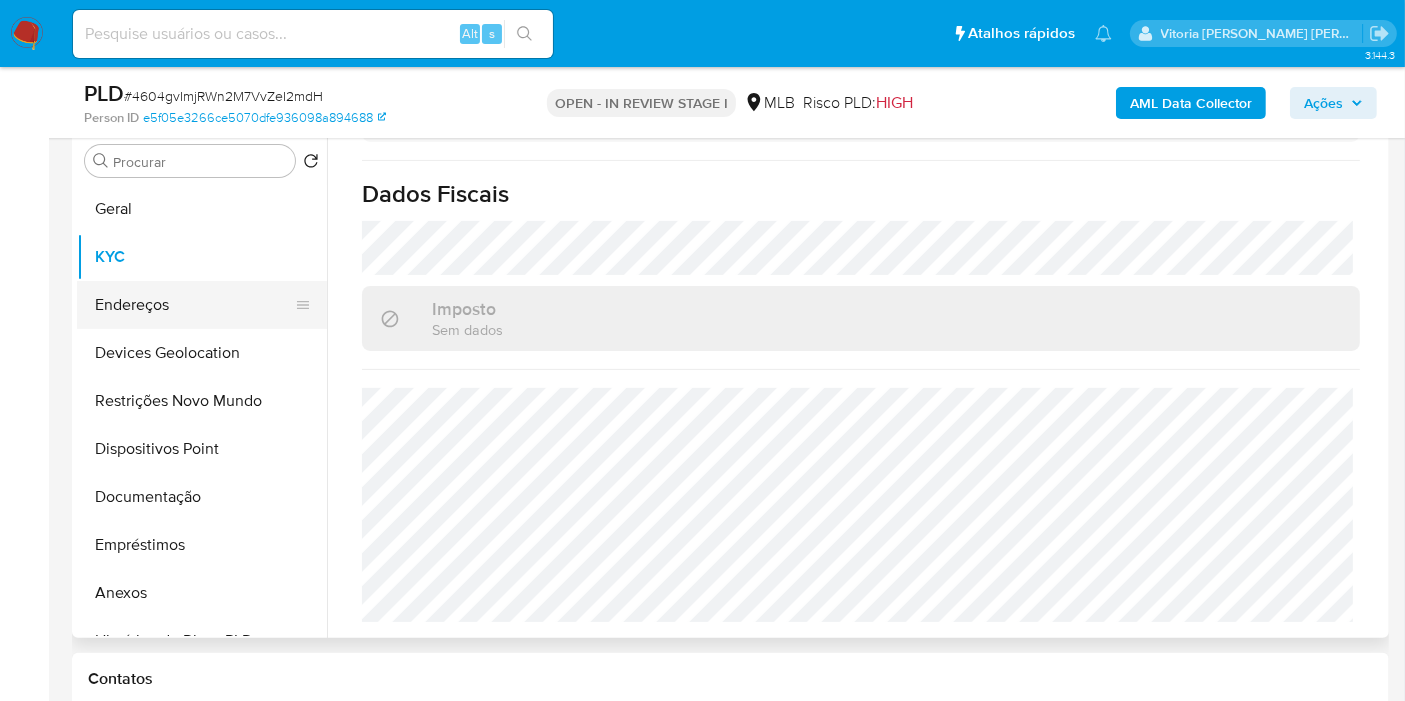 click on "Endereços" at bounding box center (194, 305) 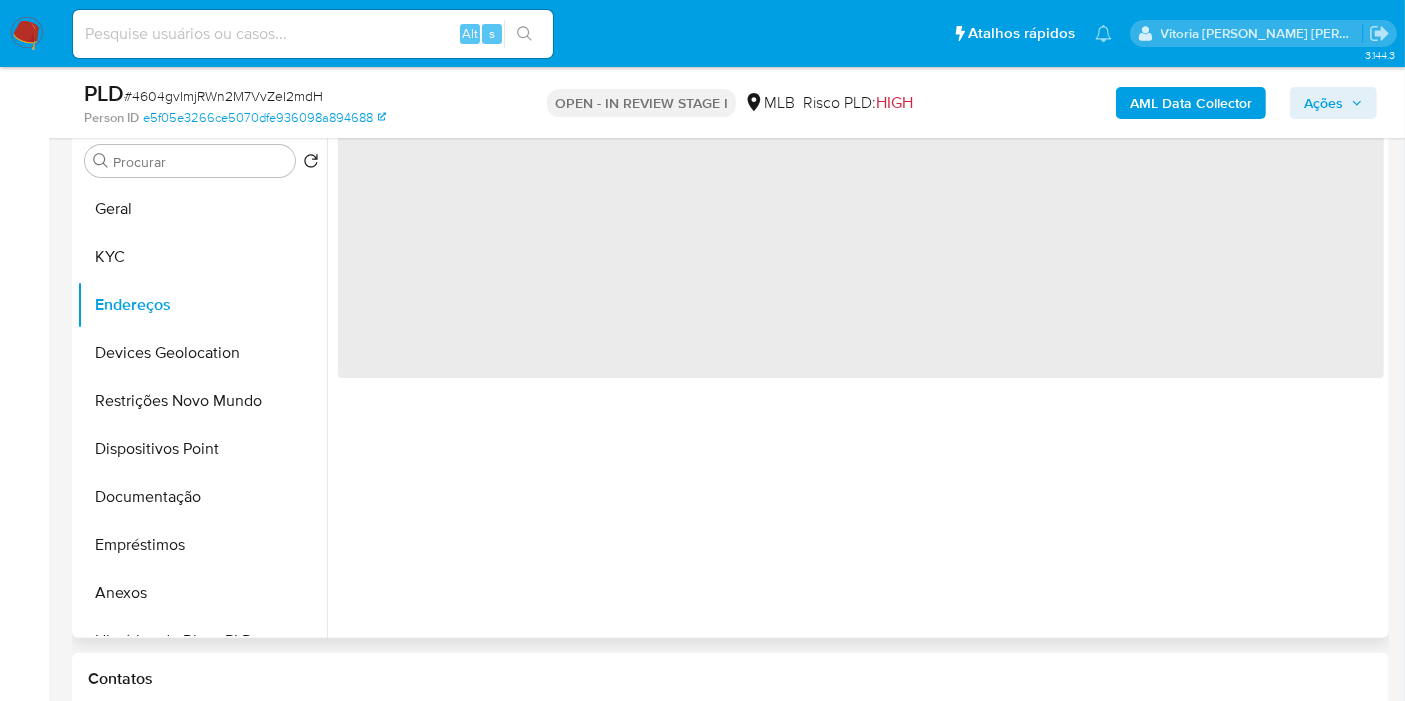 scroll, scrollTop: 0, scrollLeft: 0, axis: both 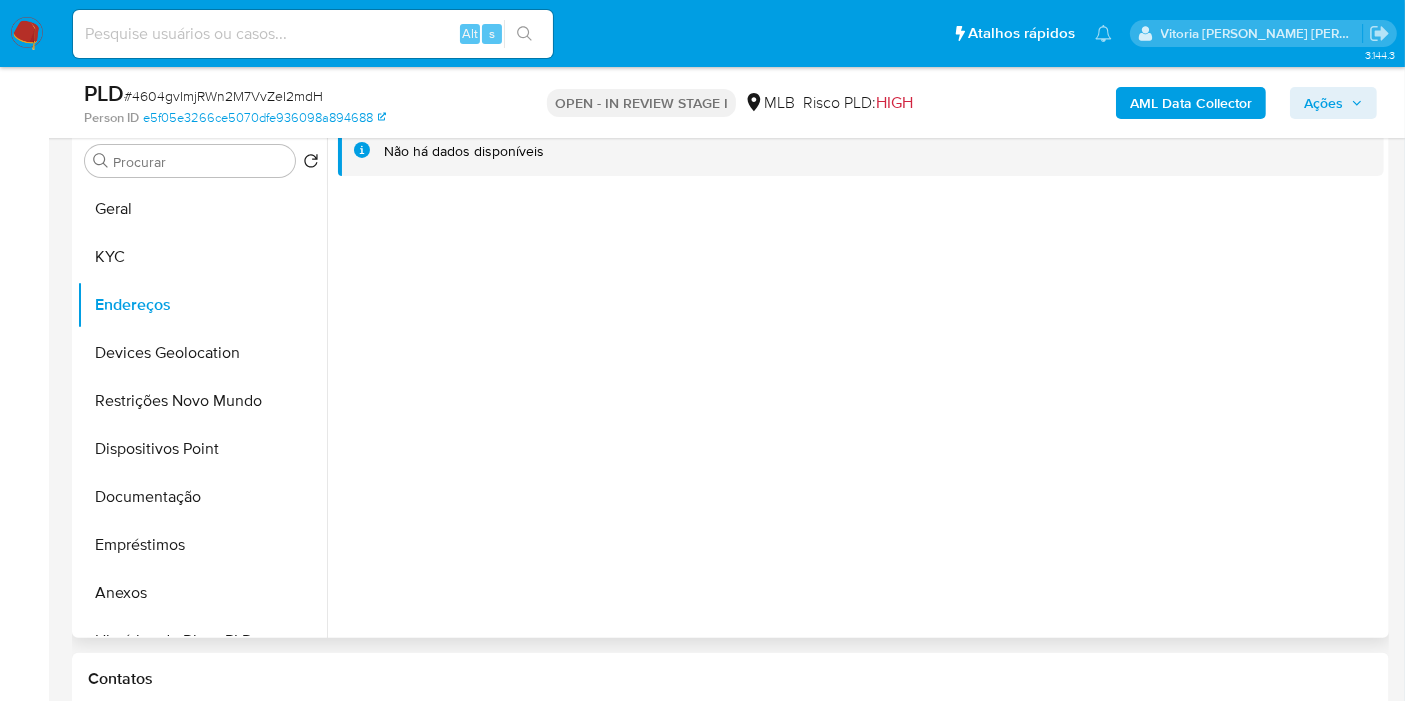 type 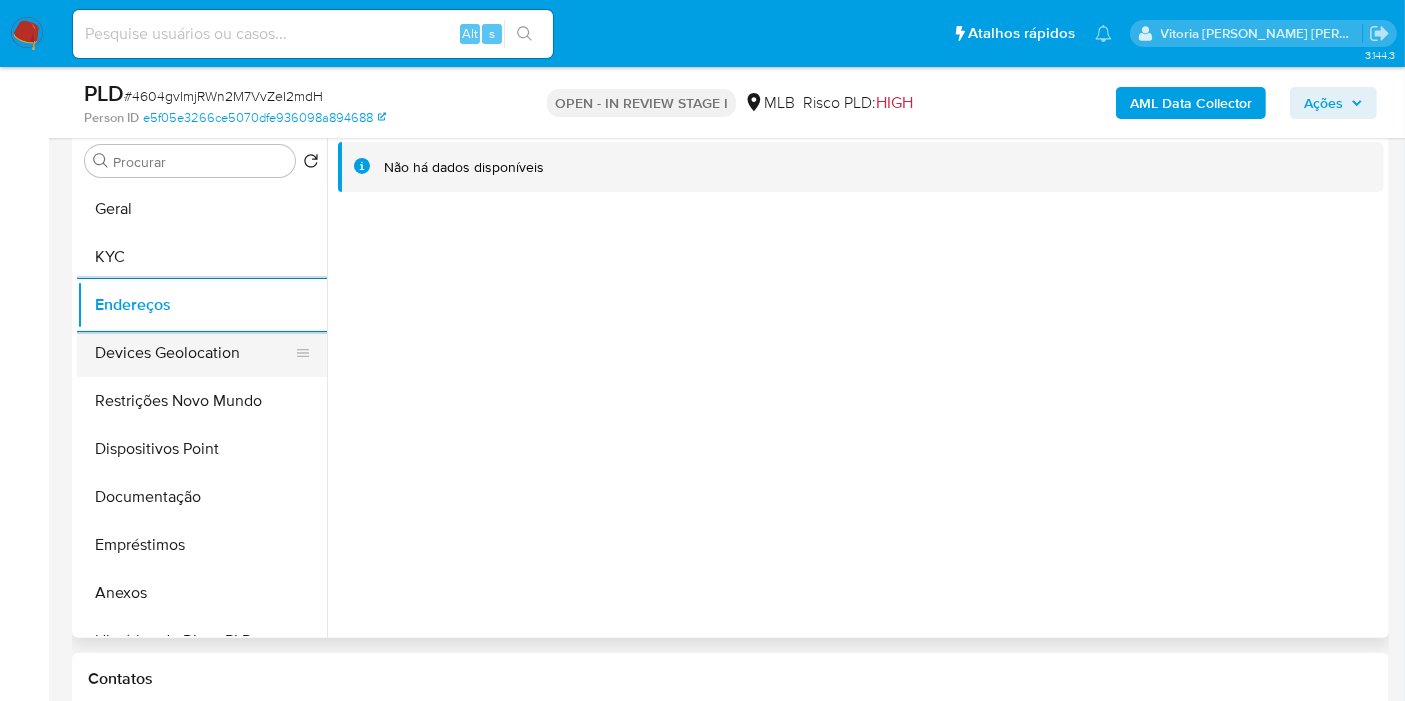 click on "Devices Geolocation" at bounding box center [194, 353] 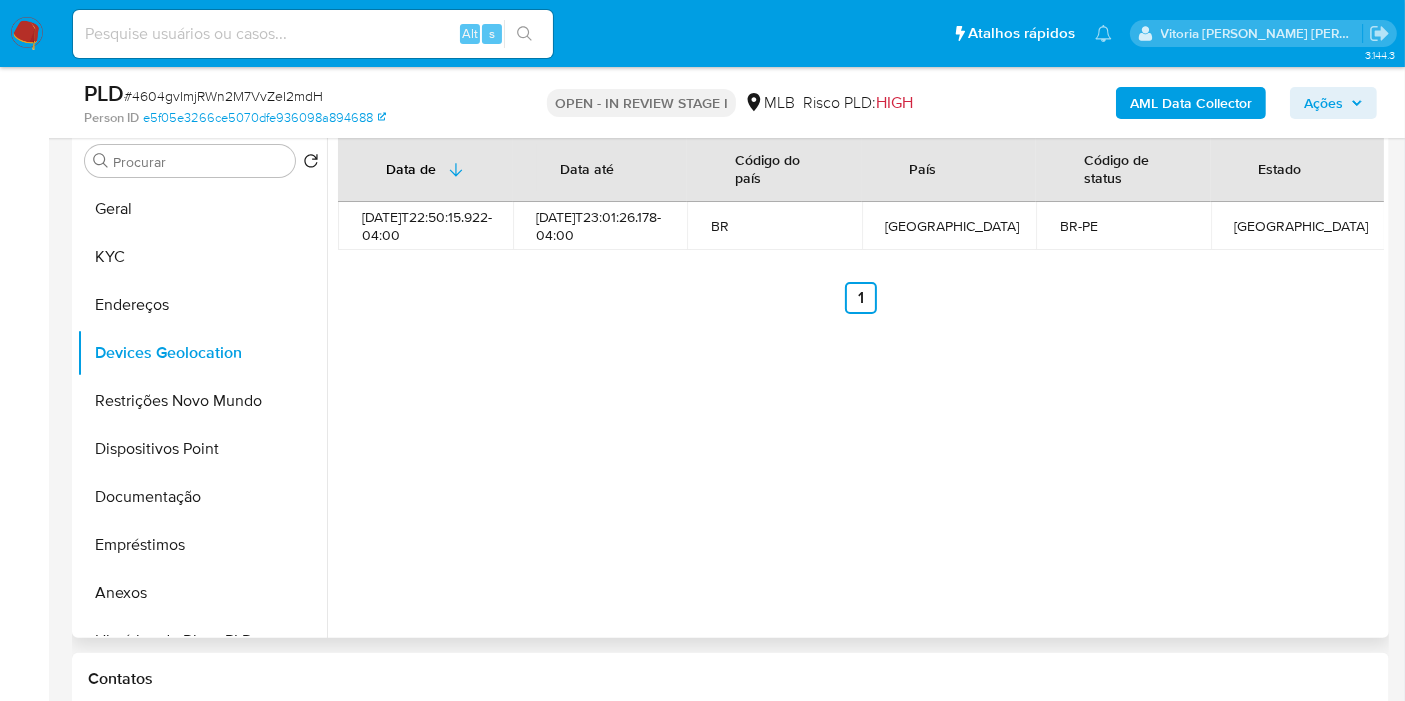 type 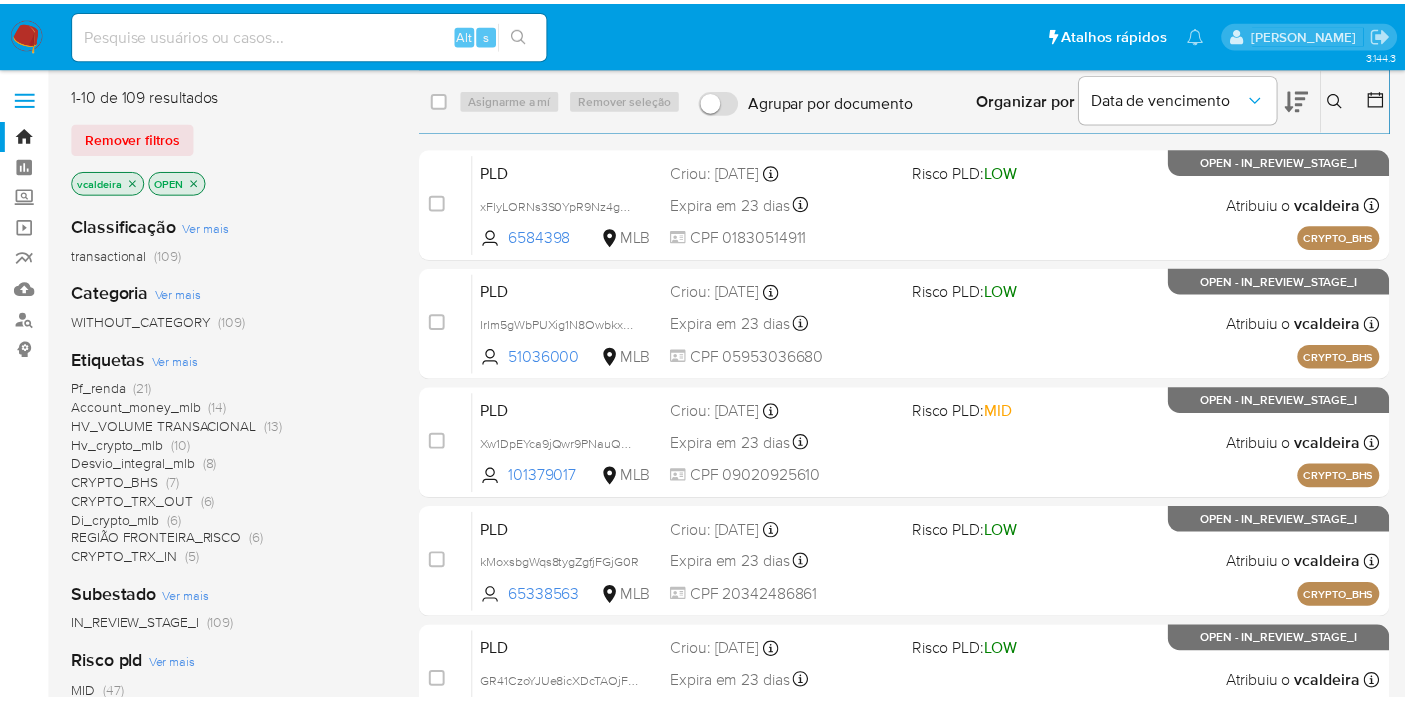 scroll, scrollTop: 0, scrollLeft: 0, axis: both 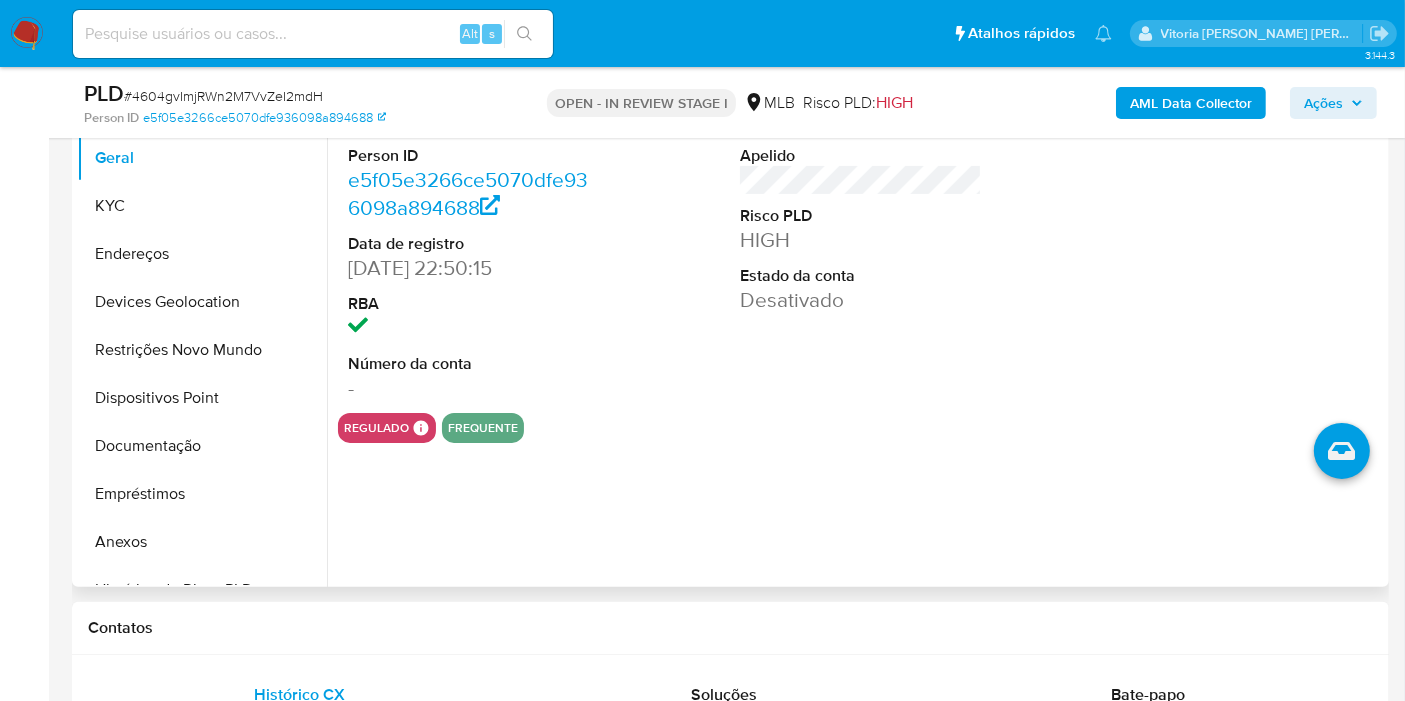 select on "10" 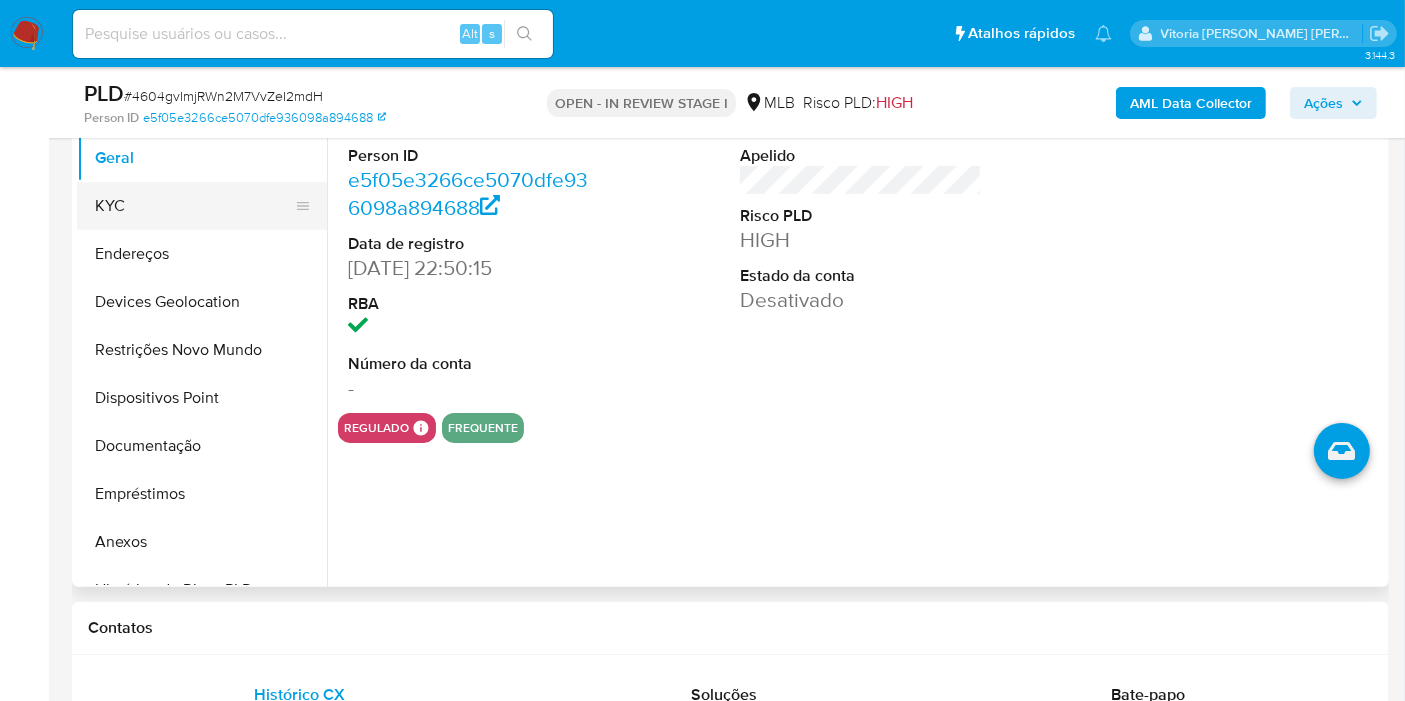 click on "KYC" at bounding box center (194, 206) 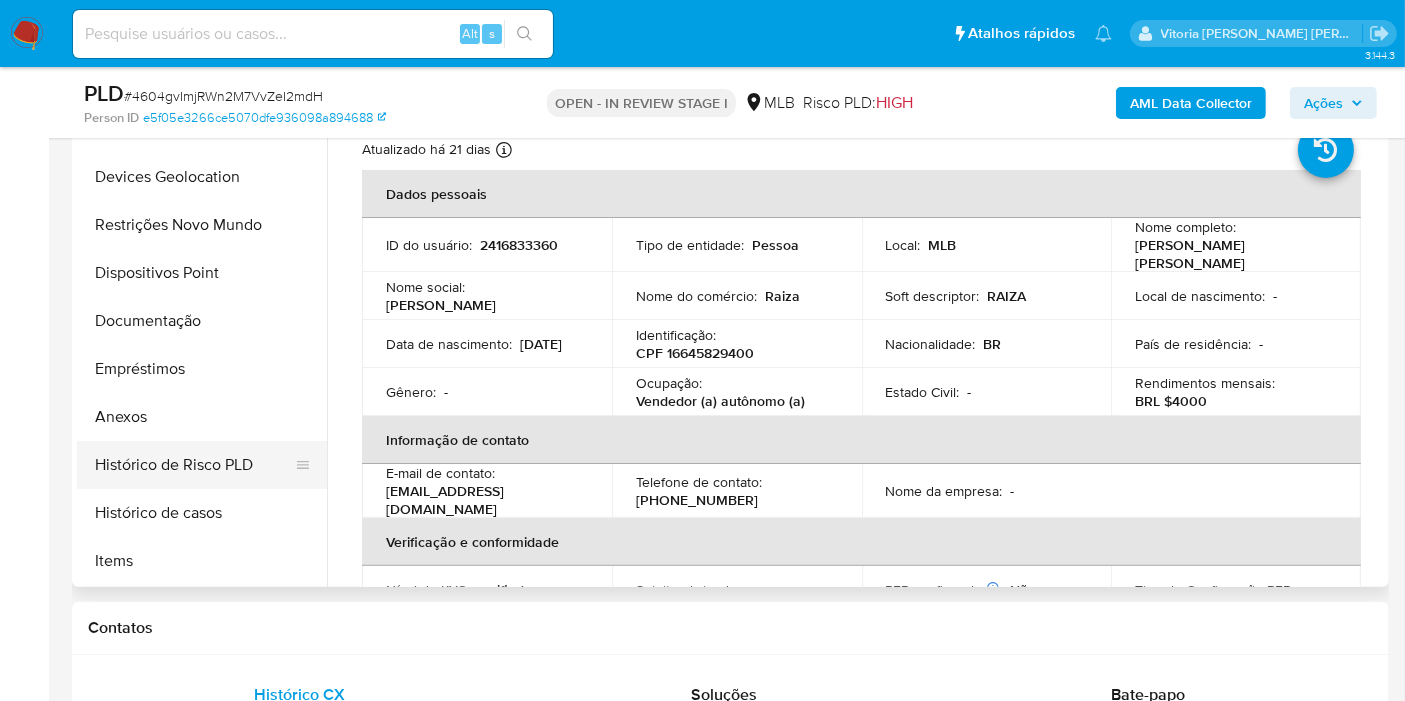 scroll, scrollTop: 222, scrollLeft: 0, axis: vertical 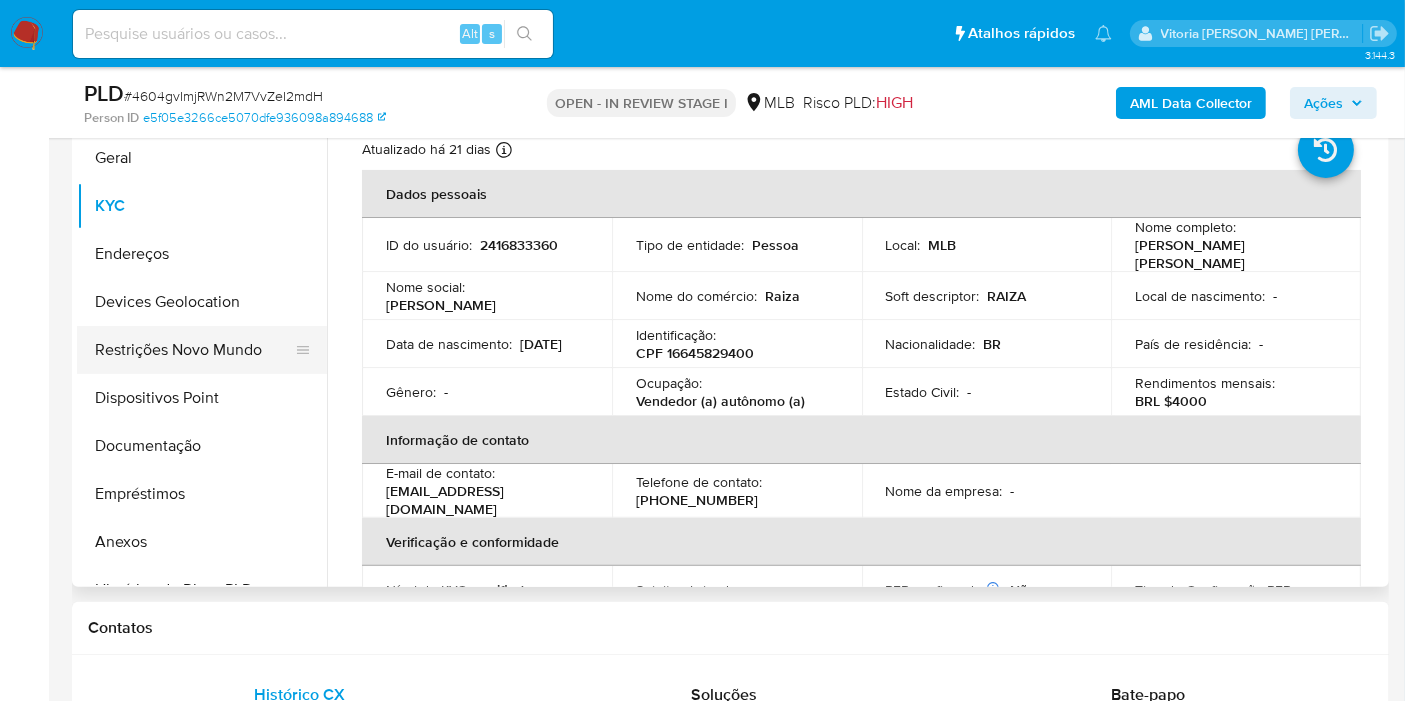 click on "Restrições Novo Mundo" at bounding box center [194, 350] 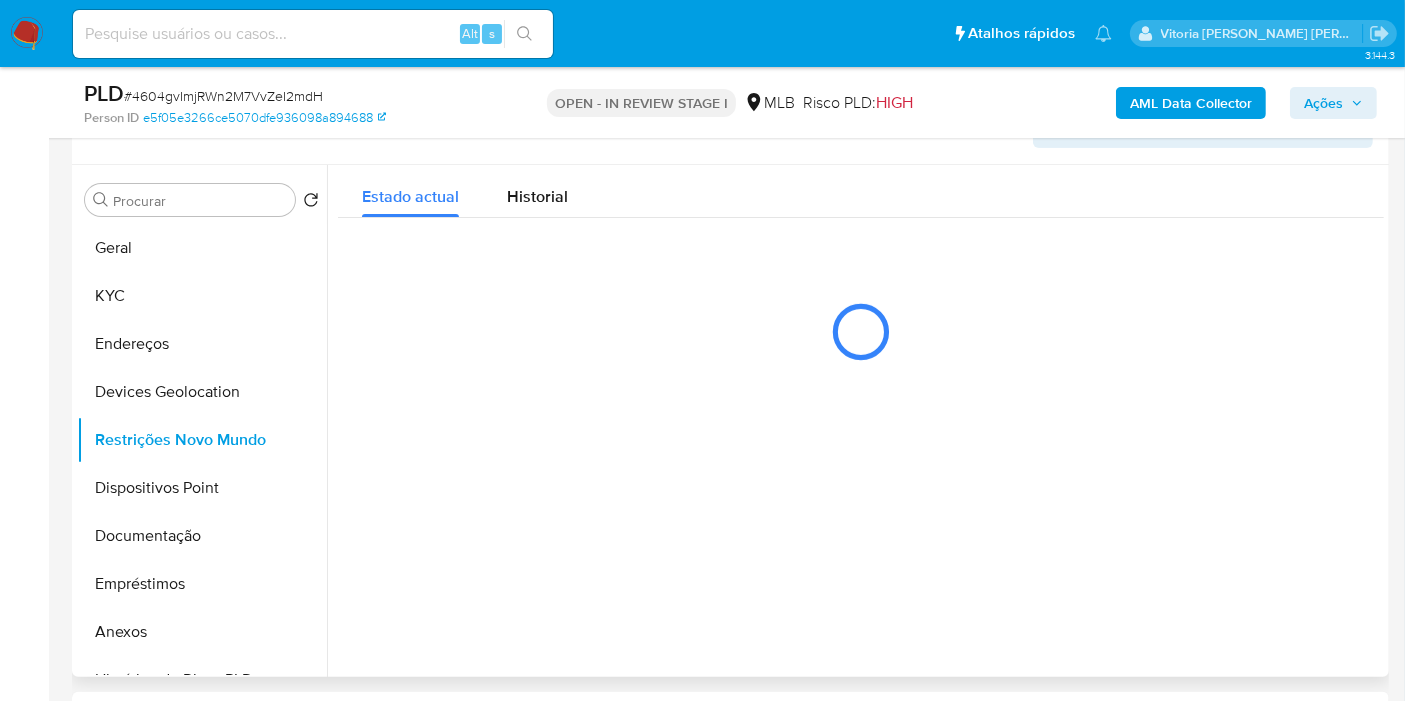 scroll, scrollTop: 333, scrollLeft: 0, axis: vertical 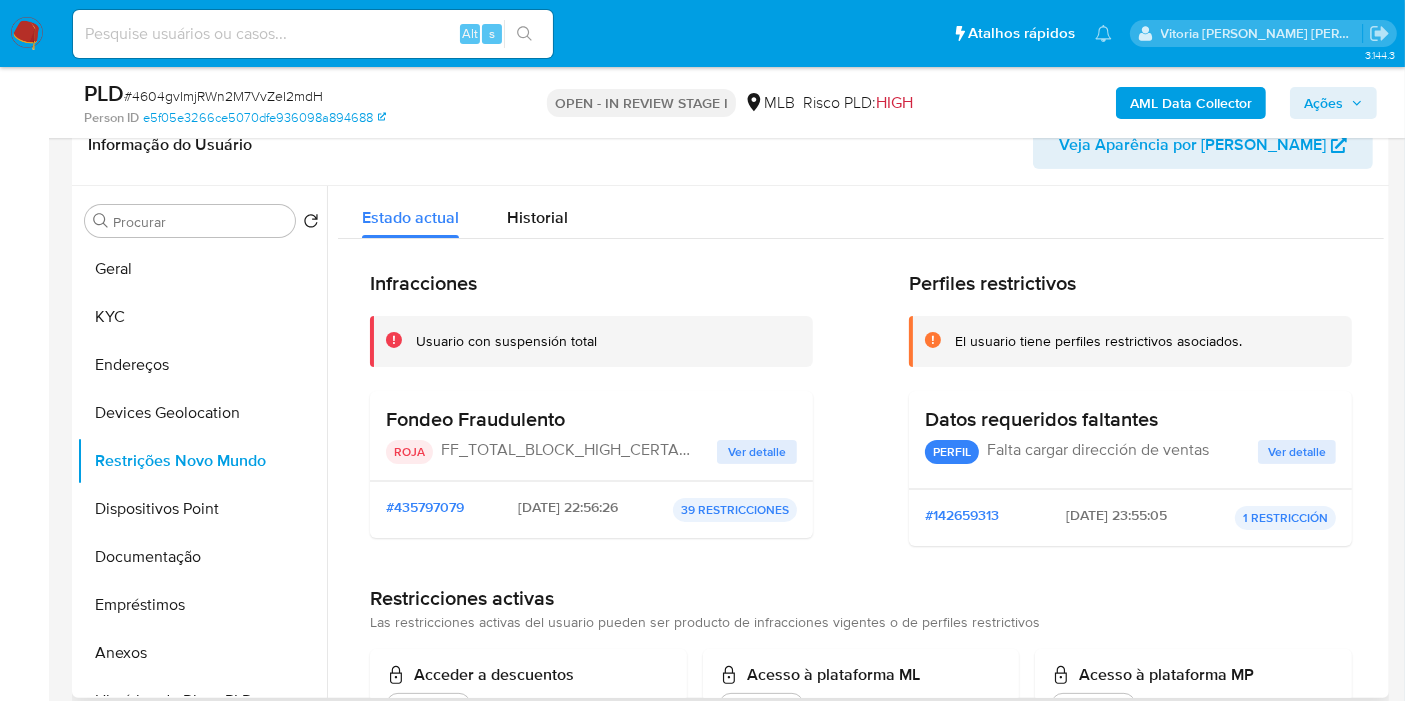 type 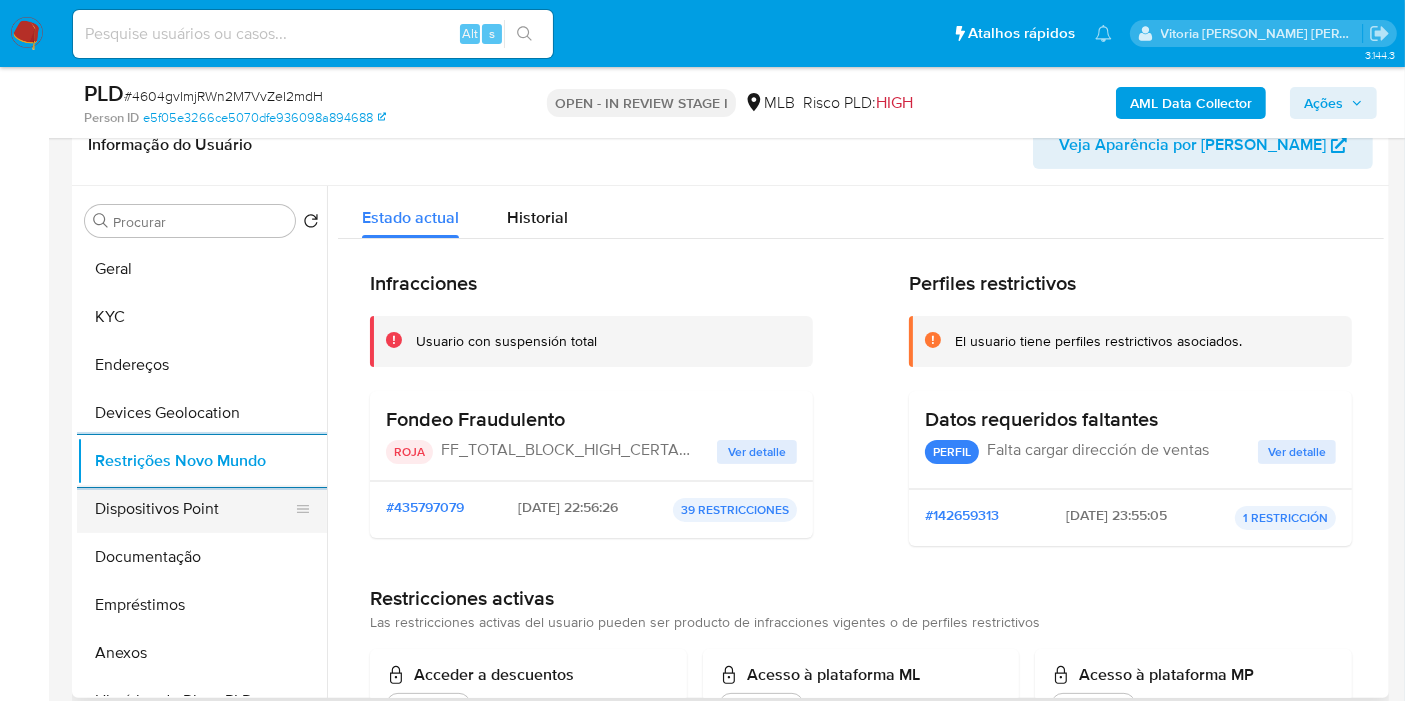 click on "Dispositivos Point" at bounding box center [194, 509] 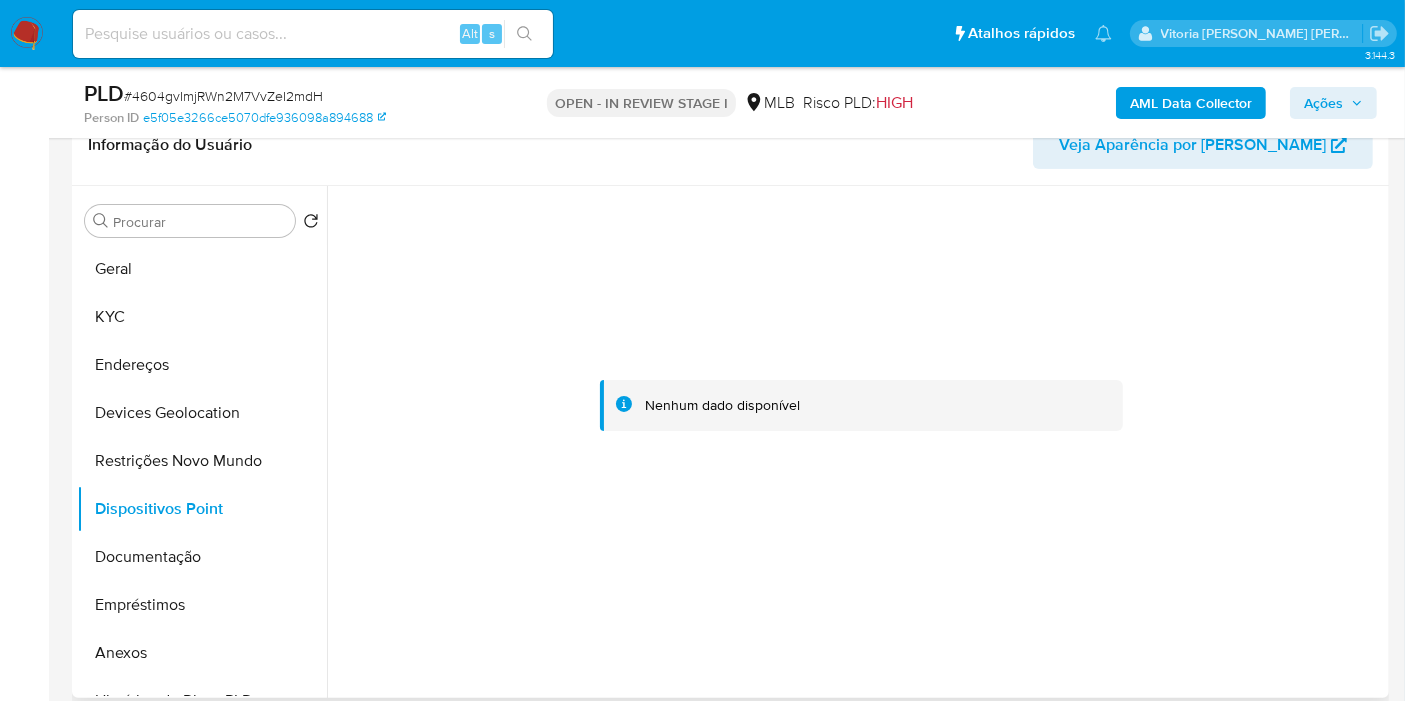 type 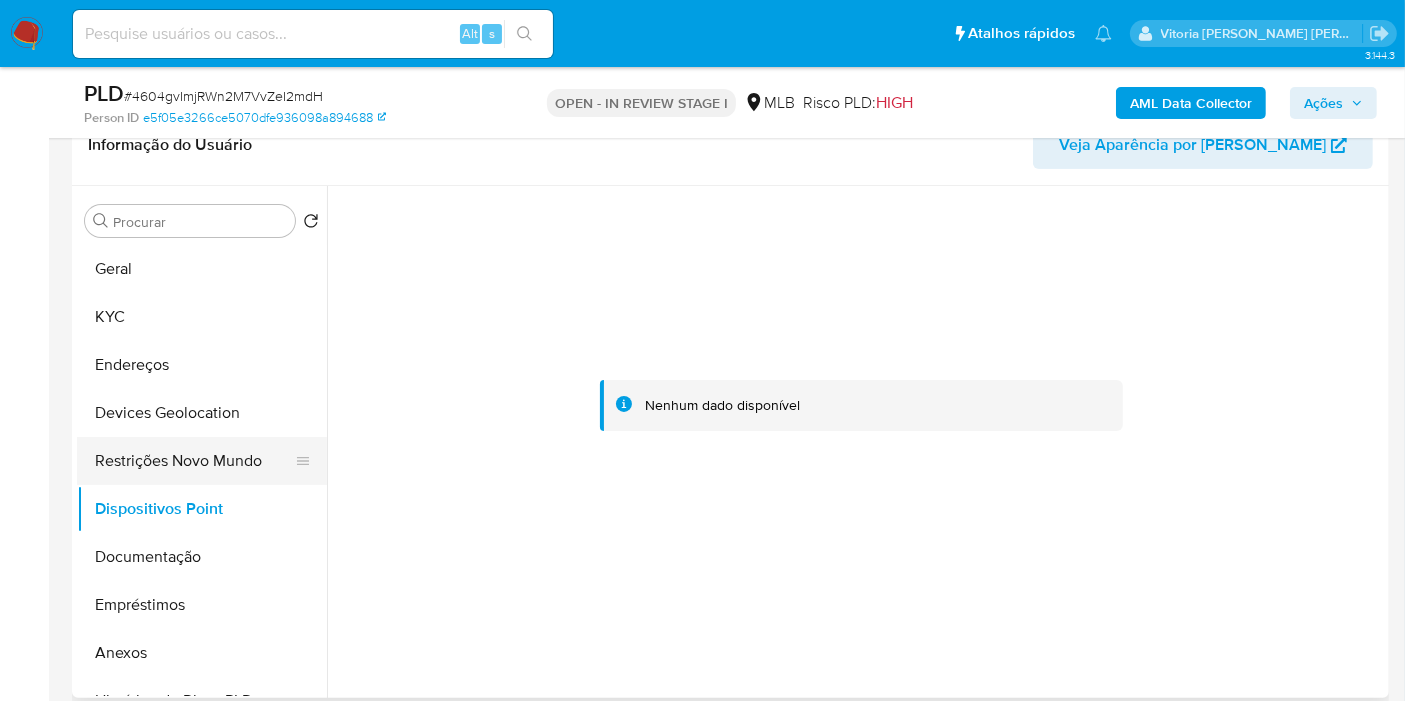 click on "Restrições Novo Mundo" at bounding box center [194, 461] 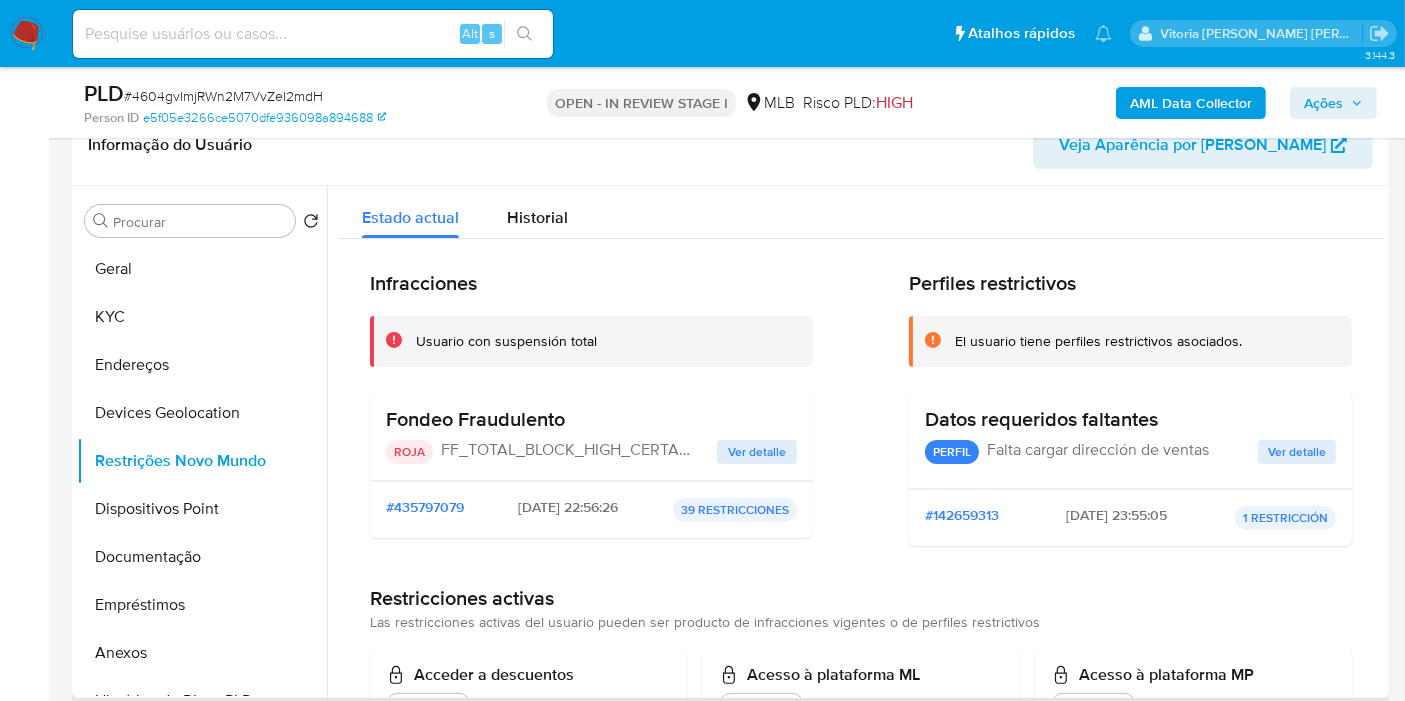 drag, startPoint x: 569, startPoint y: 427, endPoint x: 380, endPoint y: 425, distance: 189.01057 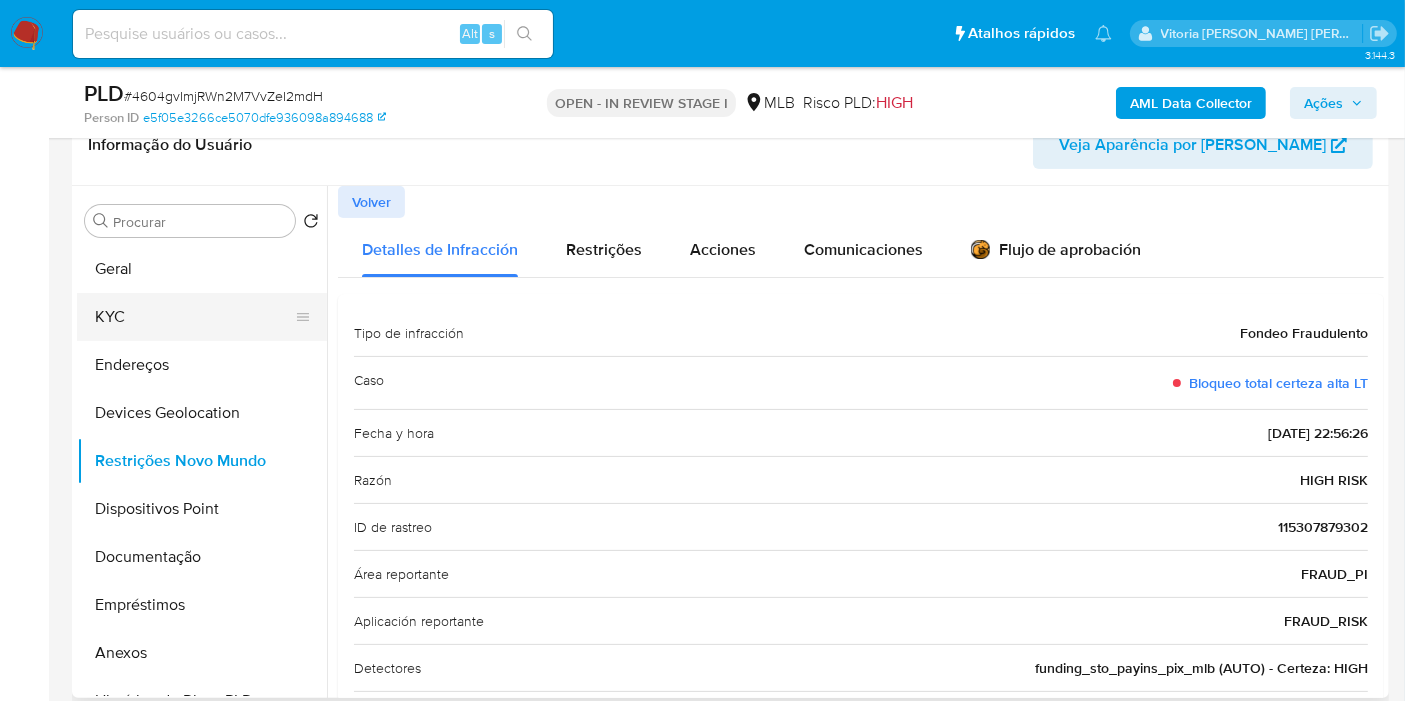 click on "KYC" at bounding box center [194, 317] 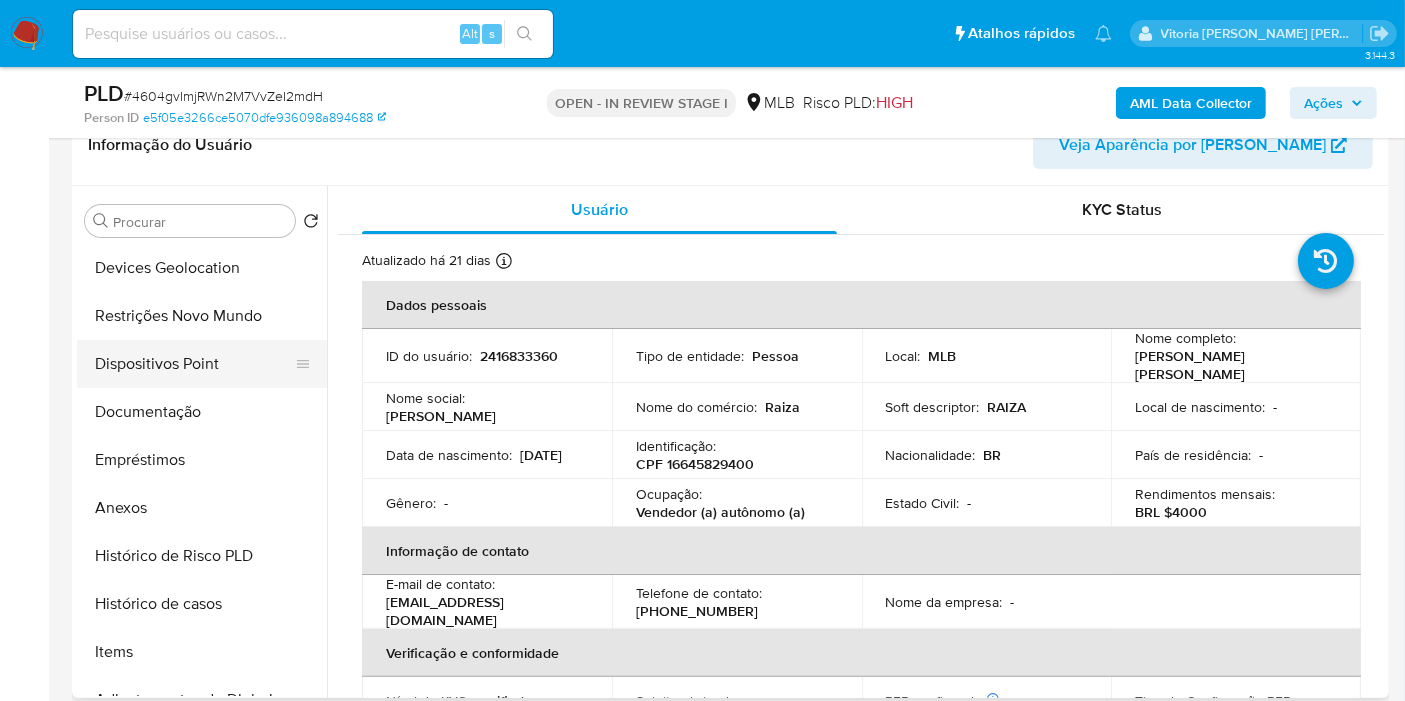 scroll, scrollTop: 111, scrollLeft: 0, axis: vertical 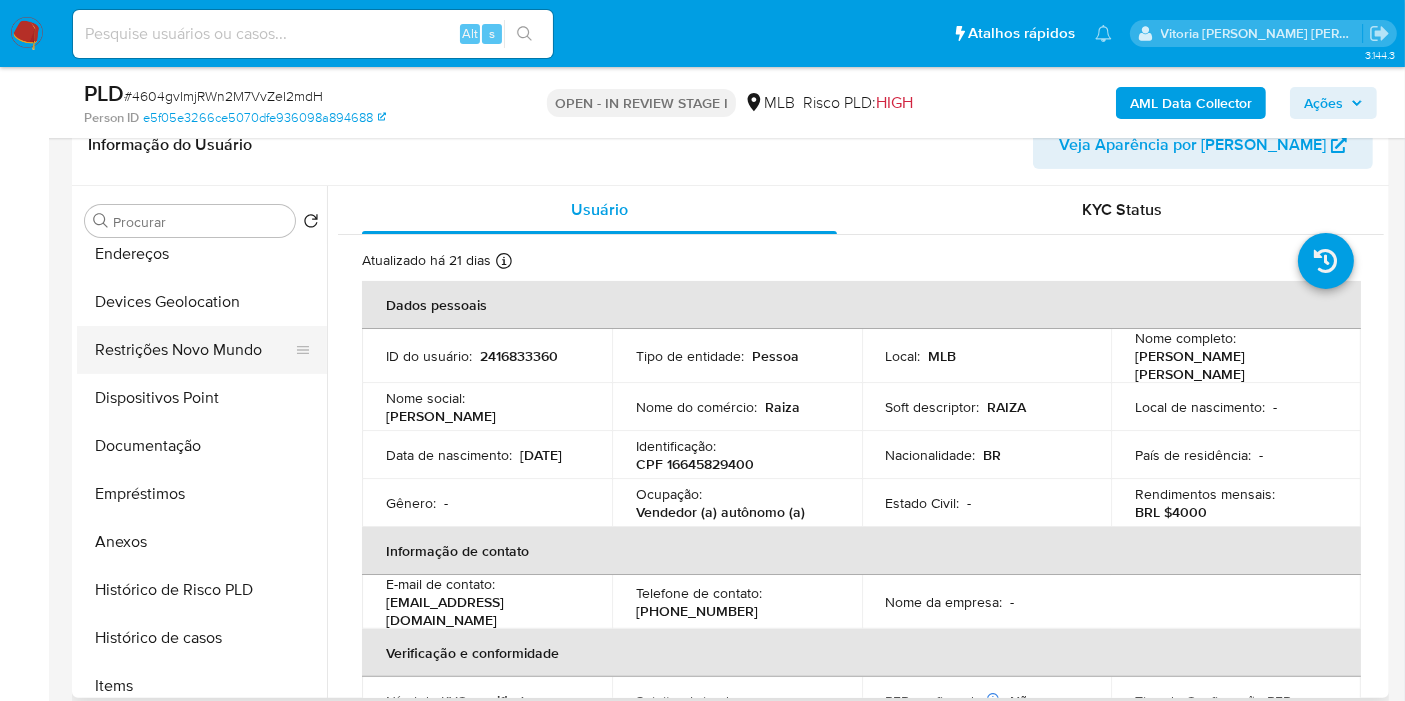 click on "Restrições Novo Mundo" at bounding box center [194, 350] 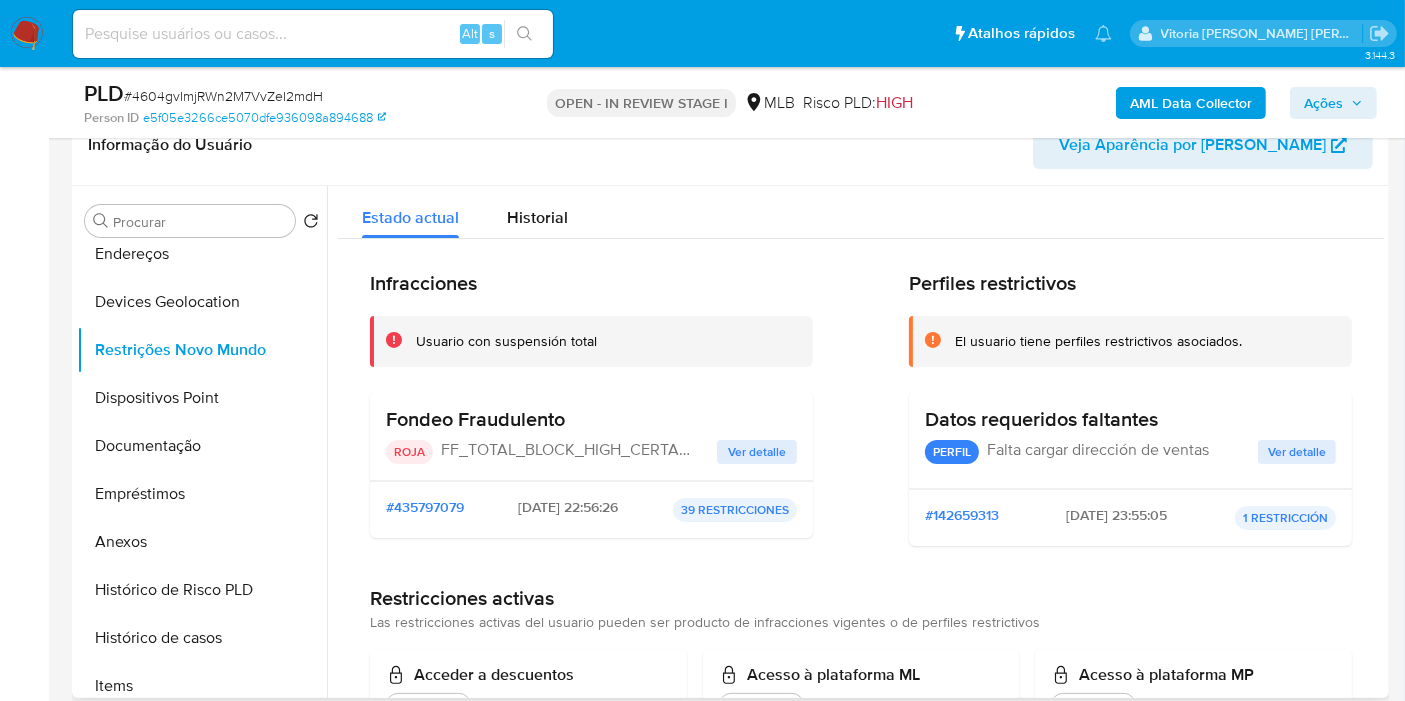 click on "Ver detalle" at bounding box center [757, 452] 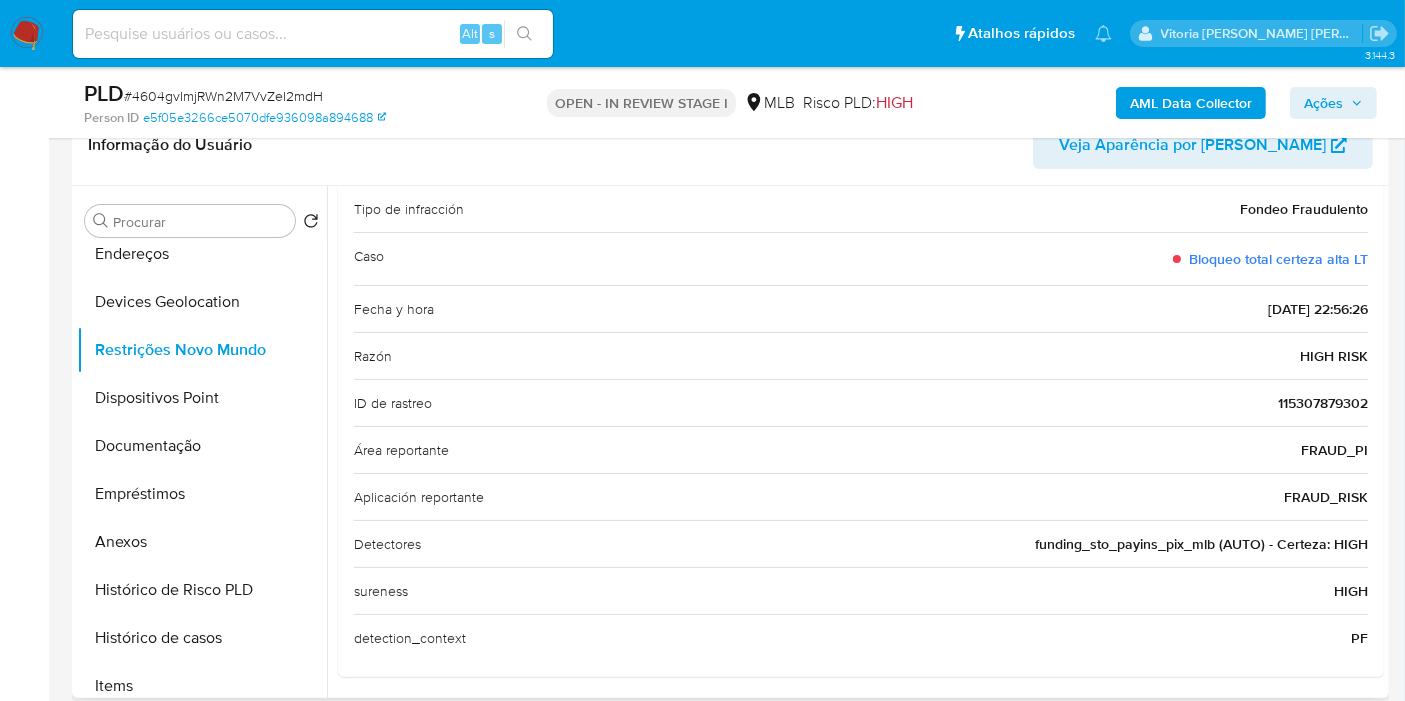 scroll, scrollTop: 127, scrollLeft: 0, axis: vertical 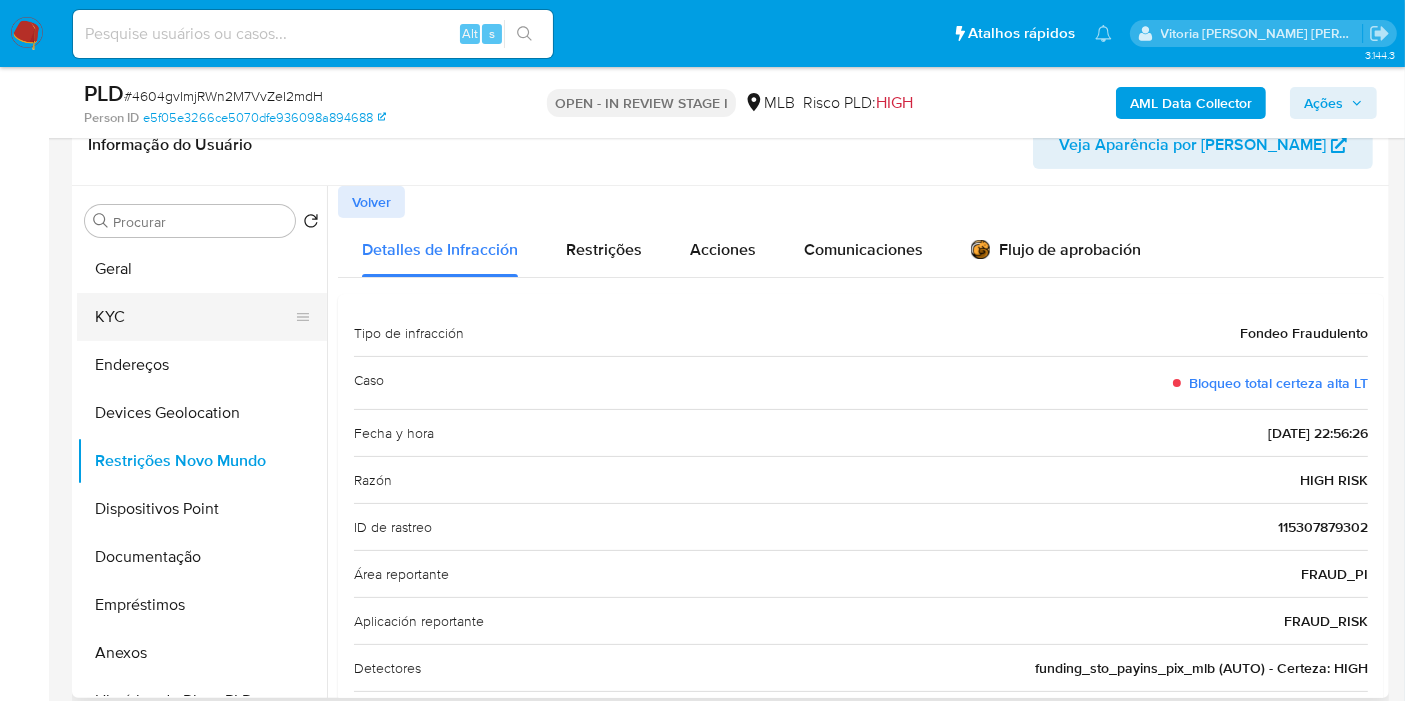click on "KYC" at bounding box center (194, 317) 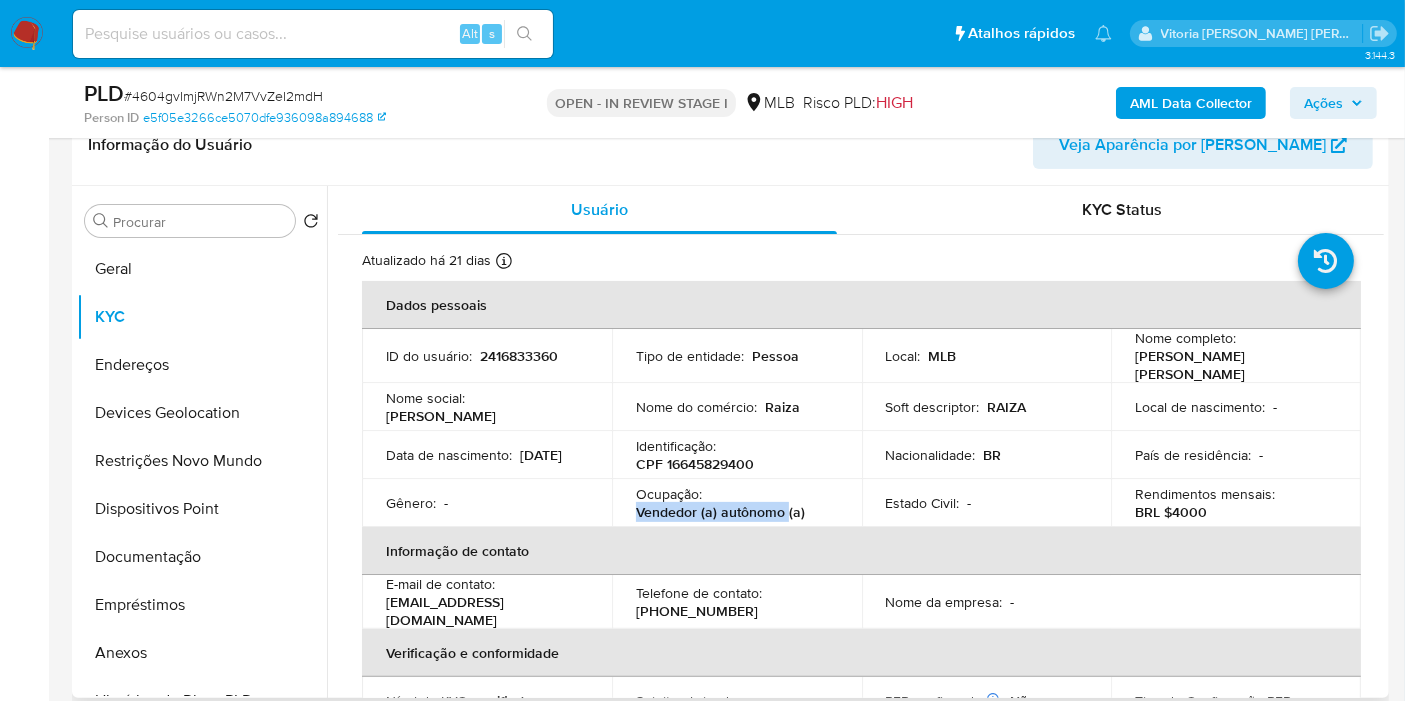 drag, startPoint x: 631, startPoint y: 506, endPoint x: 782, endPoint y: 499, distance: 151.16217 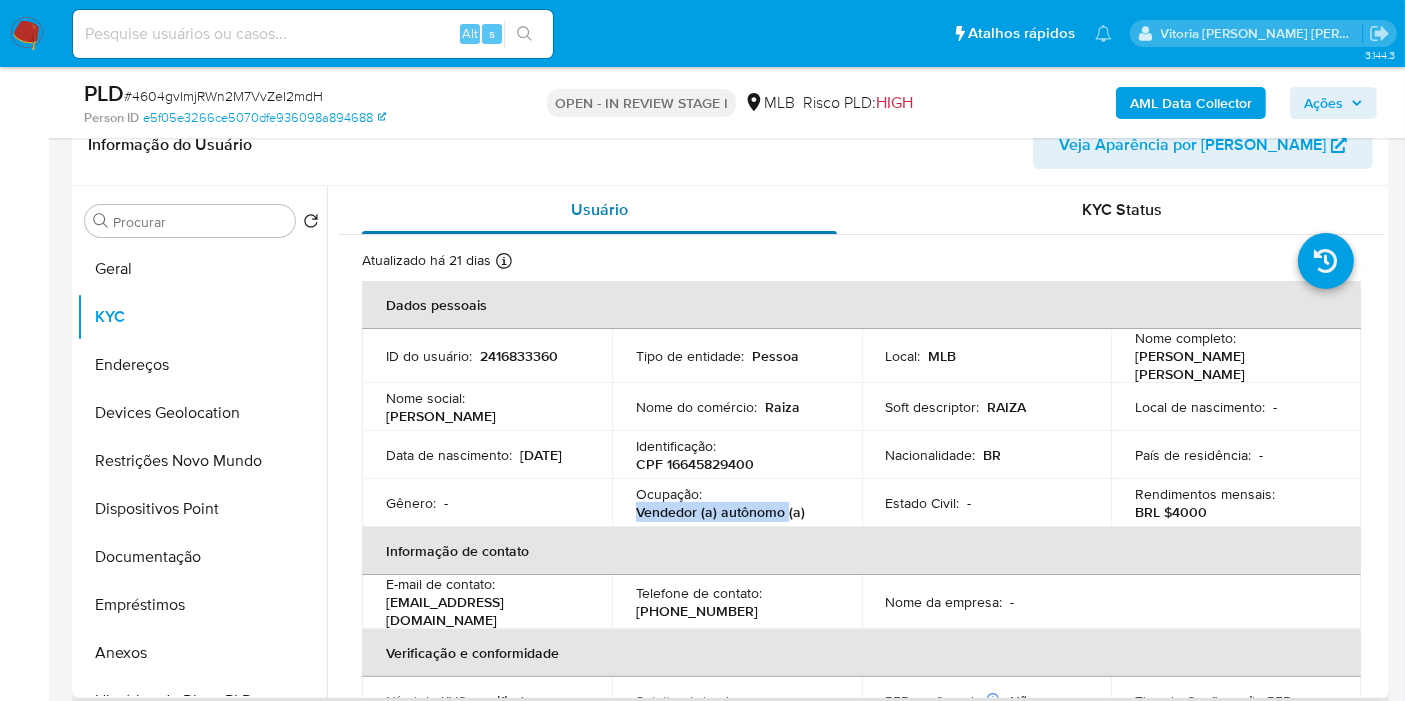 copy on "Vendedor (a) autônomo" 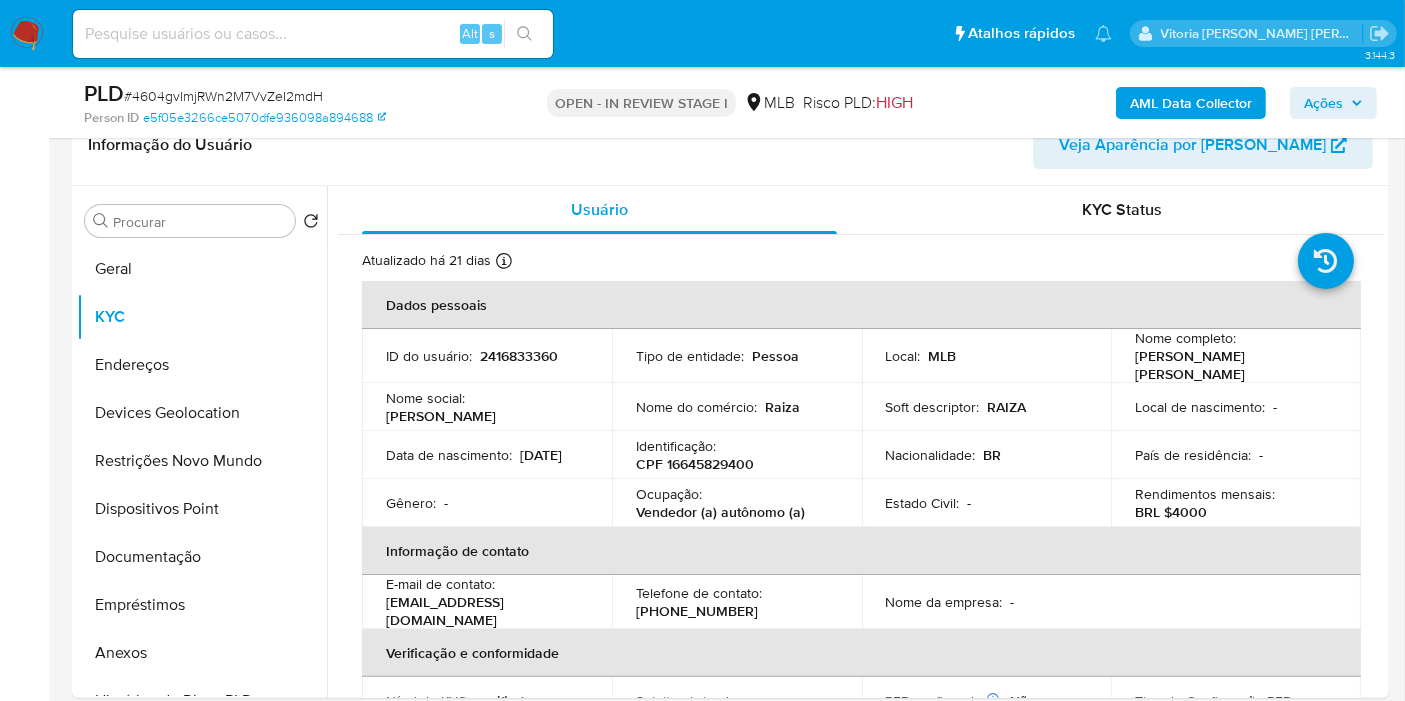 click at bounding box center (313, 34) 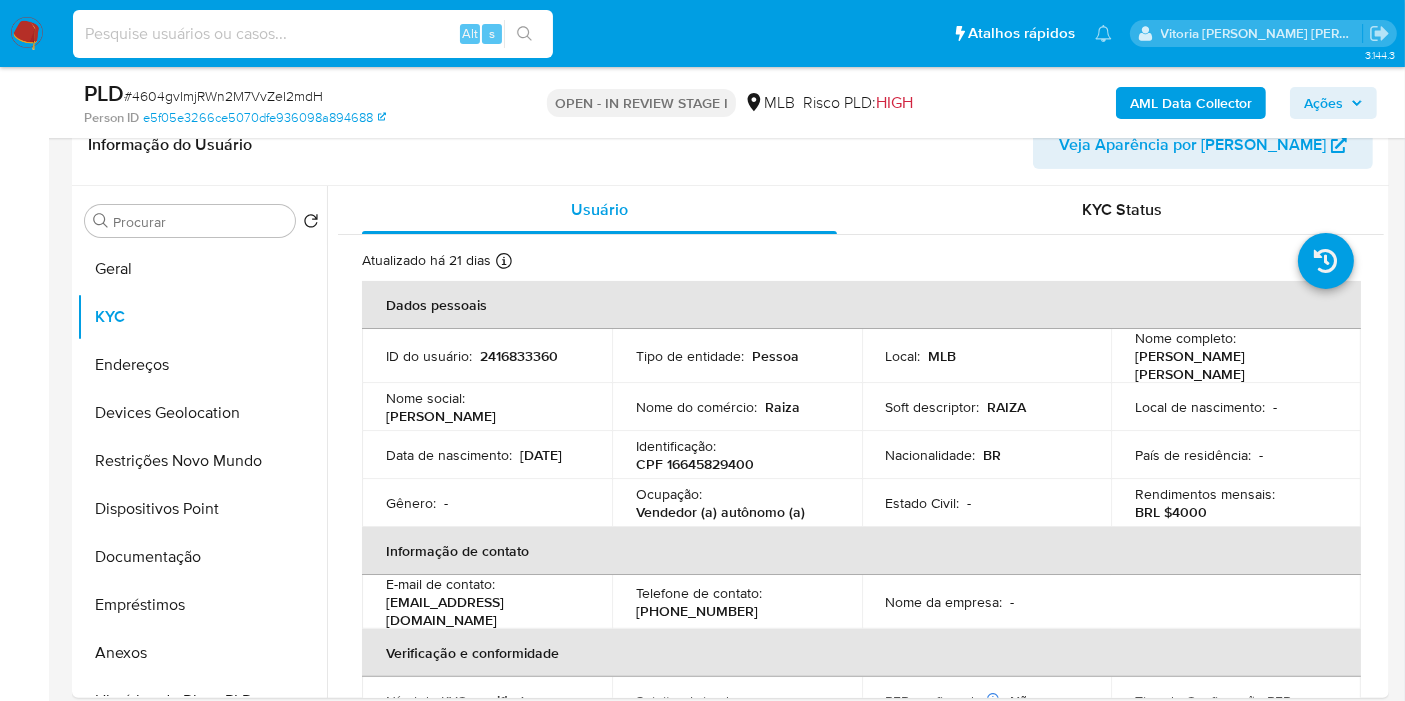 paste on "2314184217" 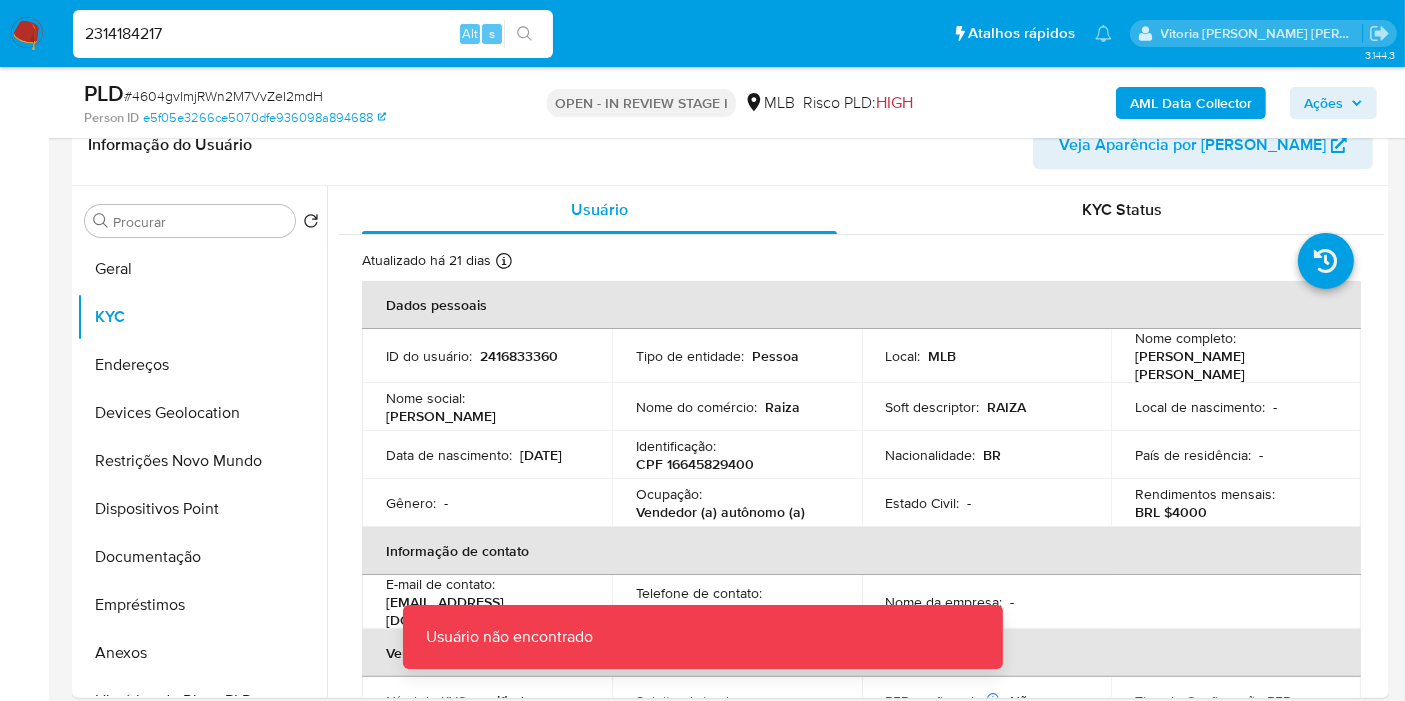 click on "2314184217" at bounding box center [313, 34] 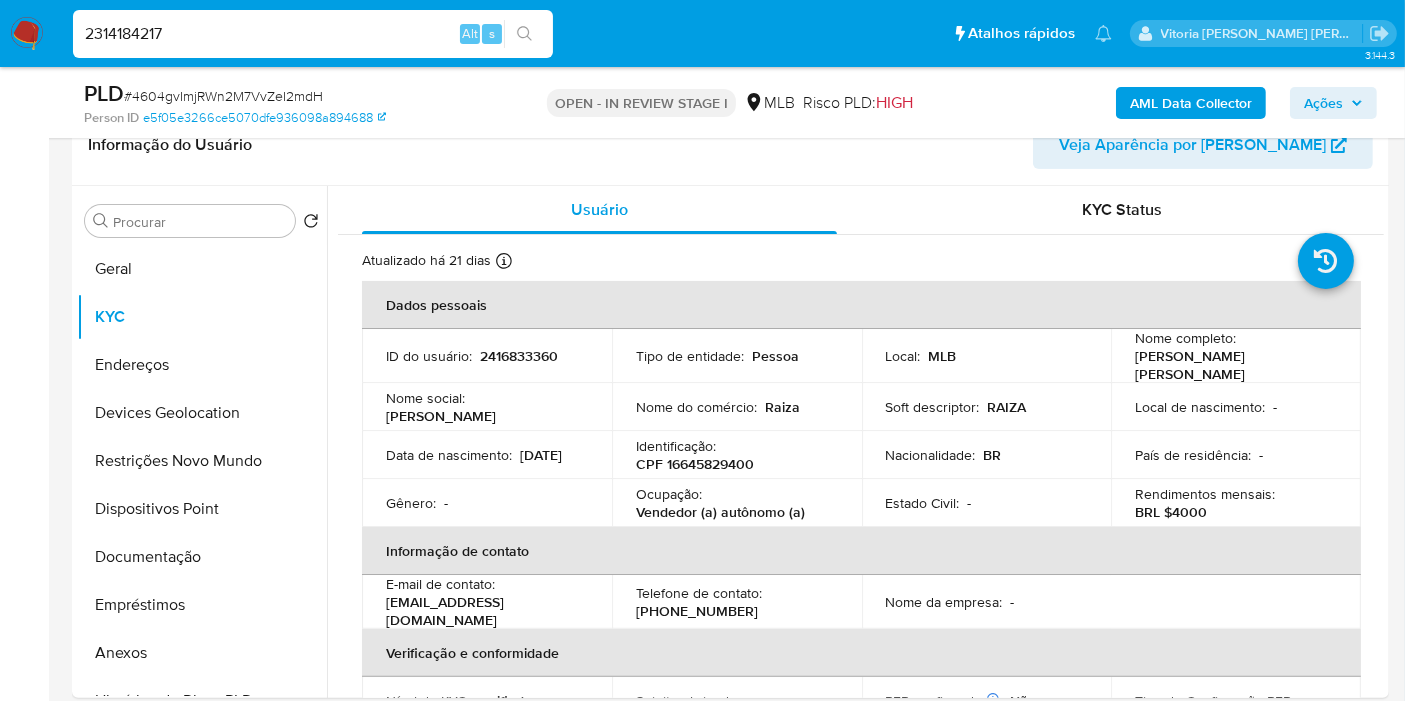 type on "2314184217" 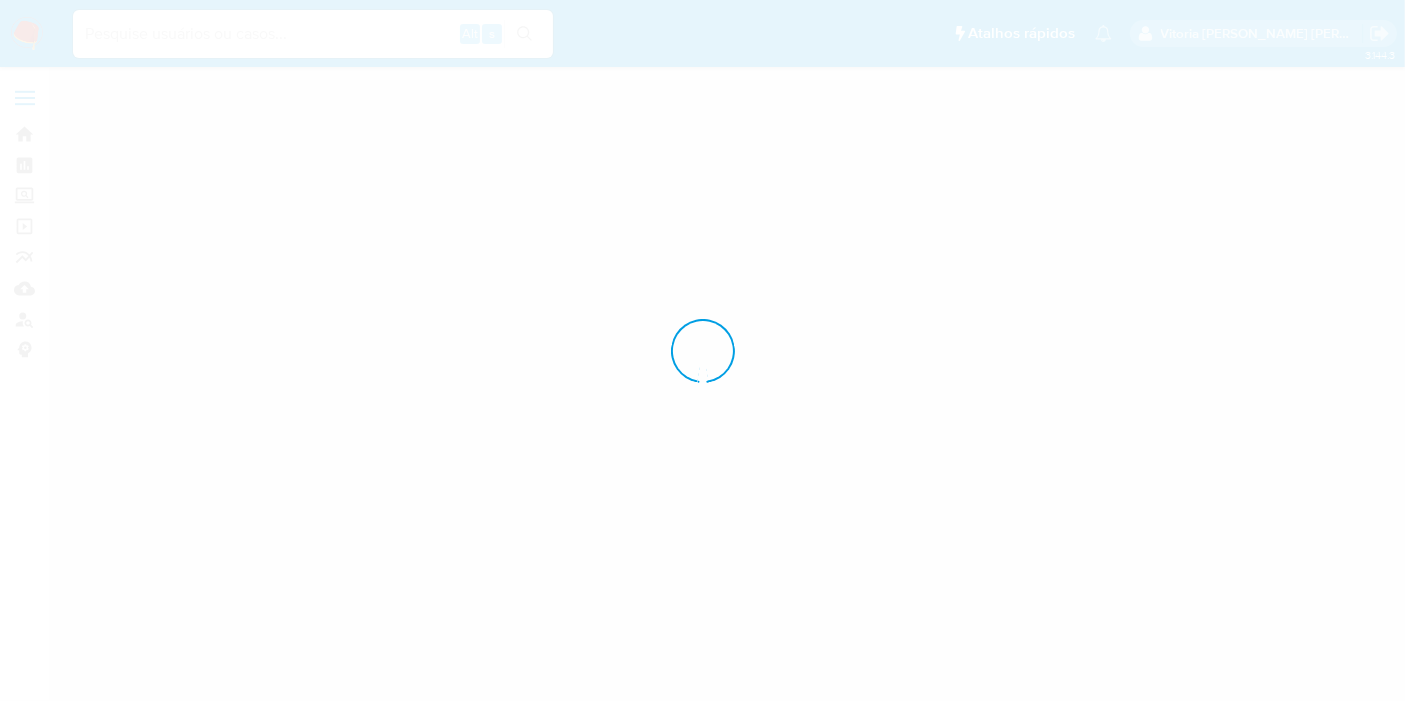 scroll, scrollTop: 0, scrollLeft: 0, axis: both 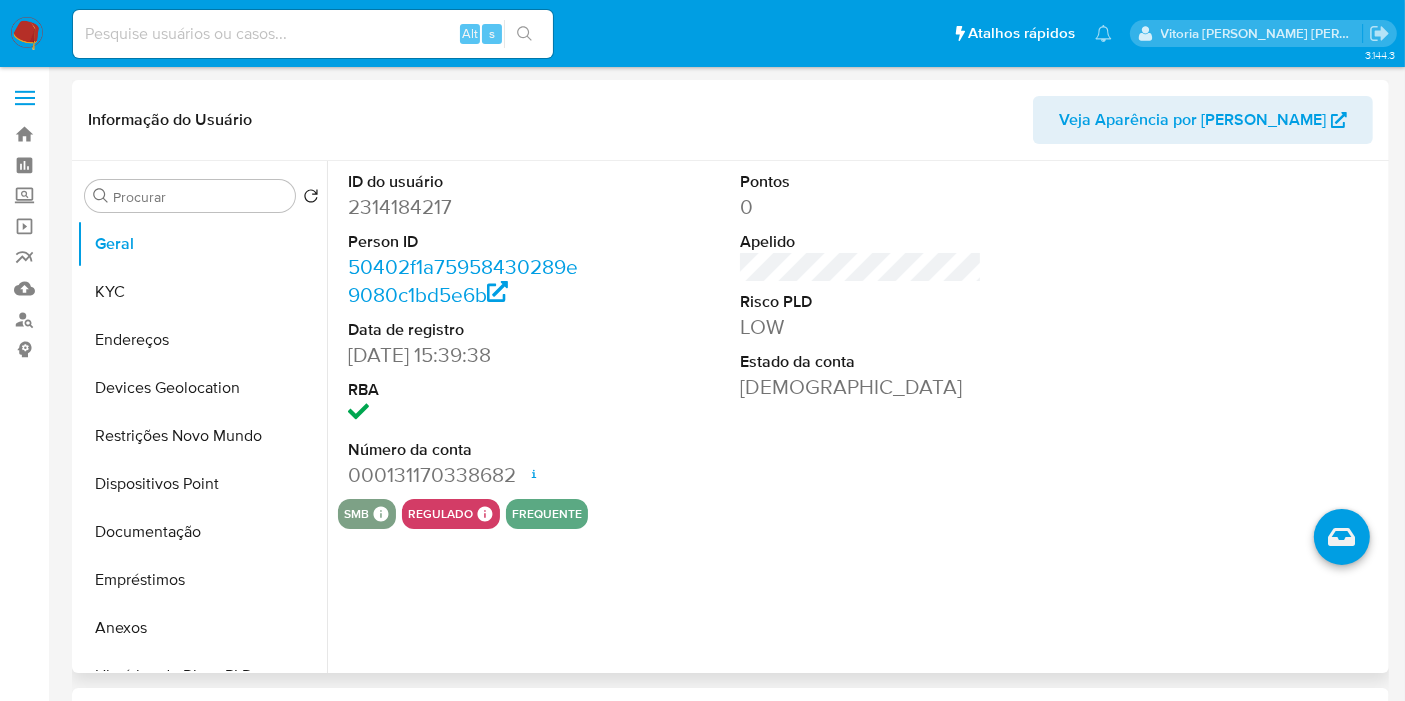 select on "10" 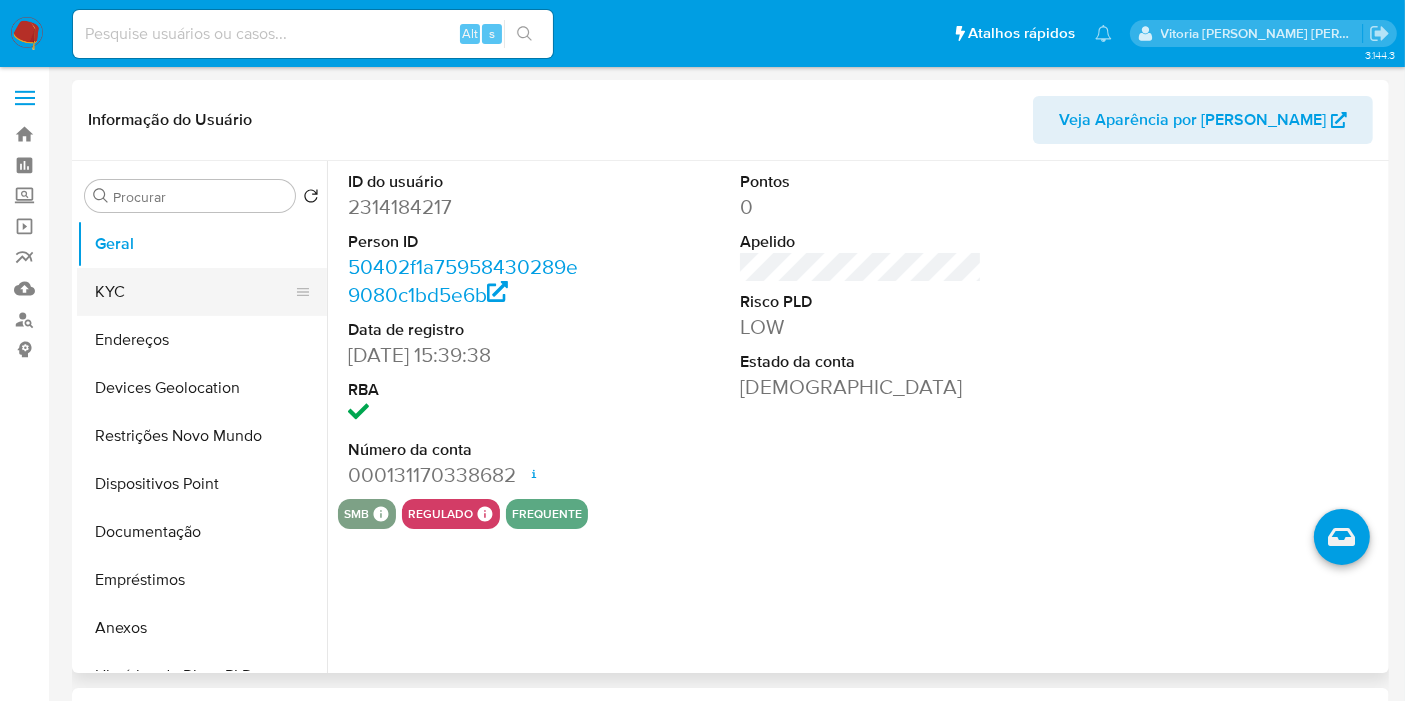 click on "KYC" at bounding box center [194, 292] 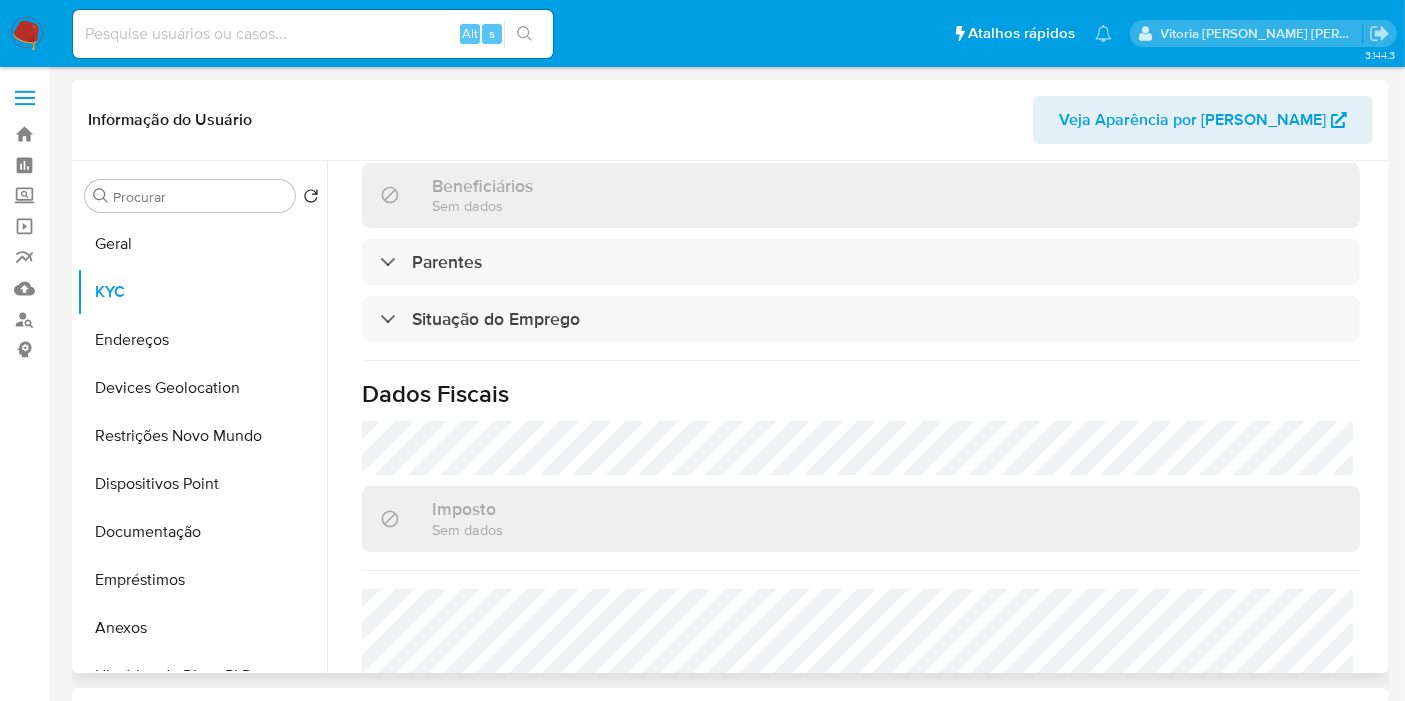 scroll, scrollTop: 888, scrollLeft: 0, axis: vertical 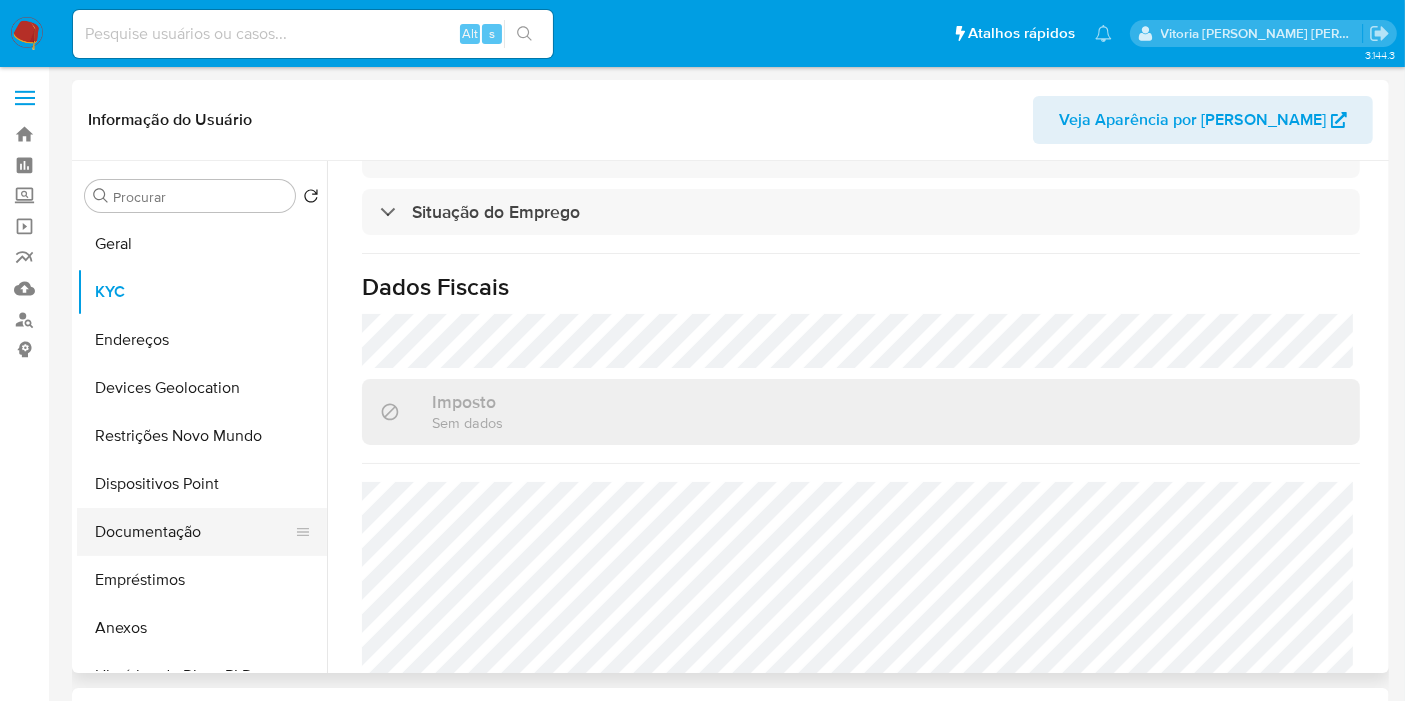 type 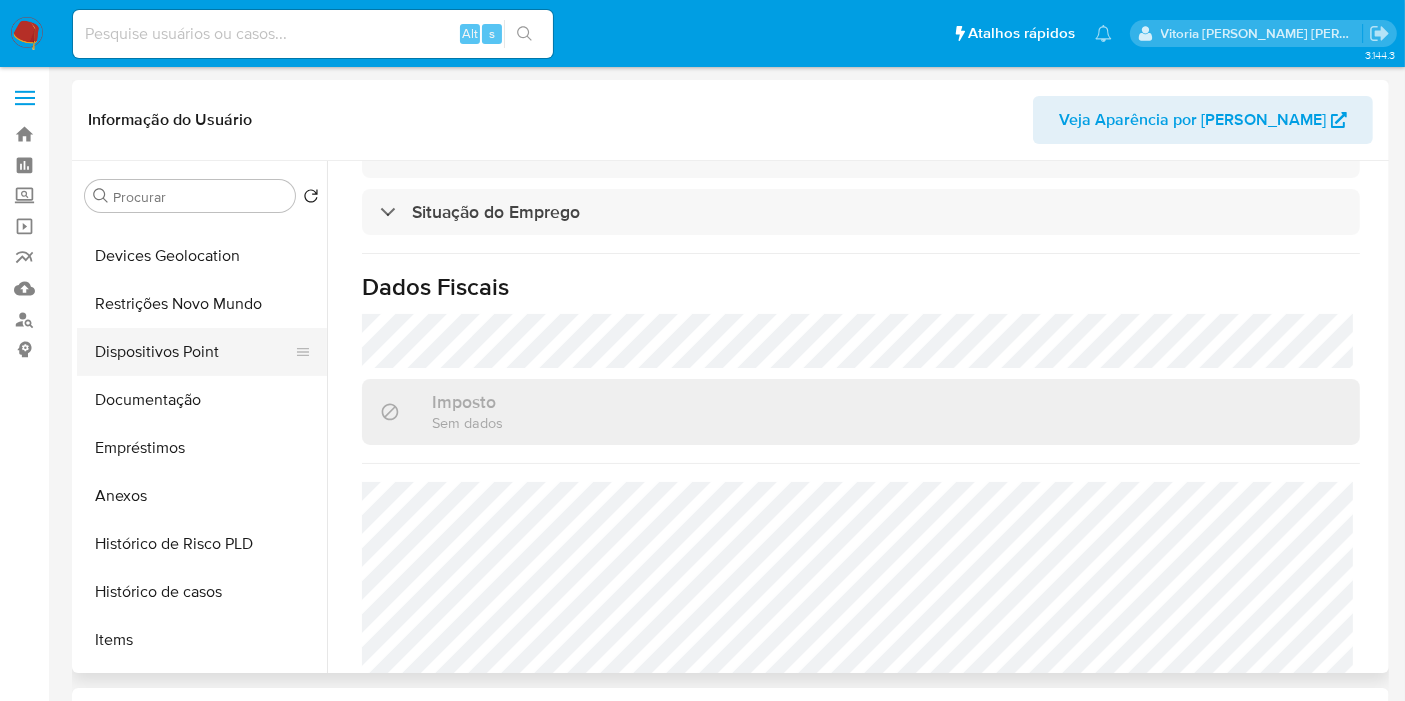 scroll, scrollTop: 111, scrollLeft: 0, axis: vertical 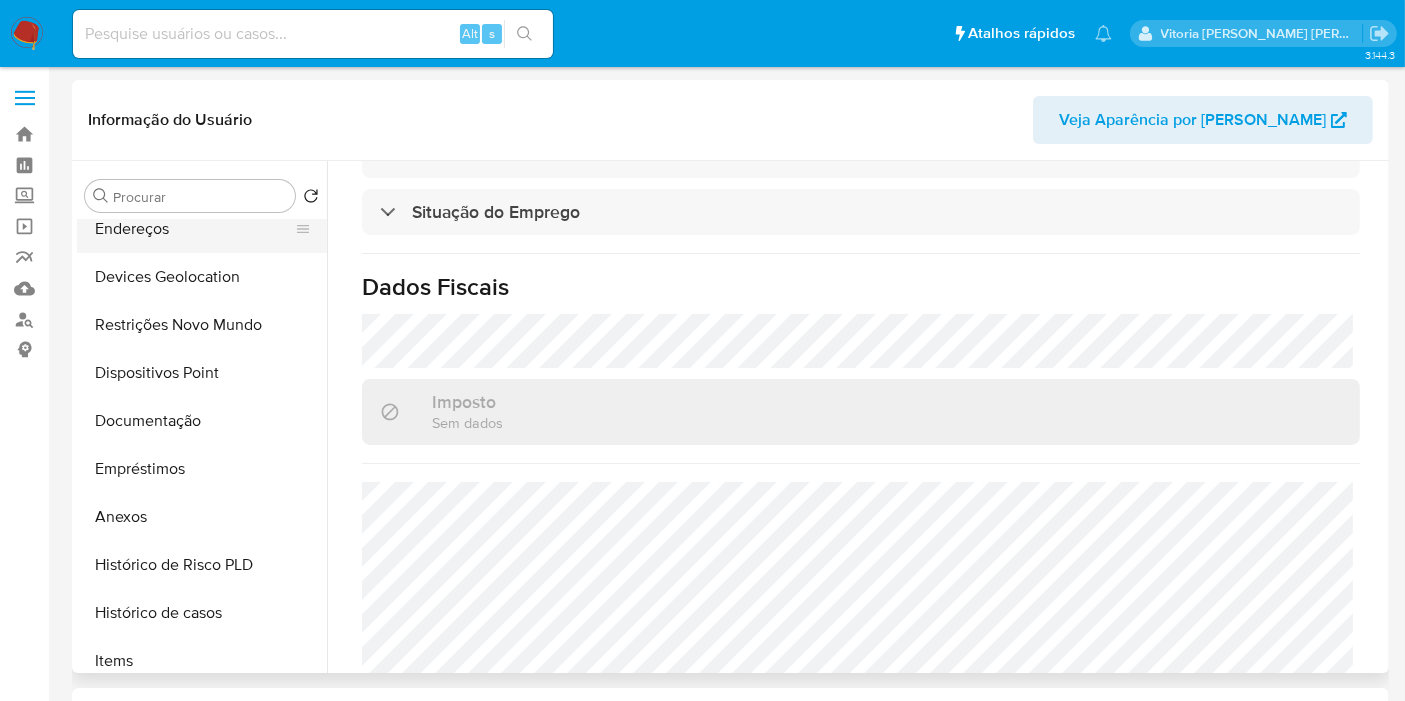 click on "Endereços" at bounding box center [194, 229] 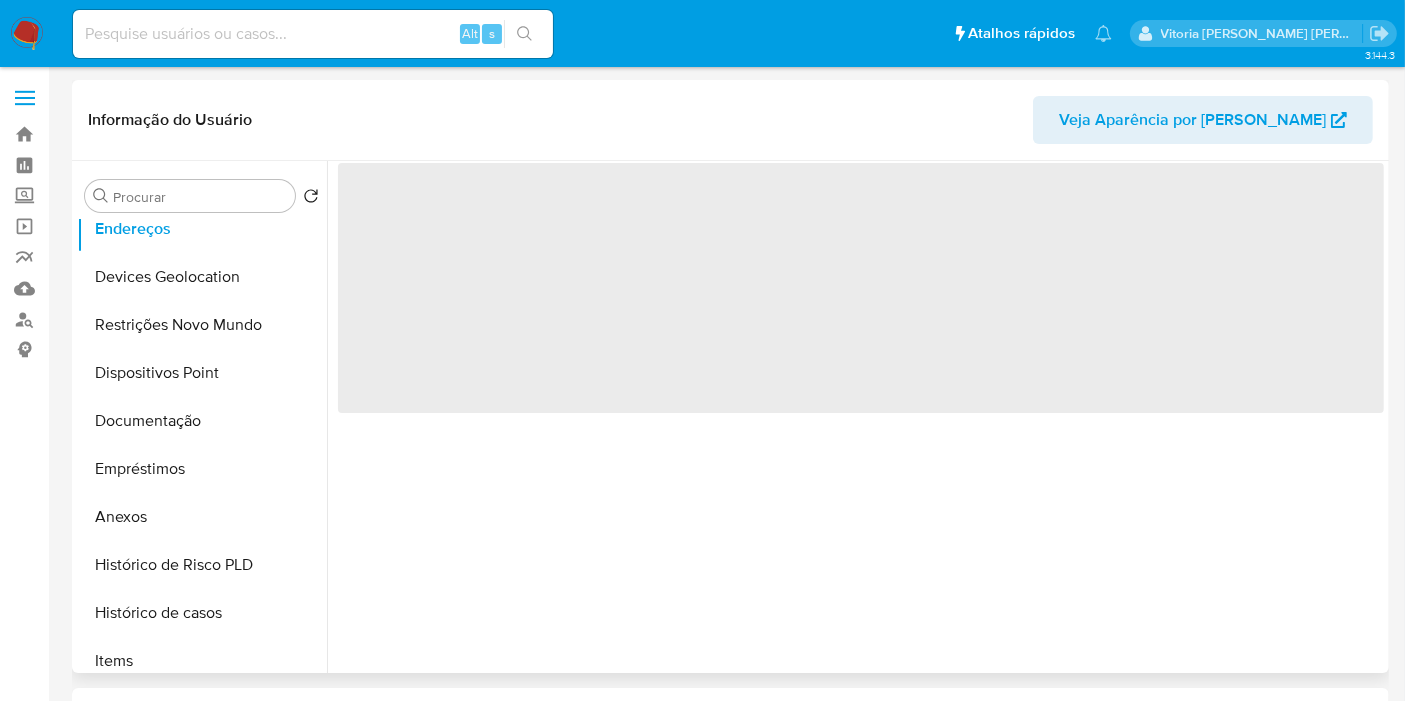 scroll, scrollTop: 0, scrollLeft: 0, axis: both 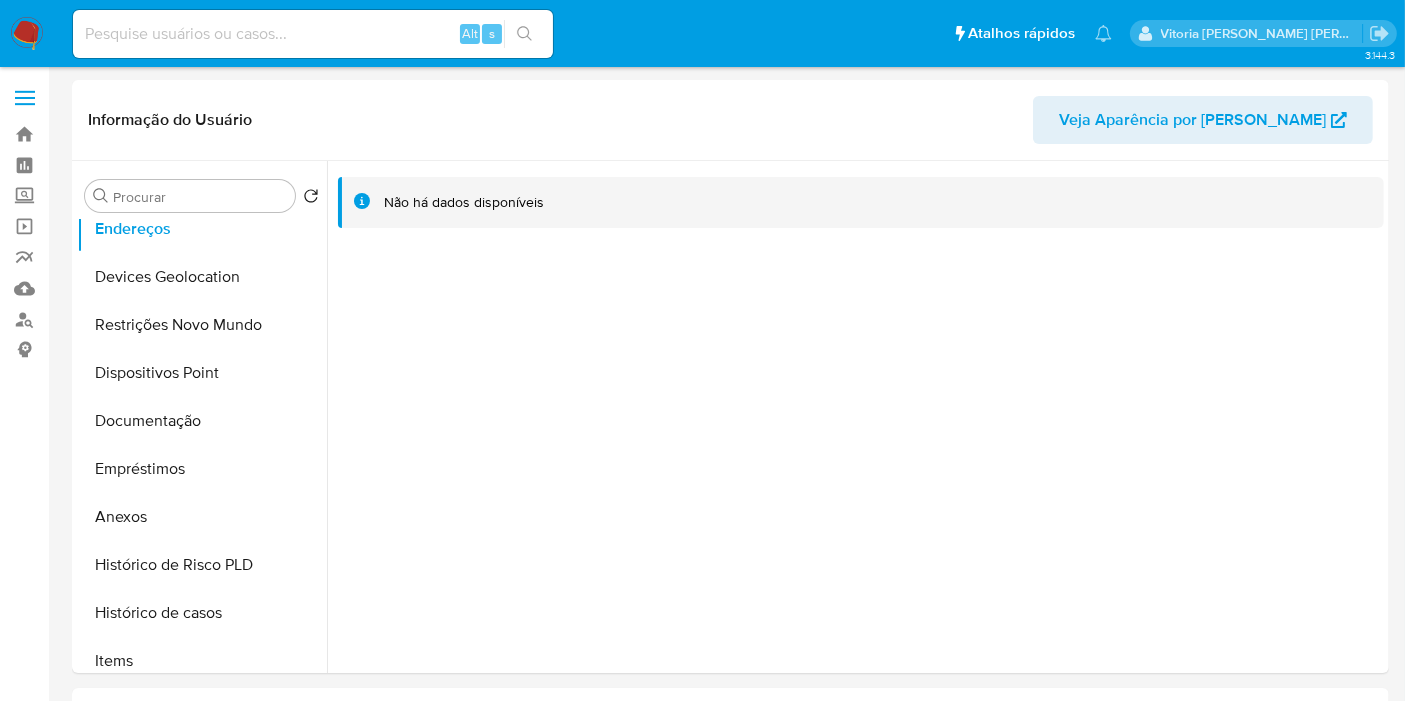 click at bounding box center [313, 34] 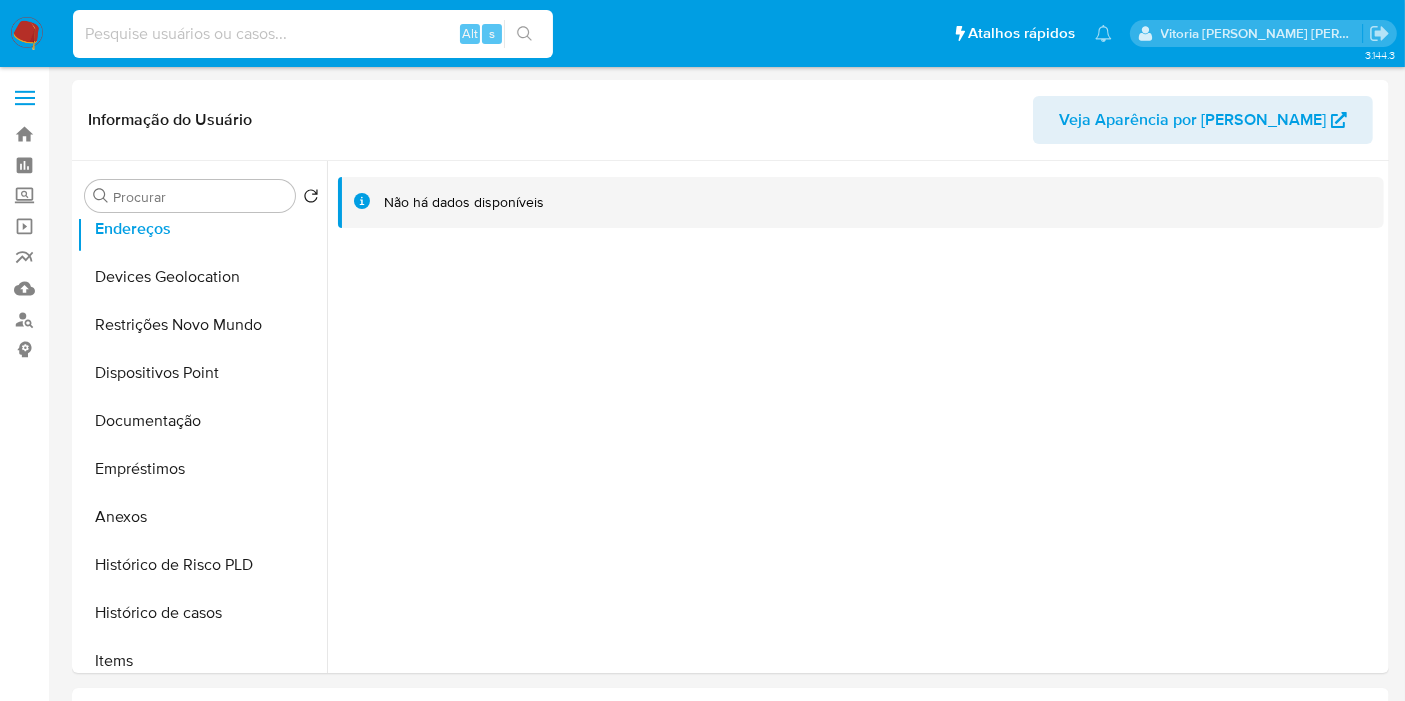 paste on "2070748282" 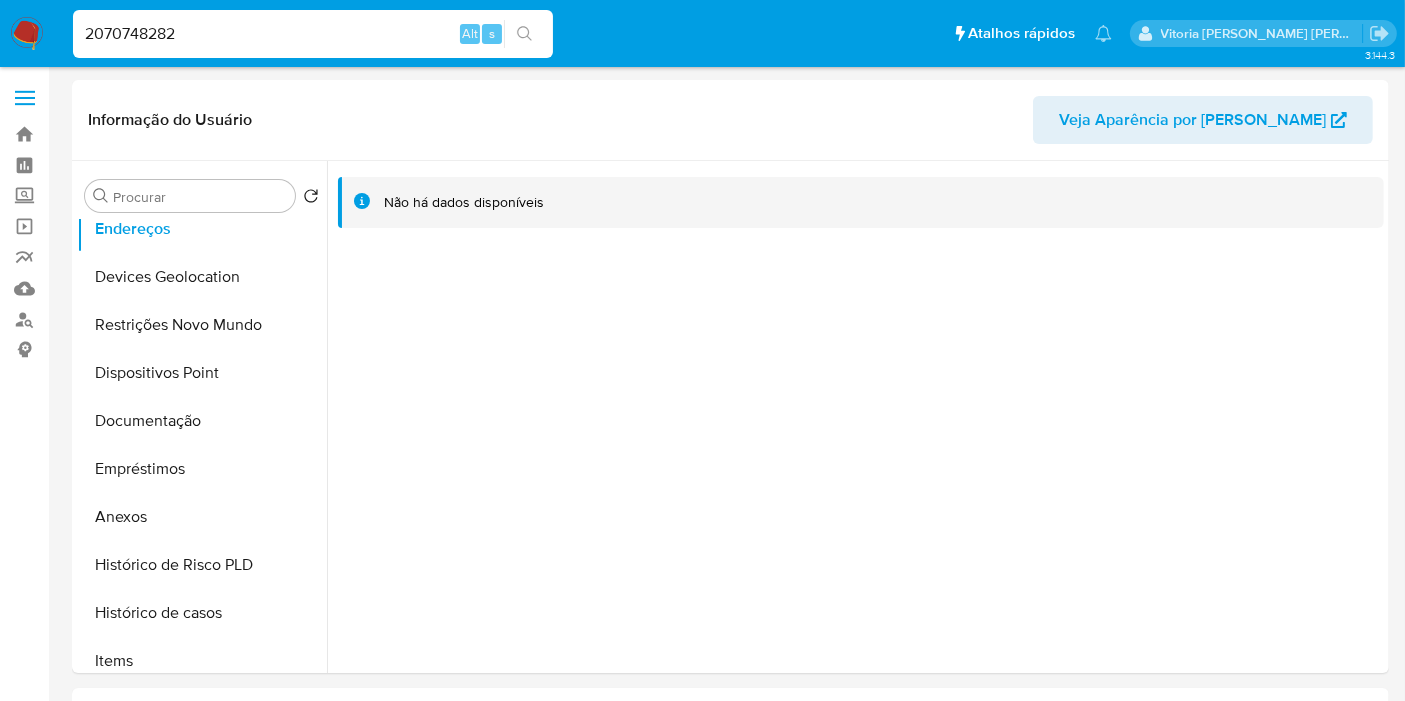 type on "2070748282" 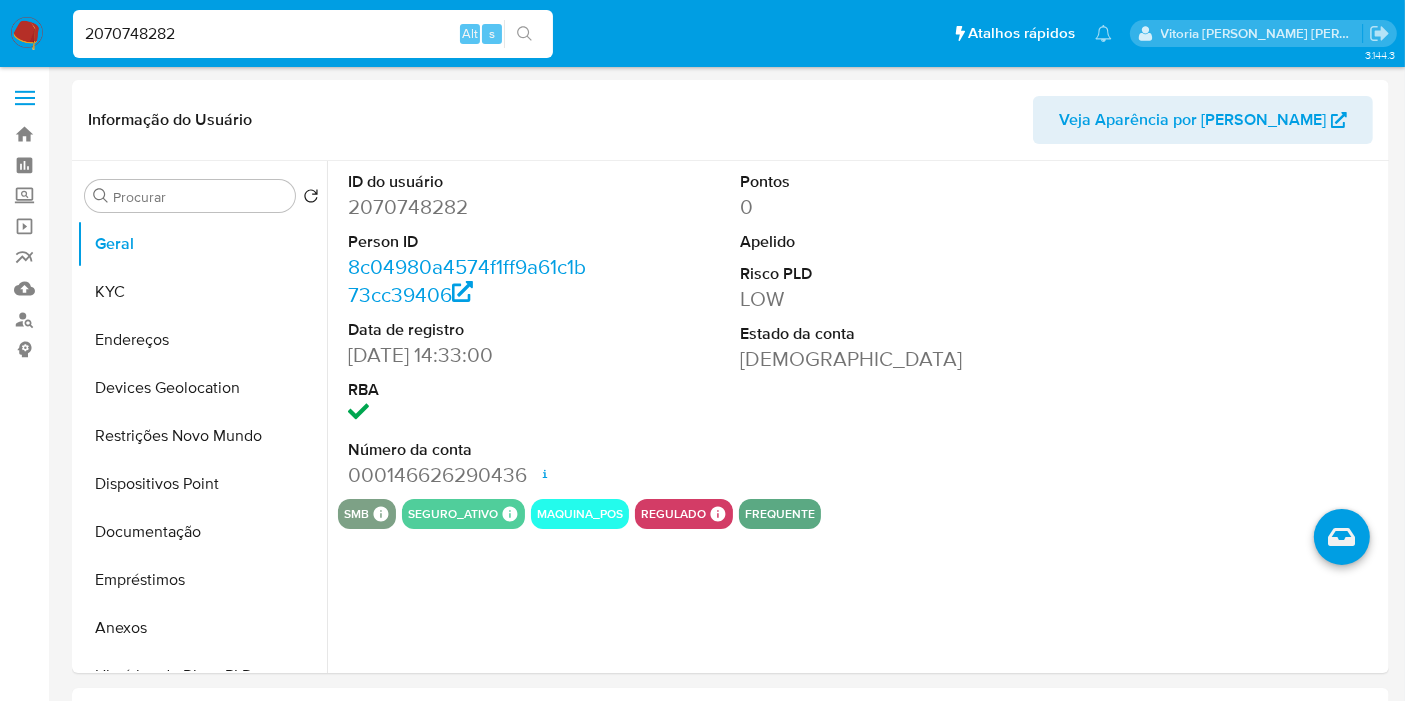 select on "10" 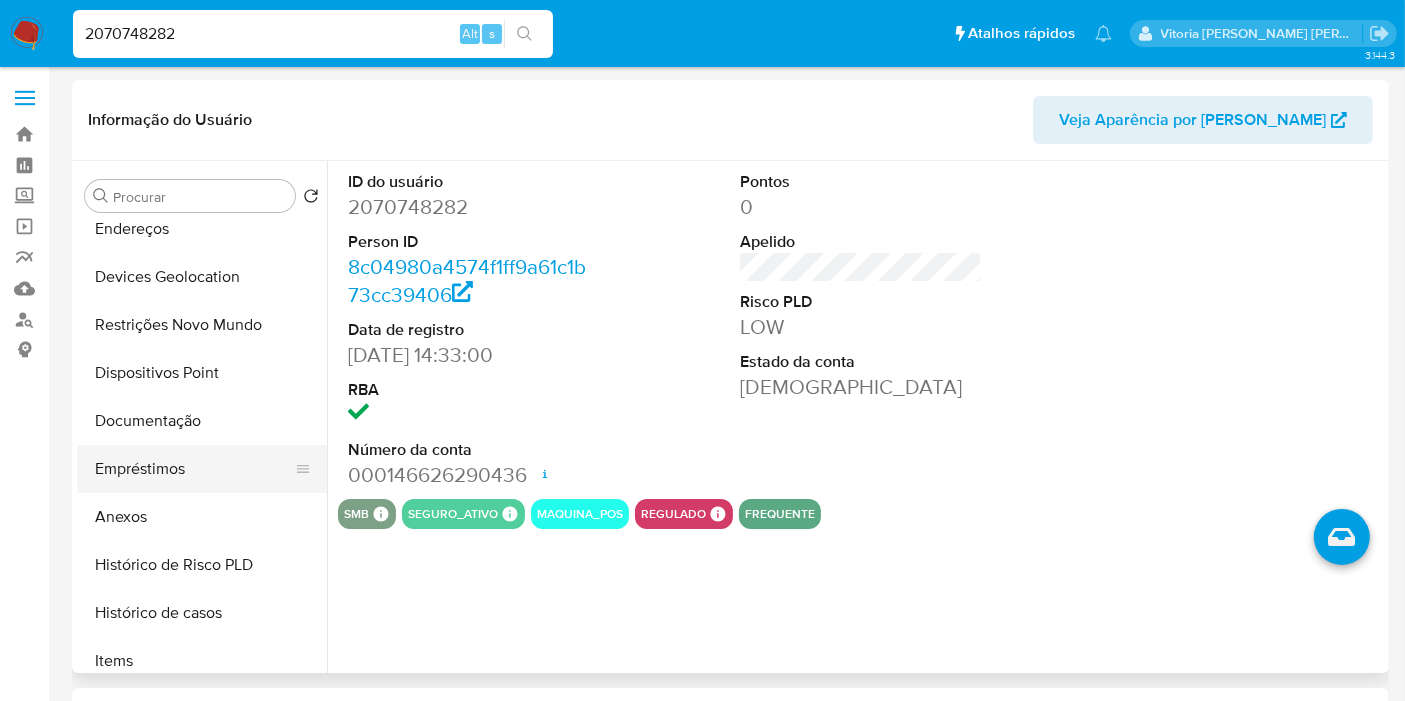 scroll, scrollTop: 0, scrollLeft: 0, axis: both 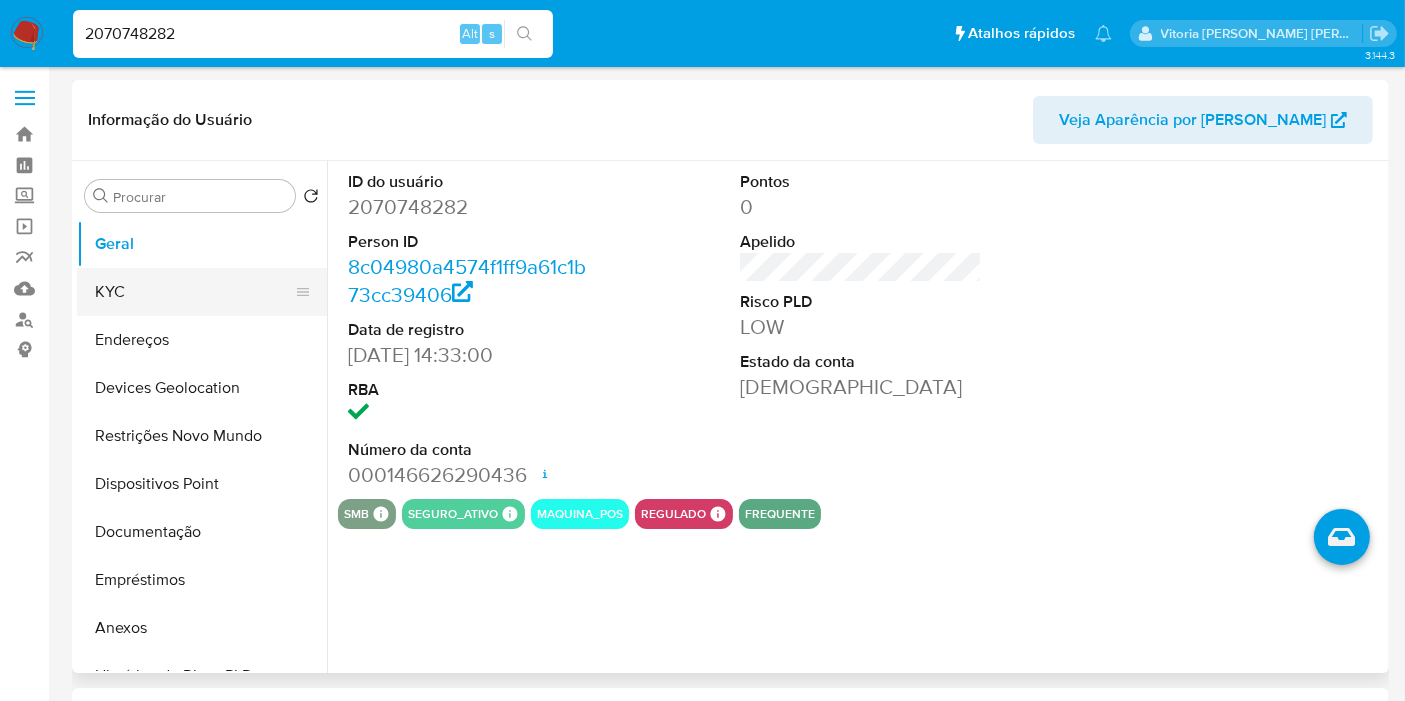 click on "KYC" at bounding box center (194, 292) 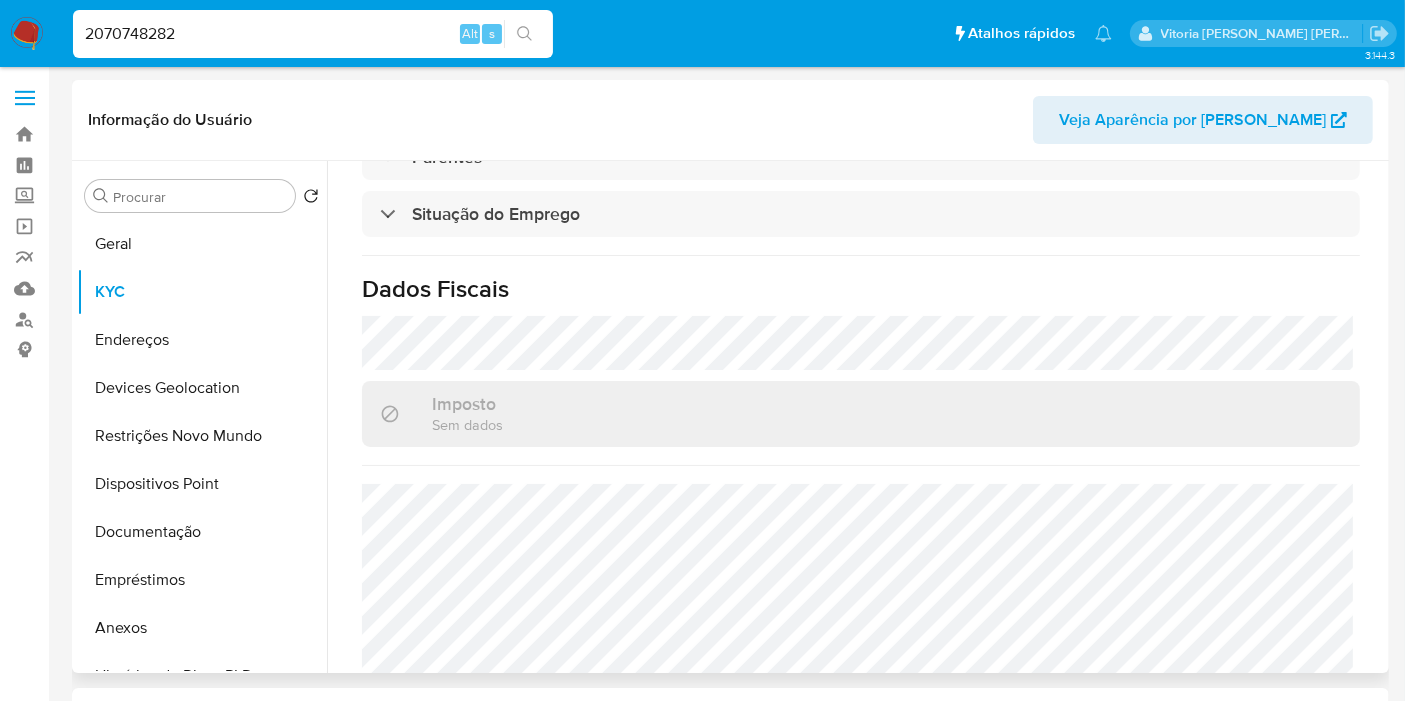 scroll, scrollTop: 934, scrollLeft: 0, axis: vertical 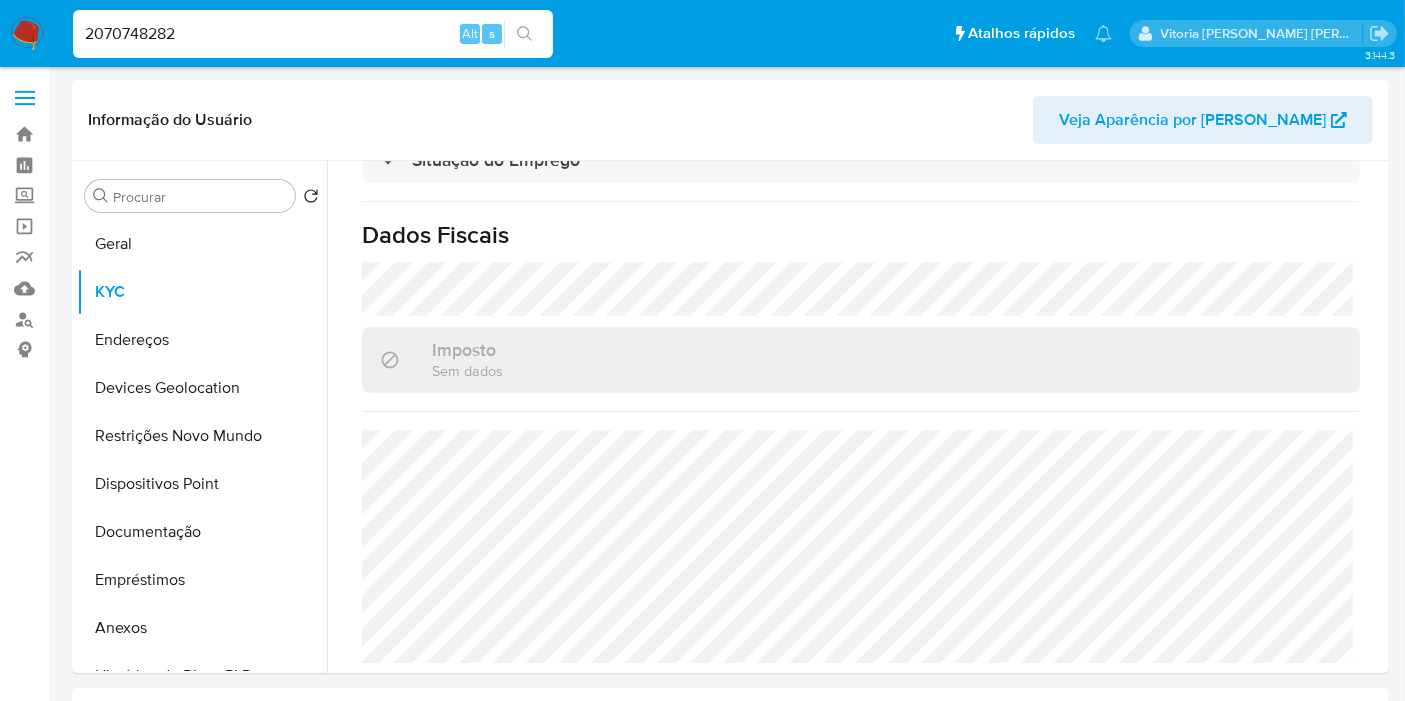 drag, startPoint x: 188, startPoint y: 27, endPoint x: 0, endPoint y: 40, distance: 188.44893 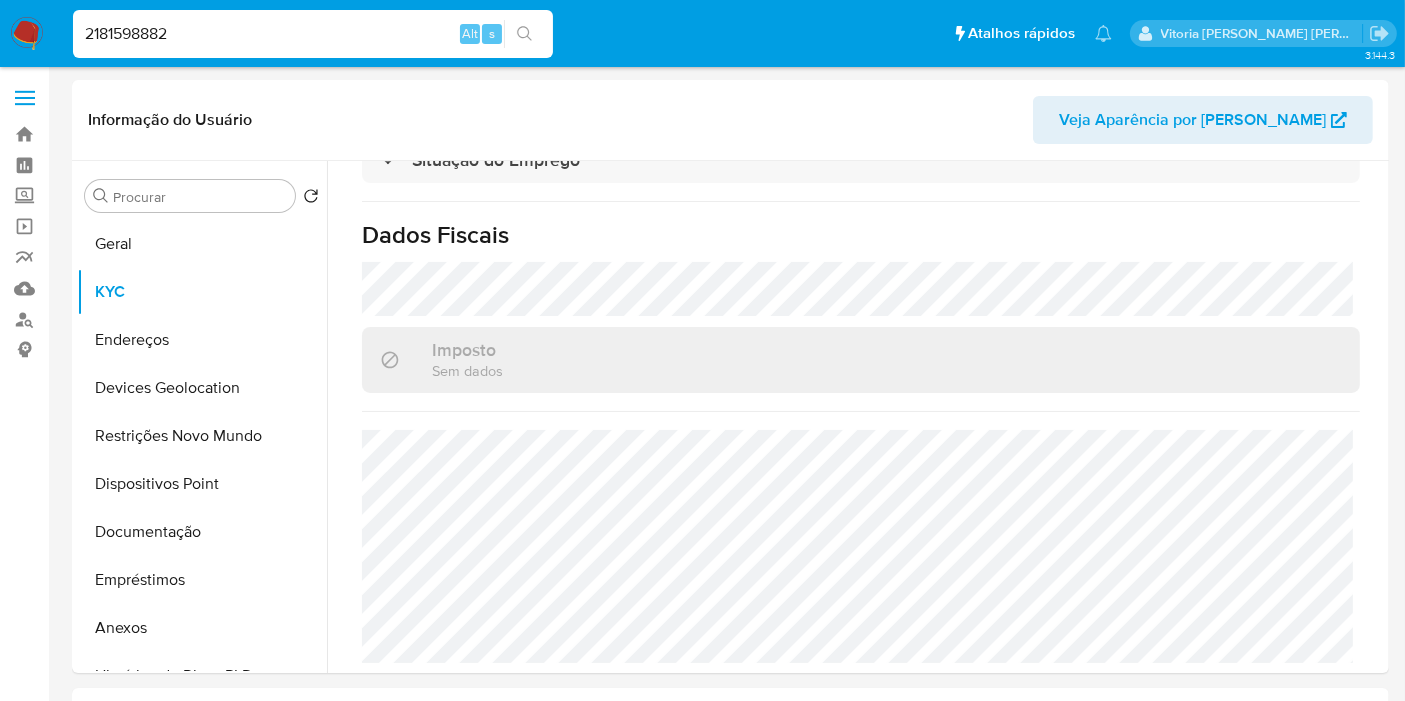 type on "2181598882" 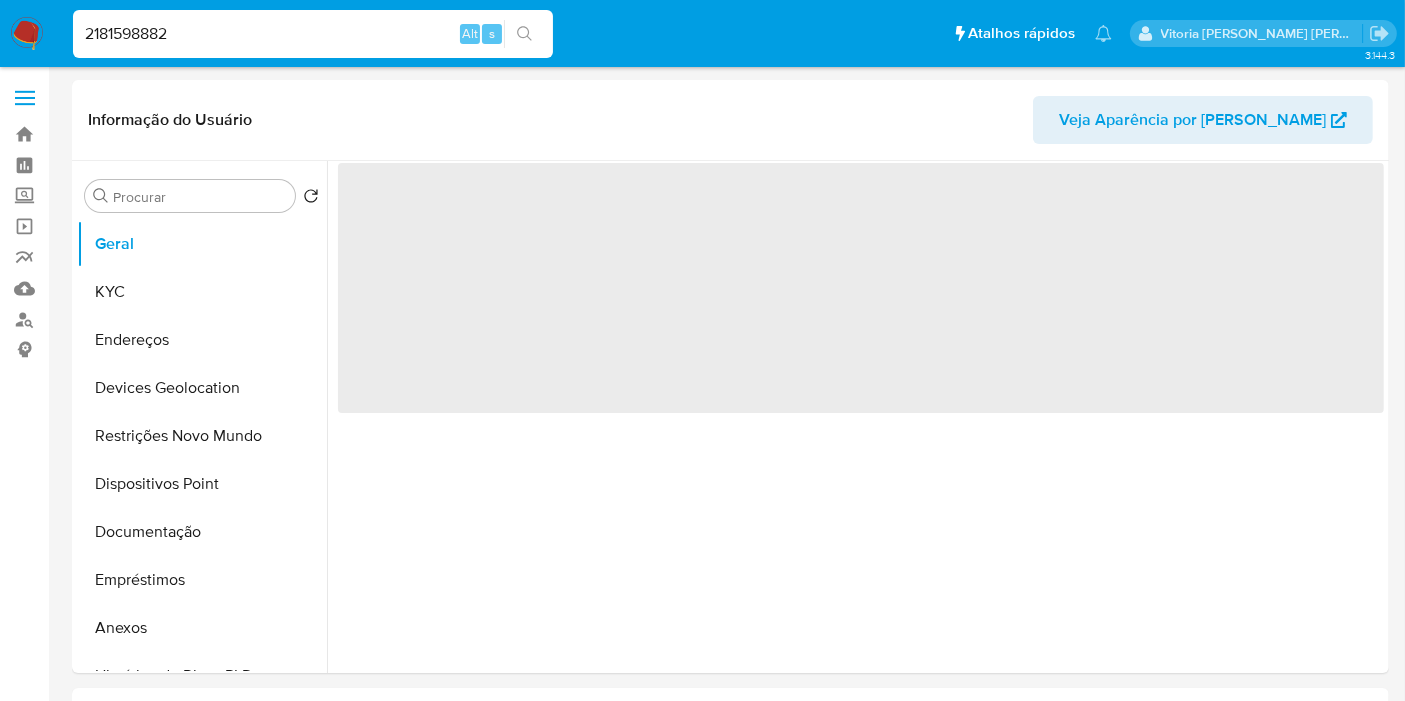select on "10" 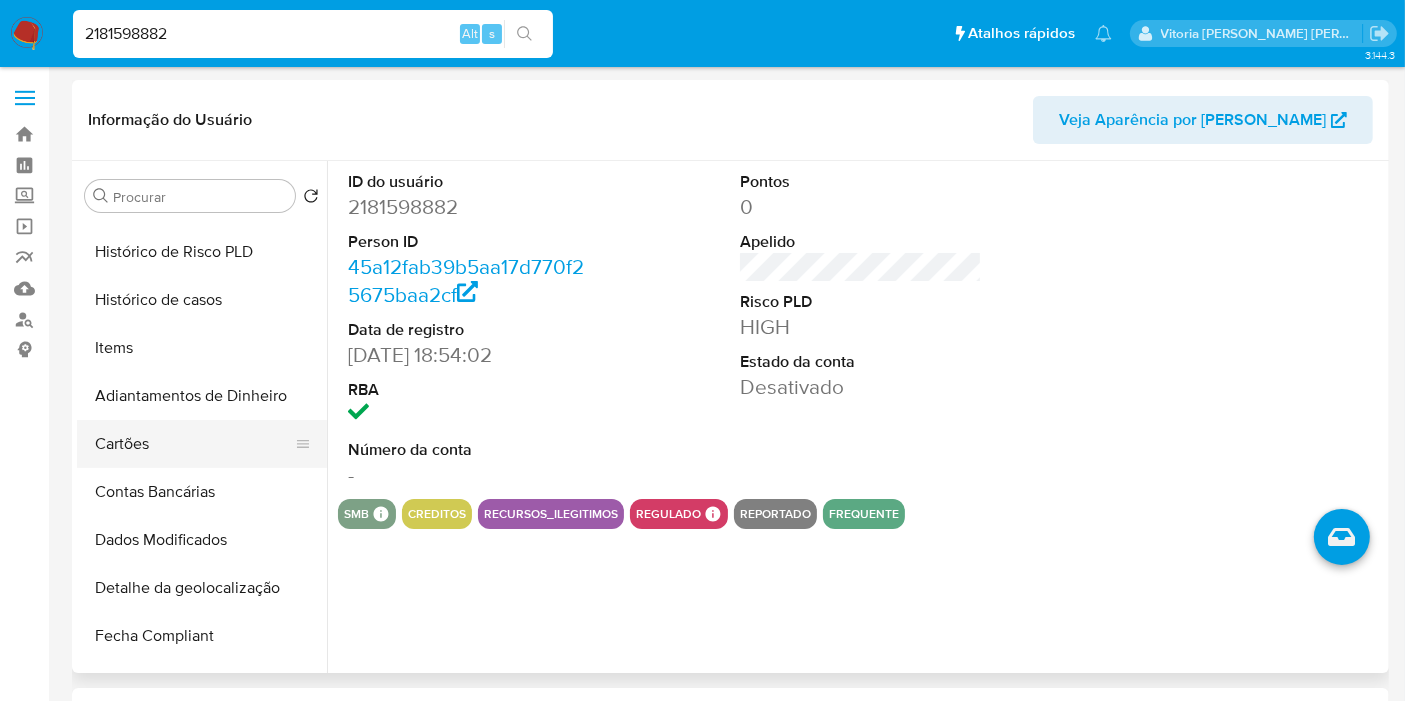 scroll, scrollTop: 444, scrollLeft: 0, axis: vertical 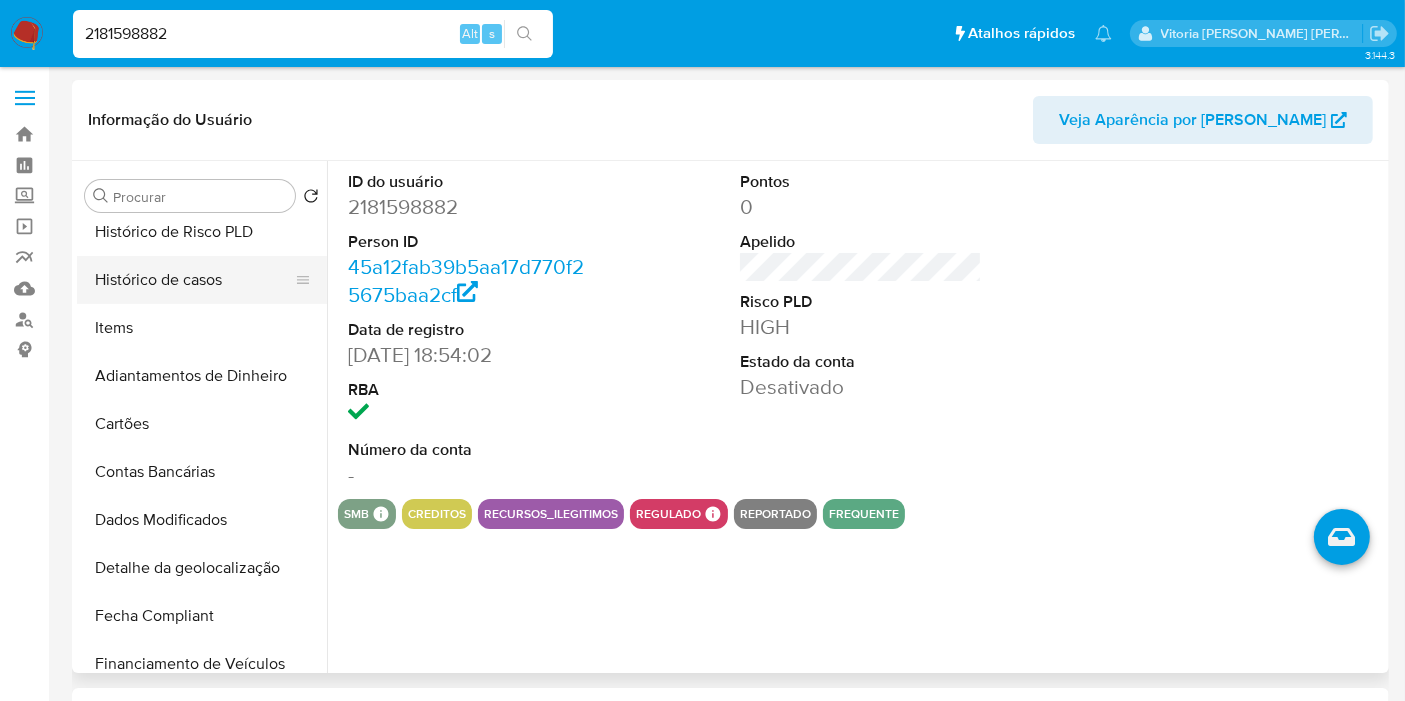 click on "Histórico de casos" at bounding box center [194, 280] 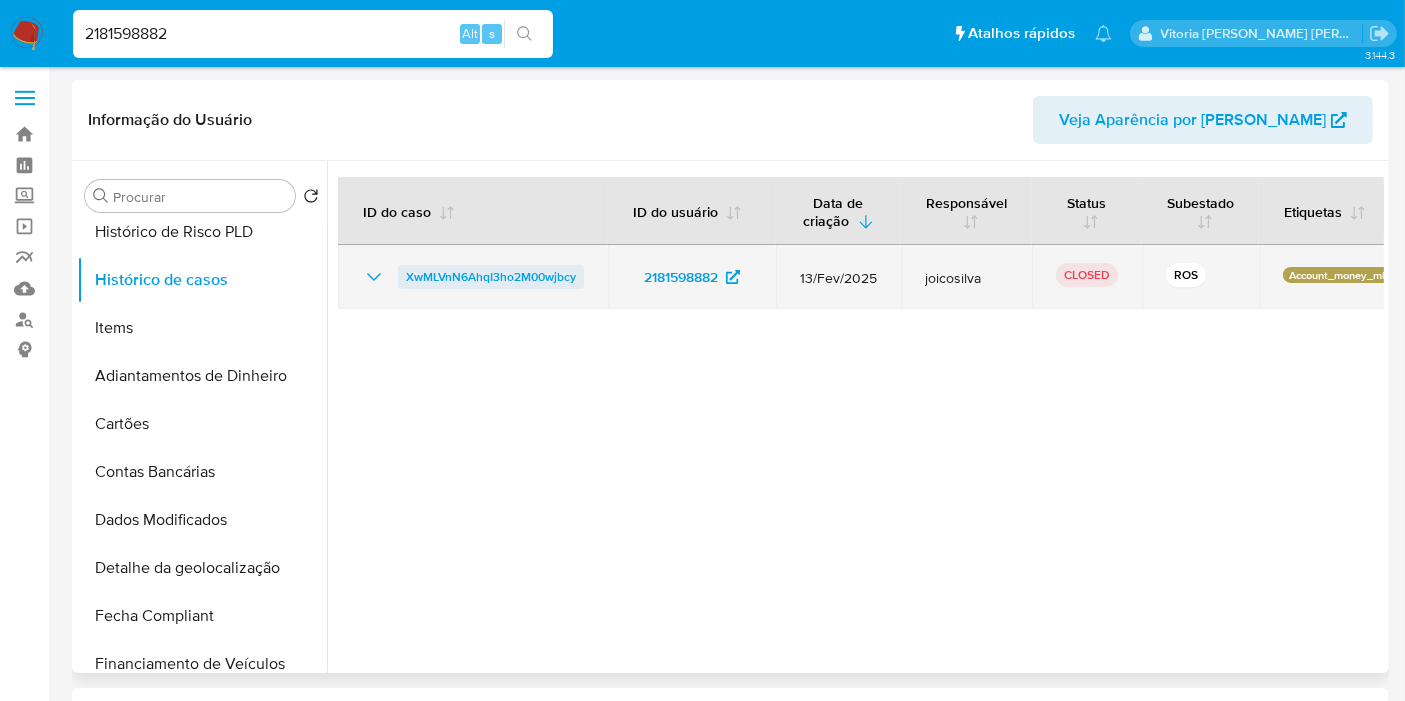 click on "XwMLVnN6AhqI3ho2M00wjbcy" at bounding box center (491, 277) 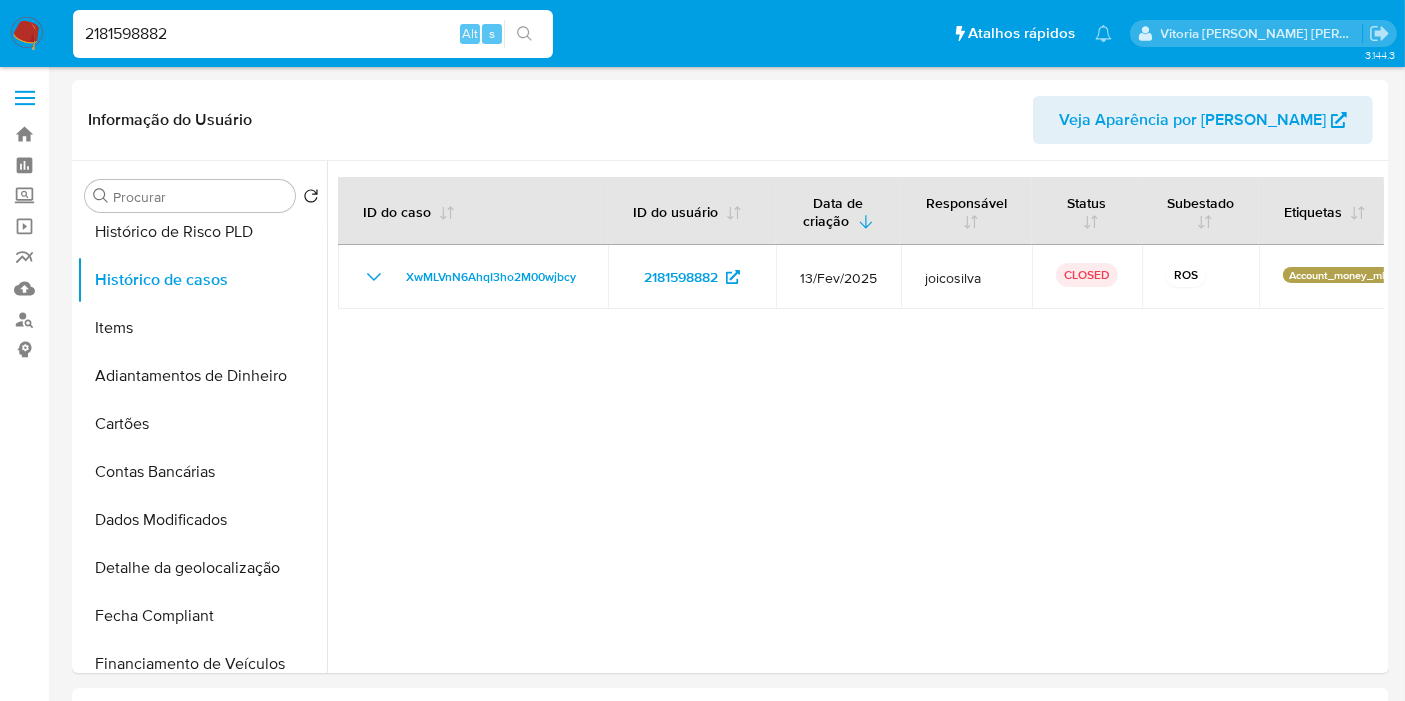 click on "2181598882 Alt s" at bounding box center [313, 34] 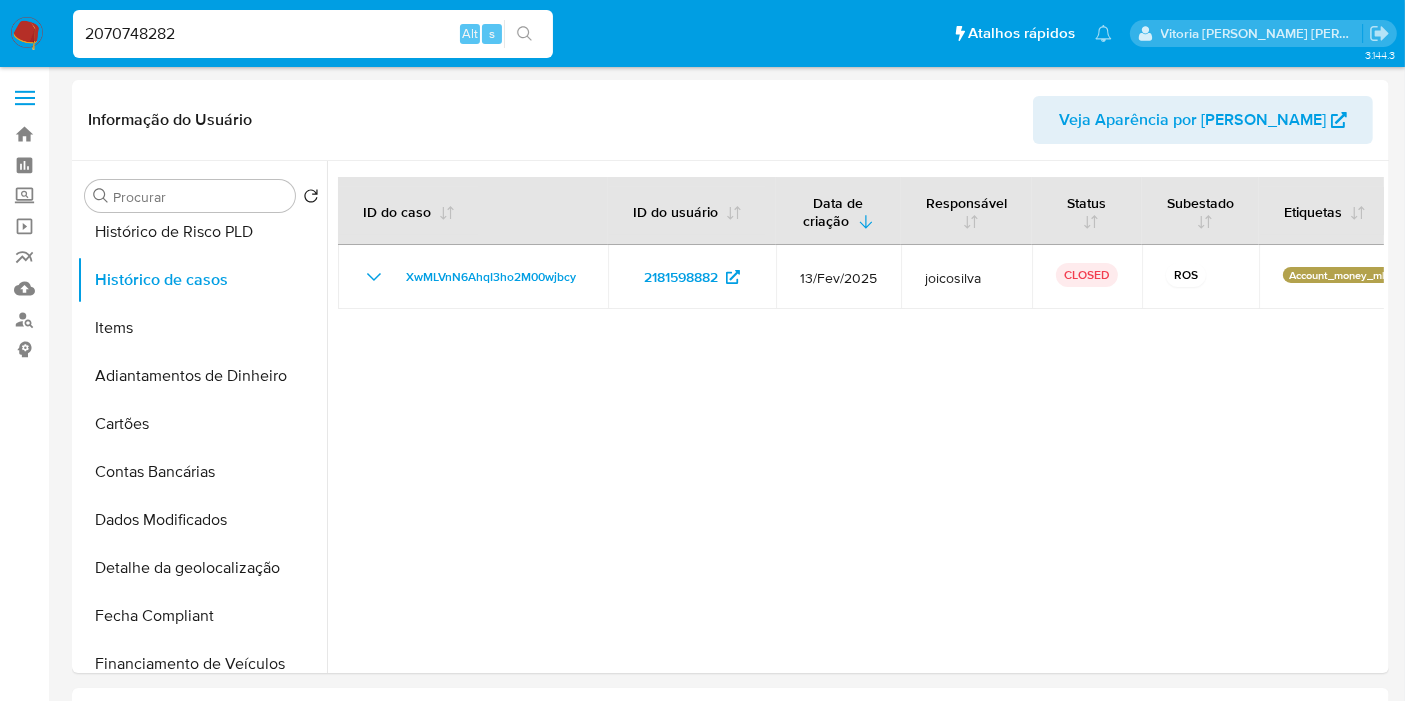 type on "2070748282" 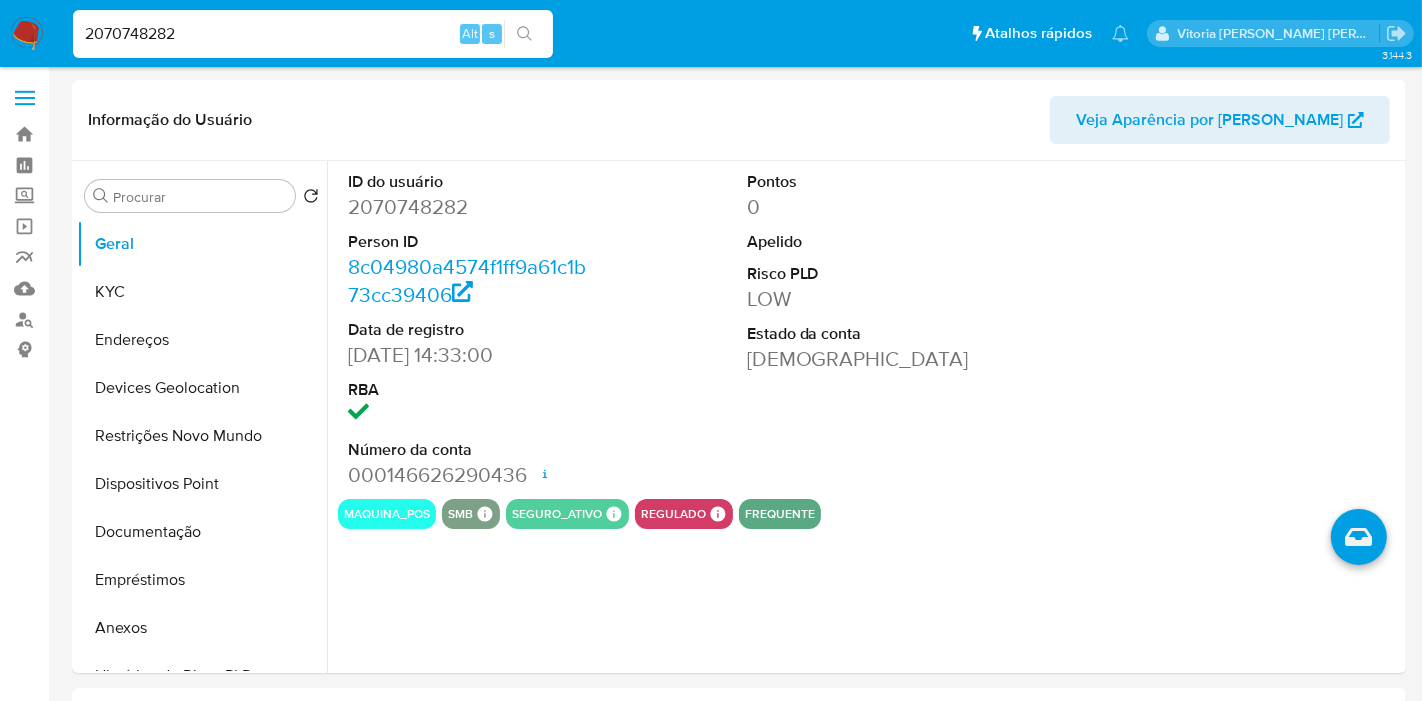 select on "10" 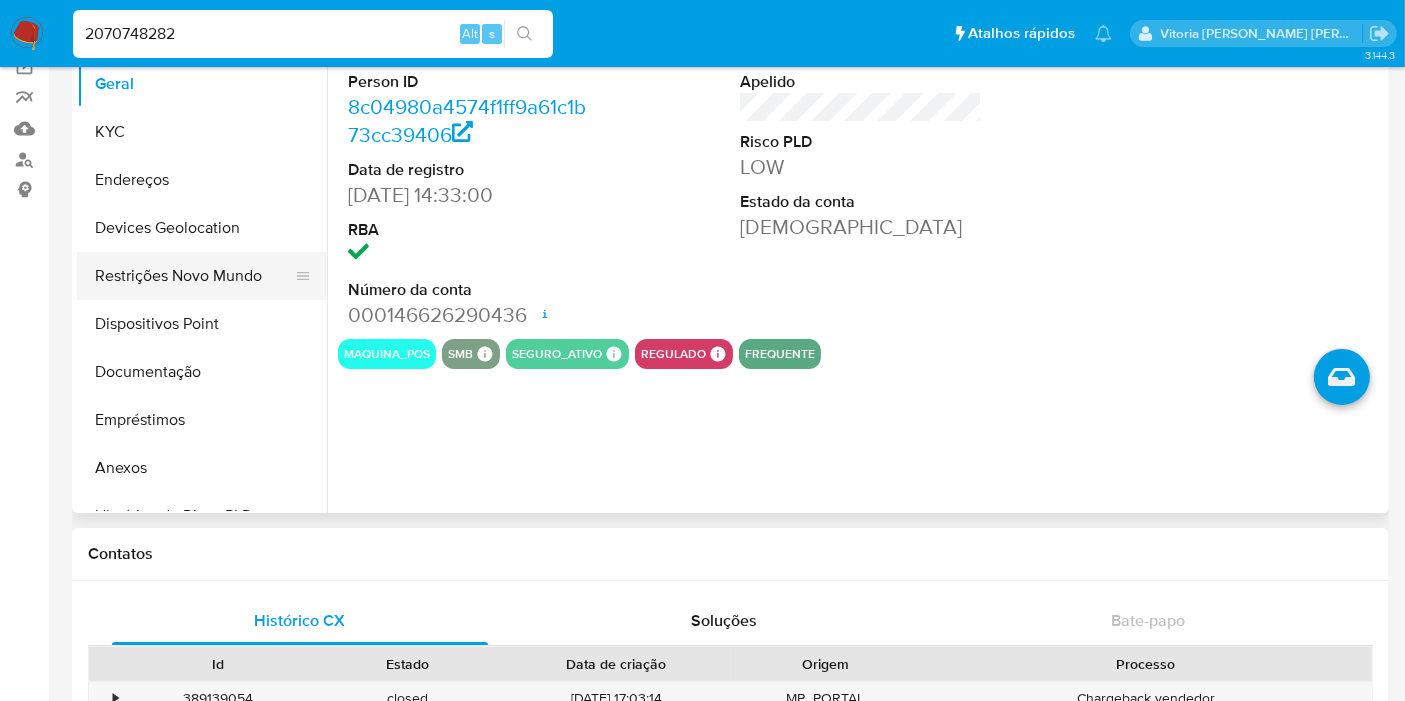scroll, scrollTop: 111, scrollLeft: 0, axis: vertical 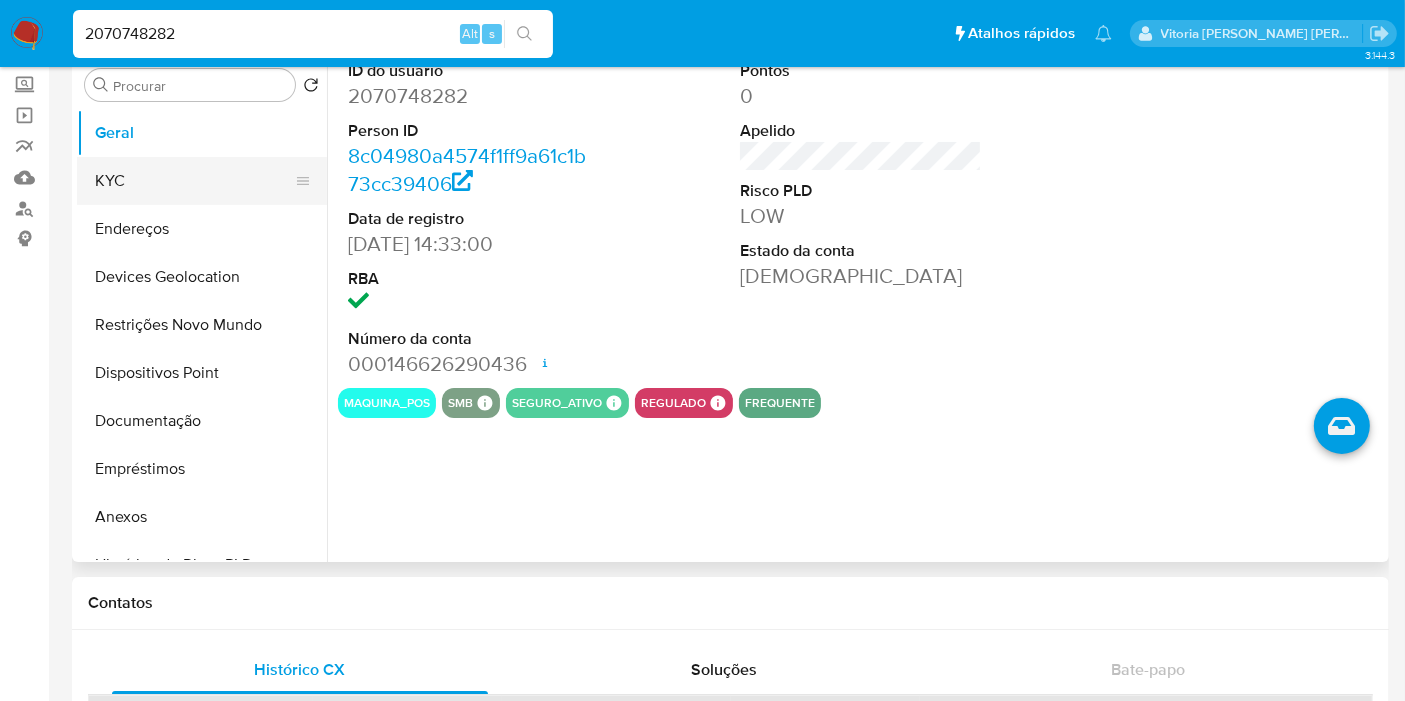 click on "KYC" at bounding box center [194, 181] 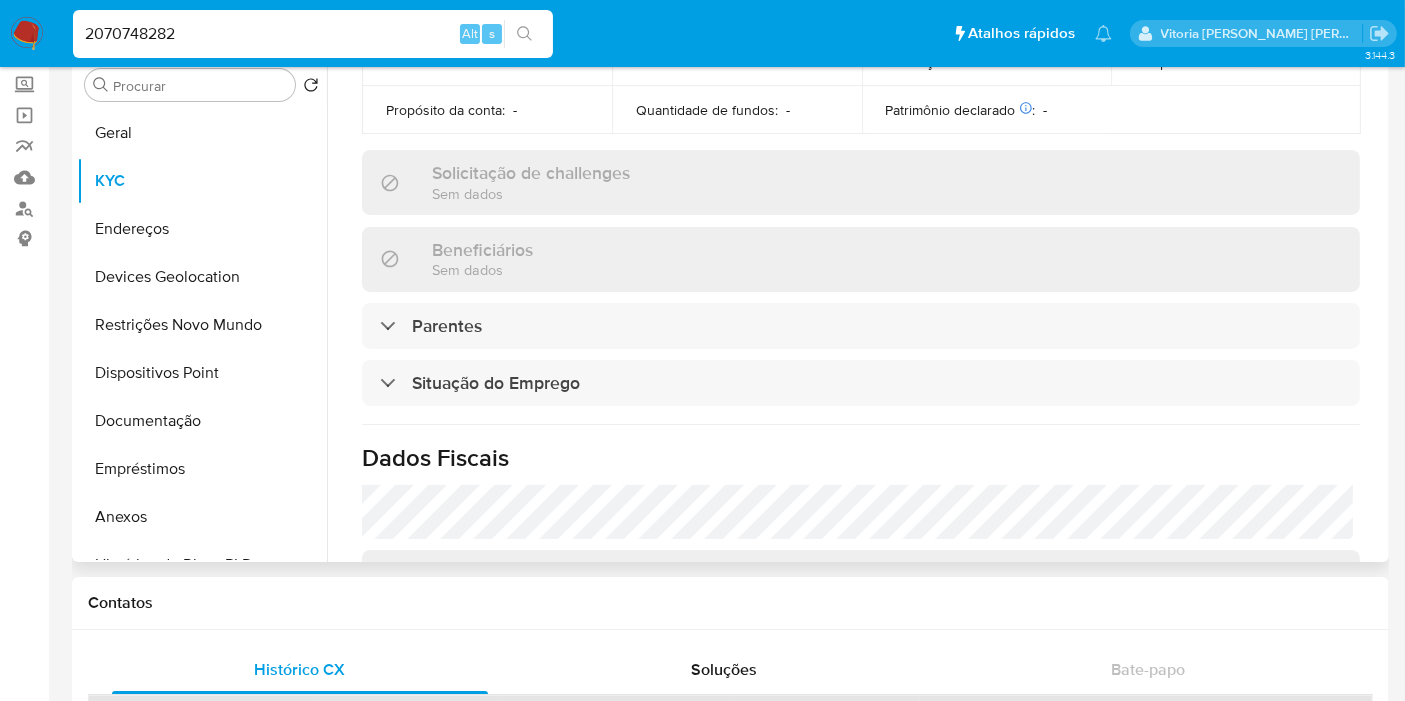 scroll, scrollTop: 934, scrollLeft: 0, axis: vertical 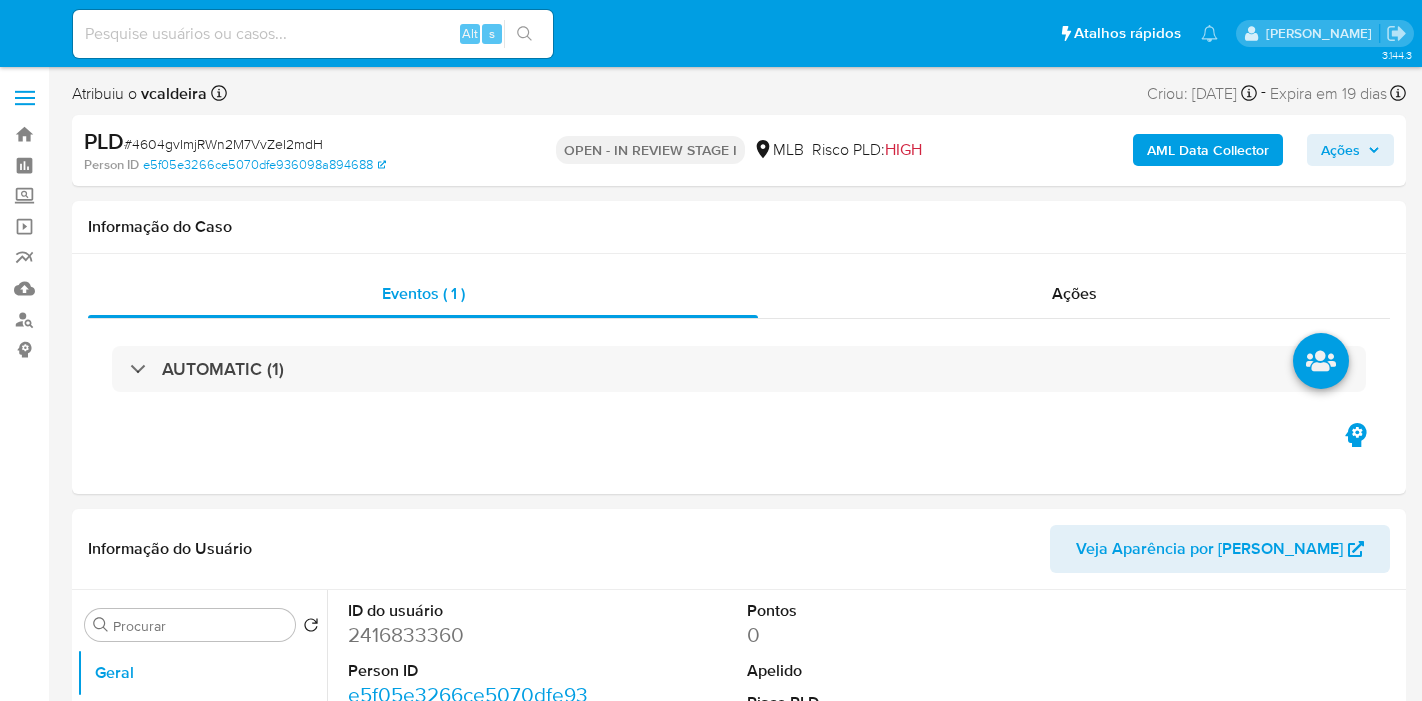 select on "10" 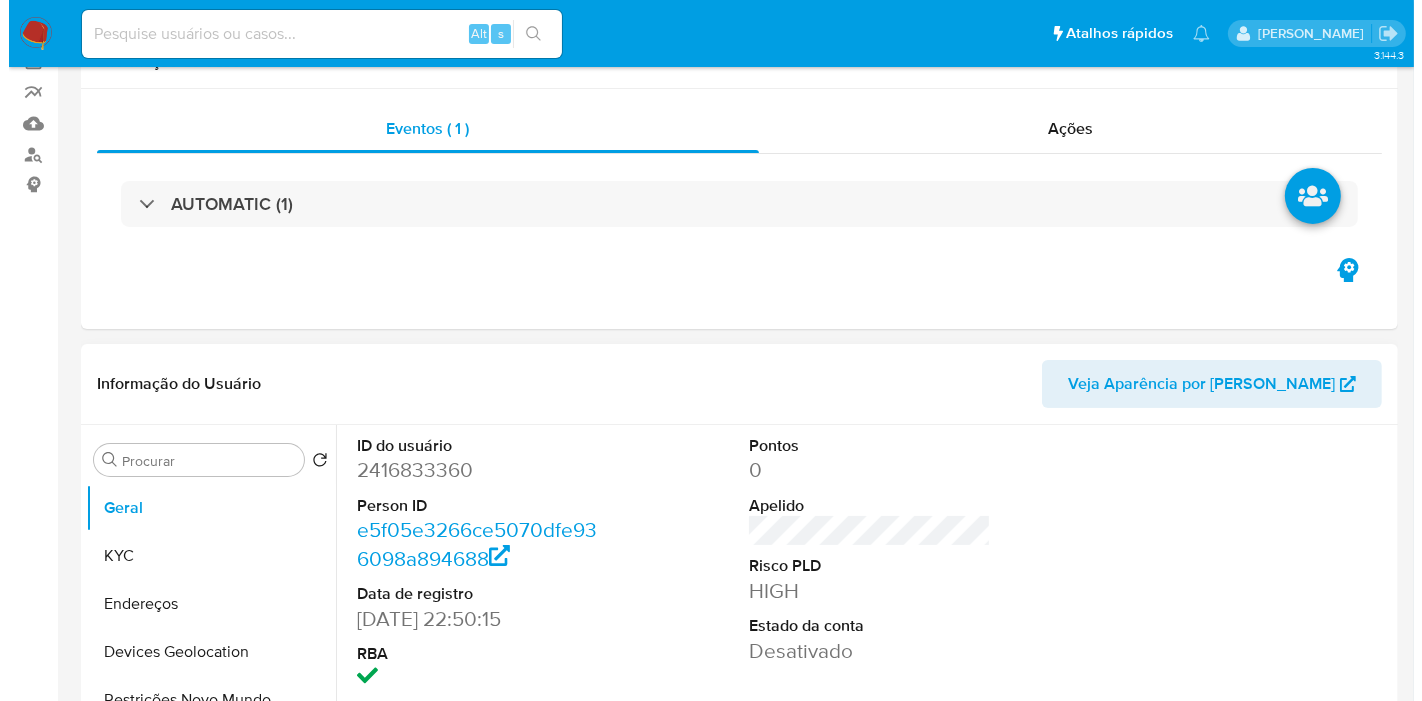 scroll, scrollTop: 333, scrollLeft: 0, axis: vertical 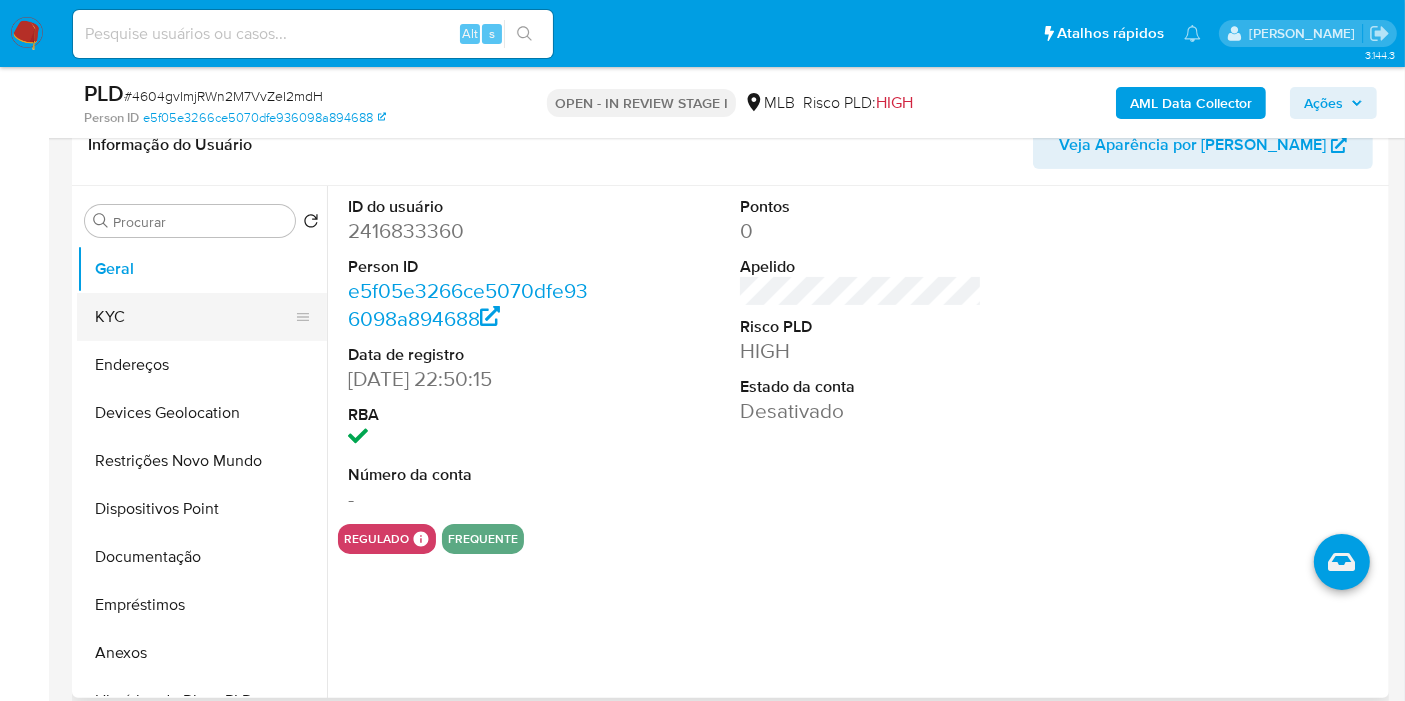 click on "KYC" at bounding box center (194, 317) 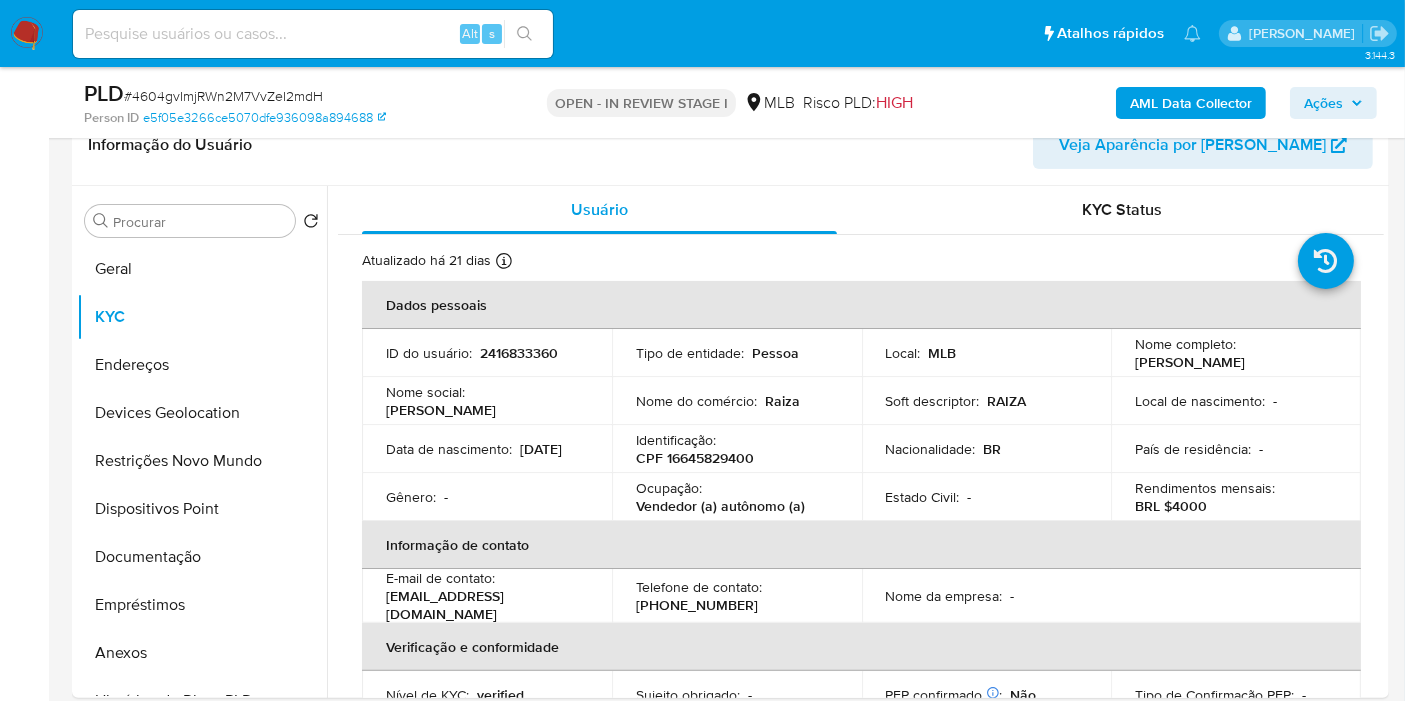 click on "AML Data Collector" at bounding box center [1191, 103] 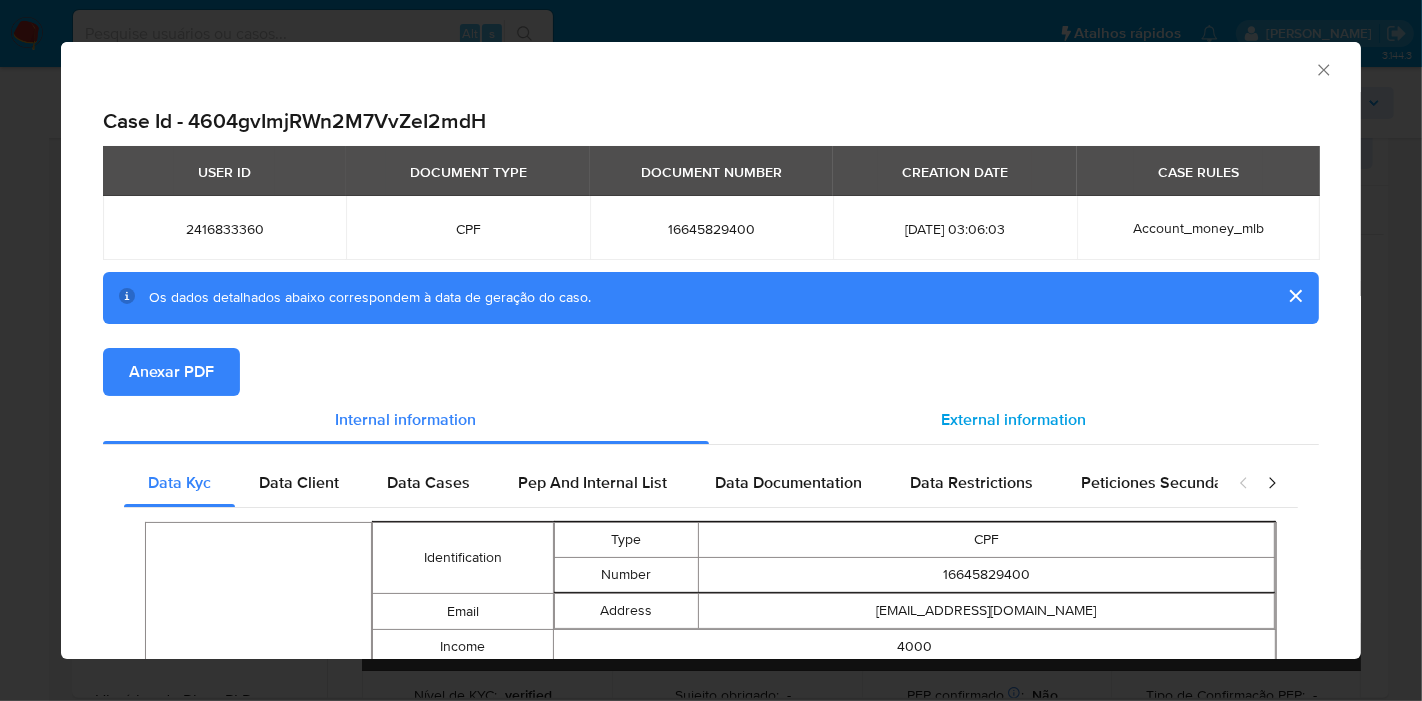 click on "External information" at bounding box center [1014, 419] 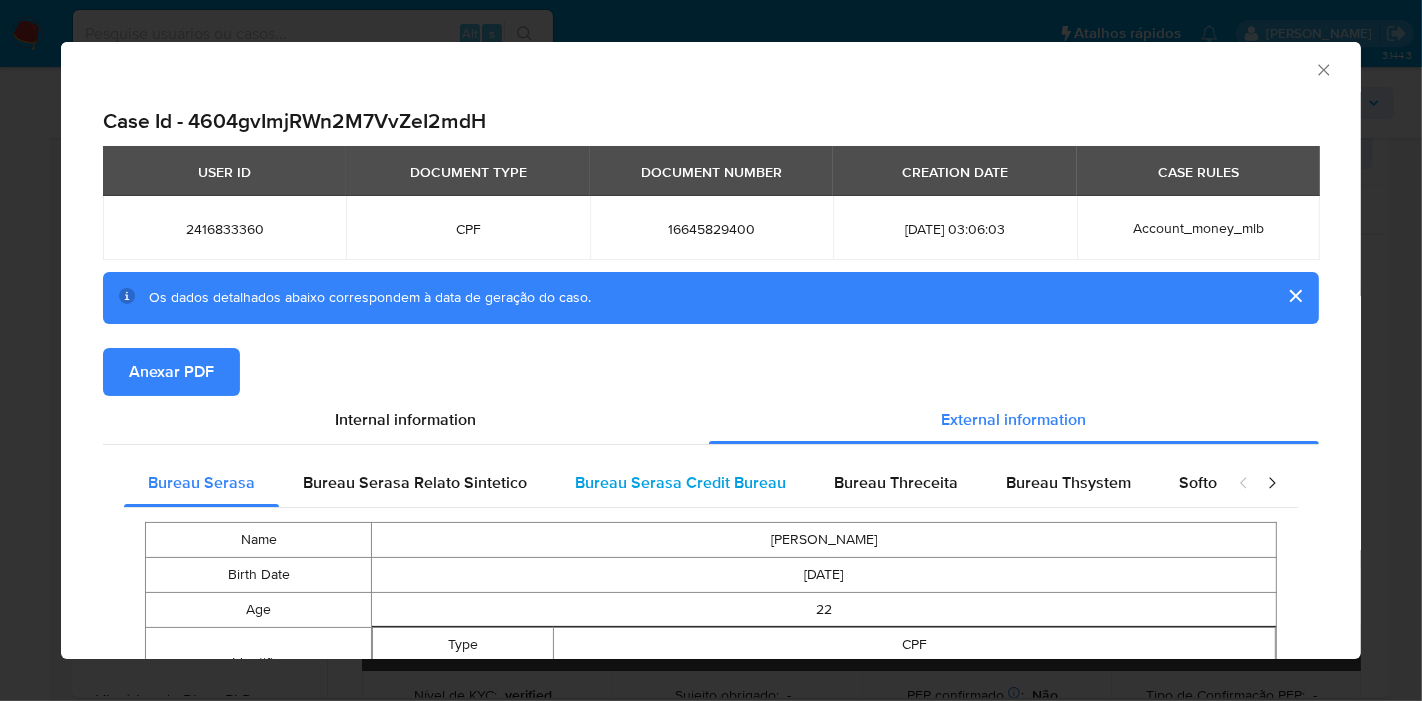 type 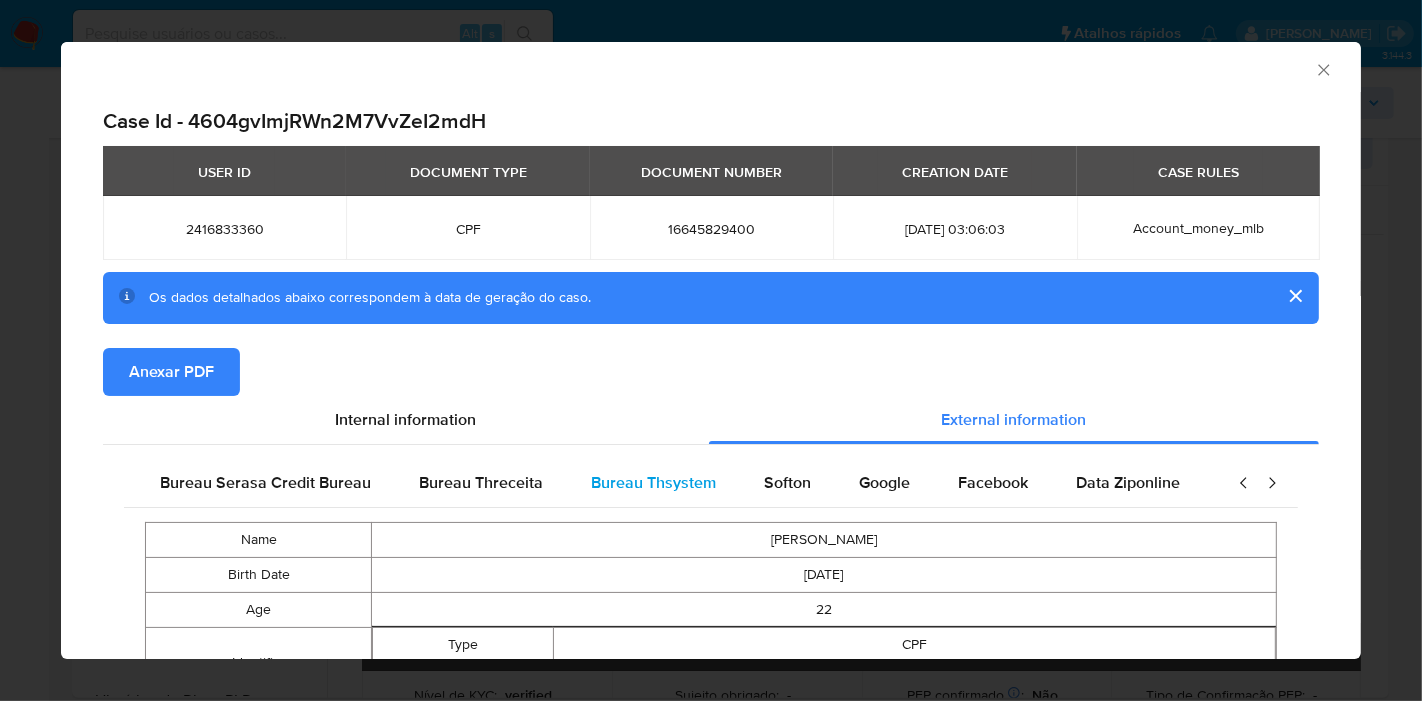 scroll, scrollTop: 0, scrollLeft: 420, axis: horizontal 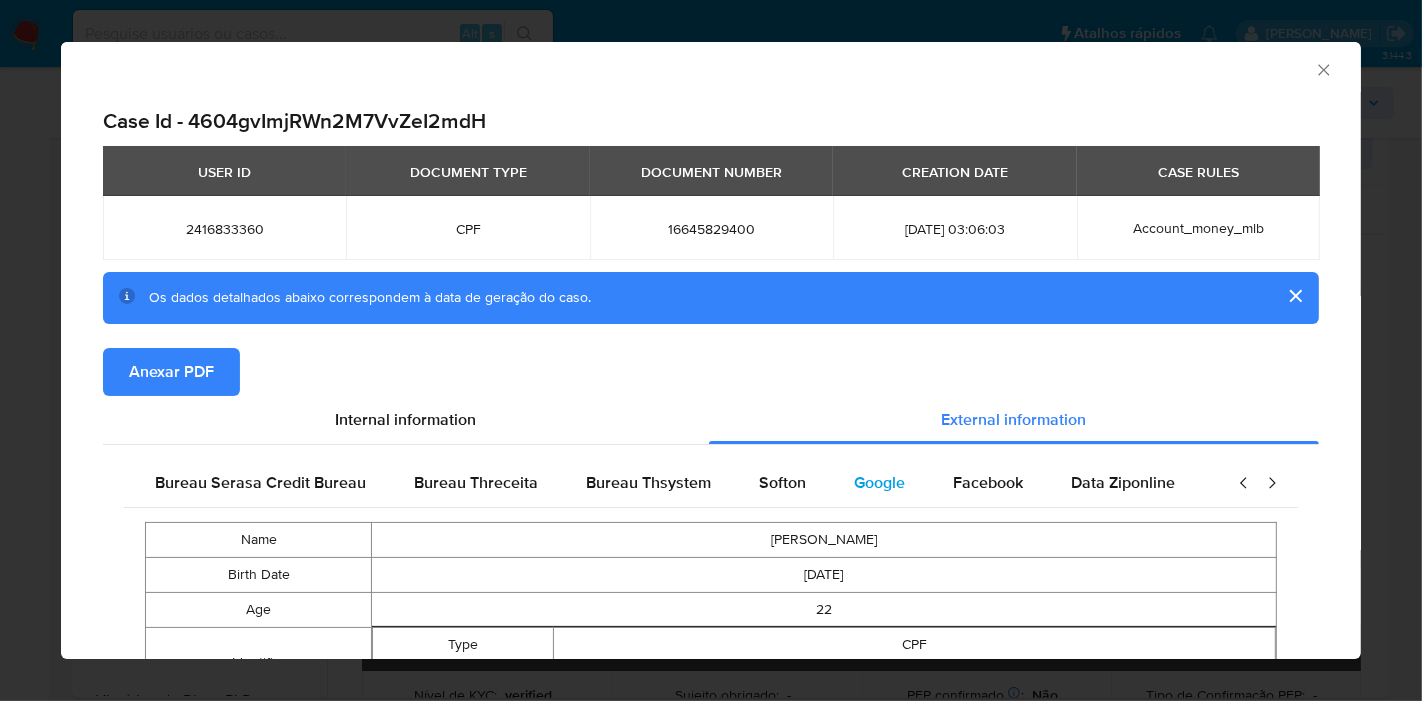 click on "Google" at bounding box center [879, 482] 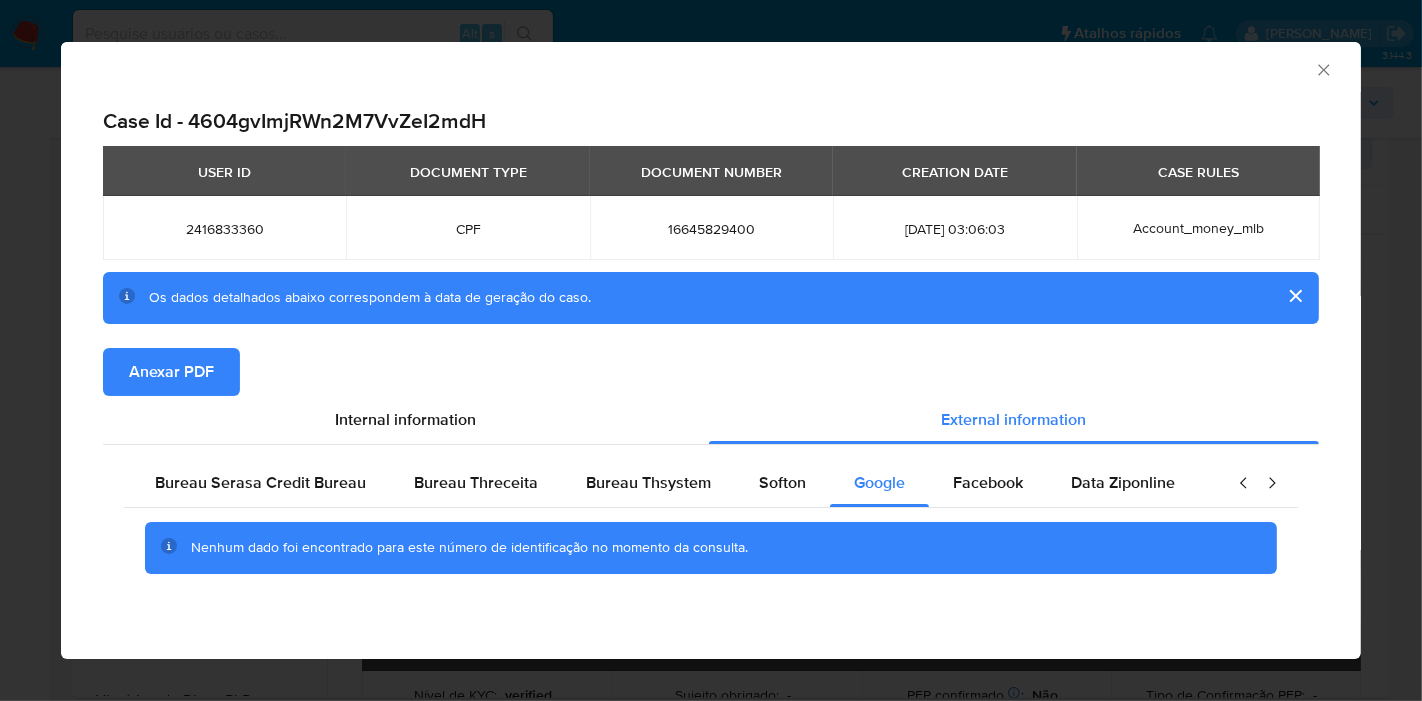 scroll, scrollTop: 5, scrollLeft: 0, axis: vertical 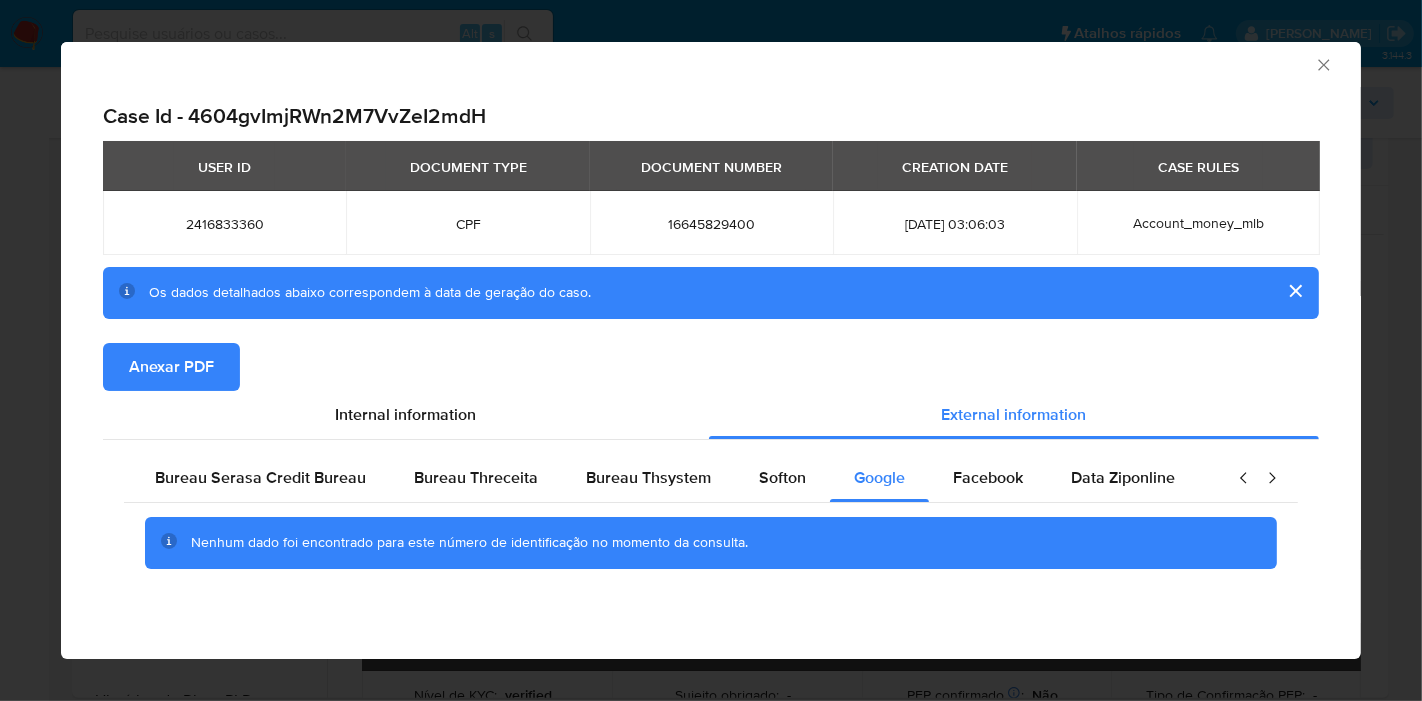 type 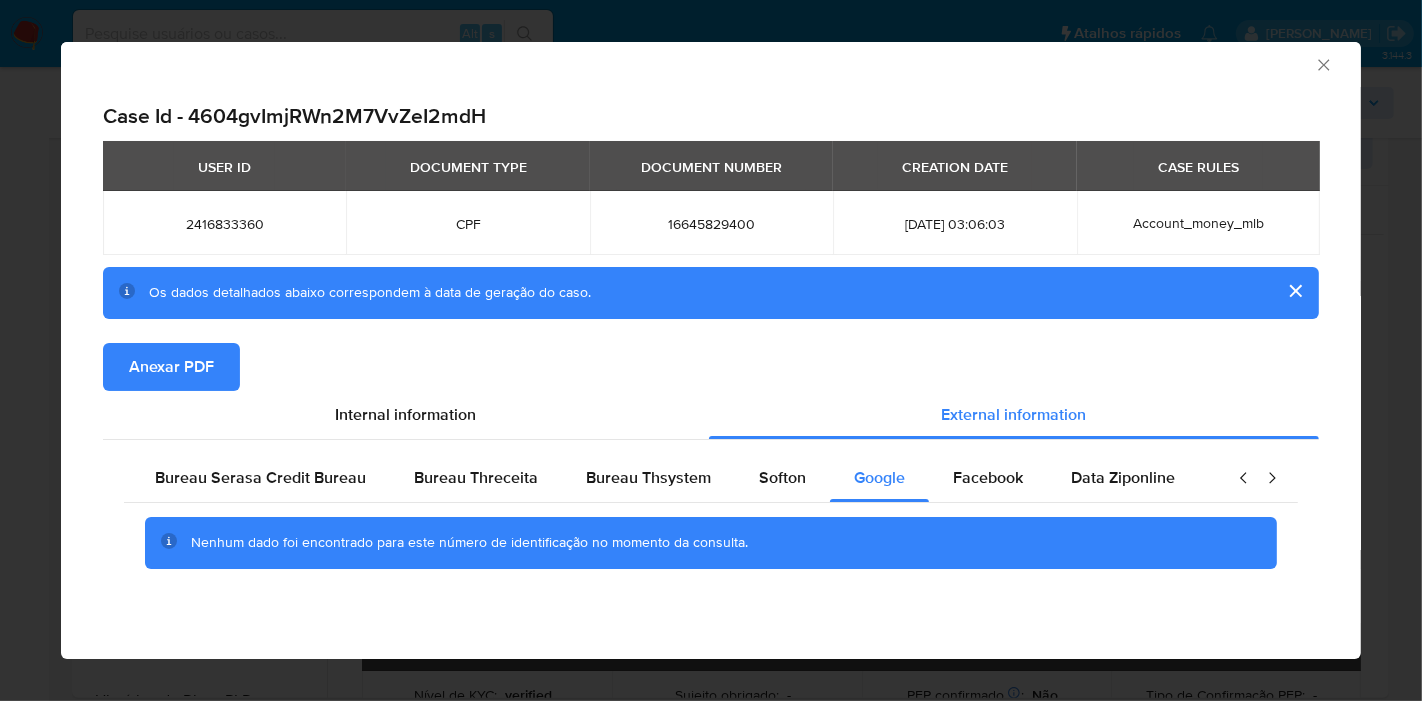 scroll, scrollTop: 0, scrollLeft: 0, axis: both 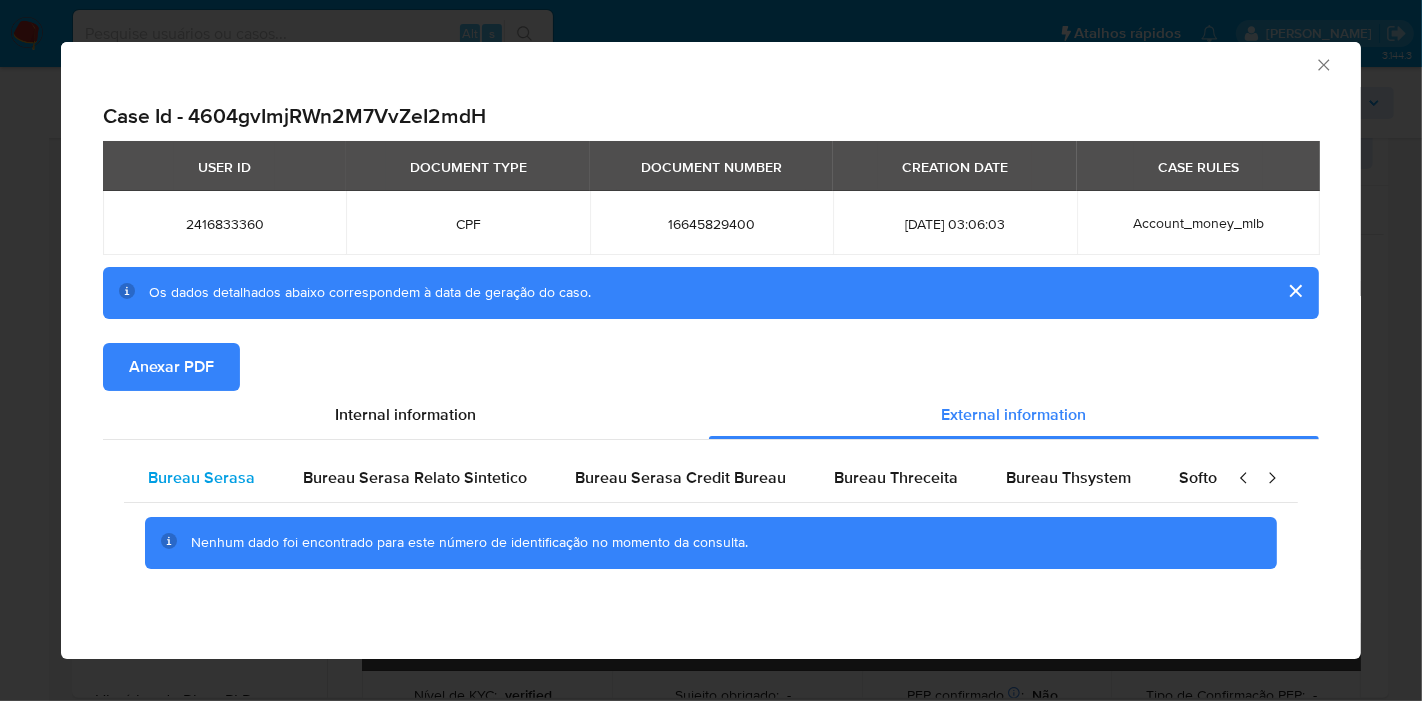 click on "Bureau Serasa" at bounding box center [201, 477] 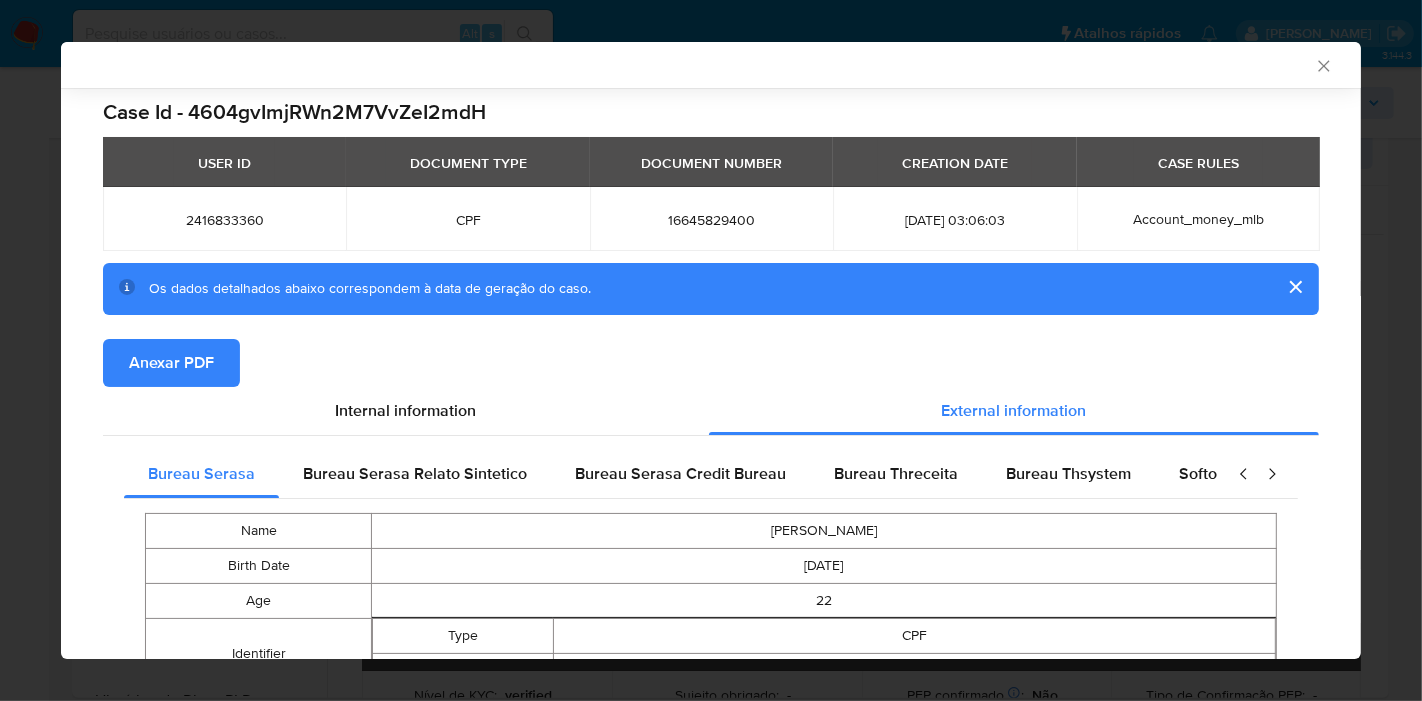 scroll, scrollTop: 334, scrollLeft: 0, axis: vertical 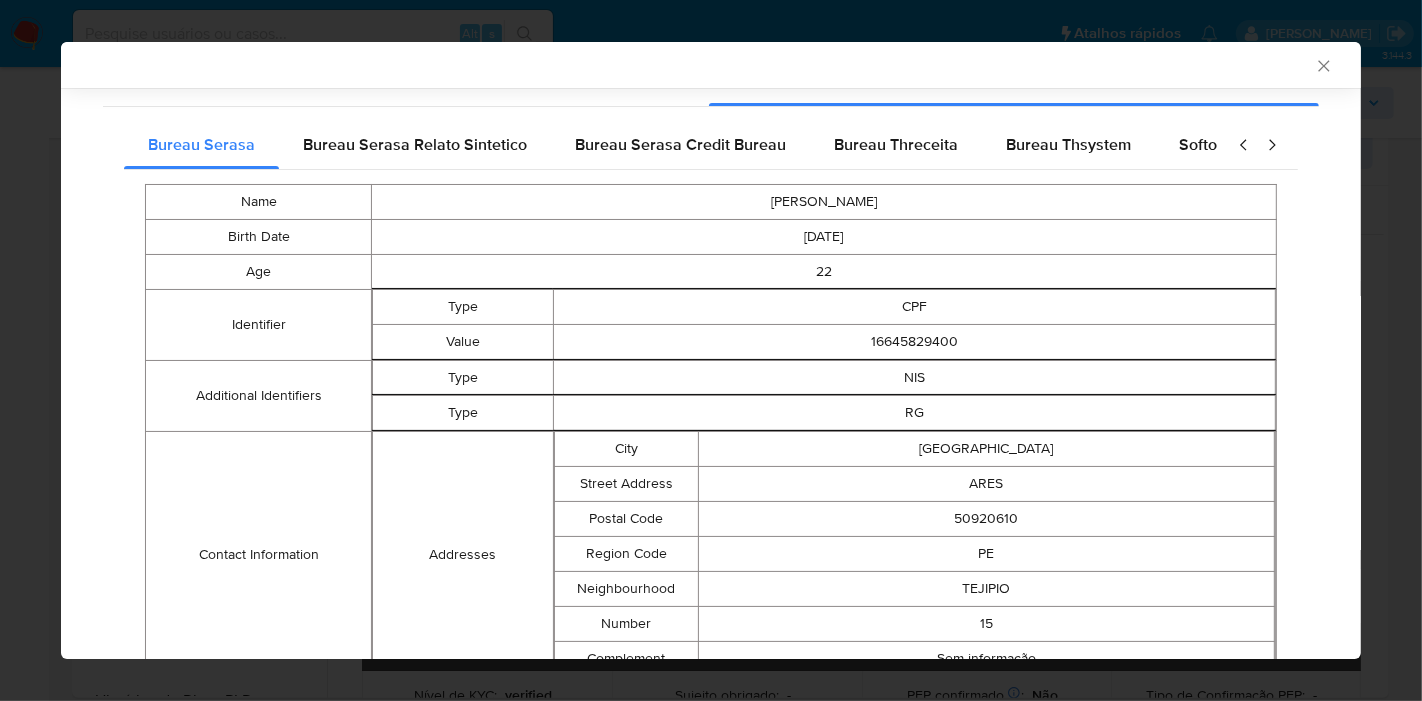 type 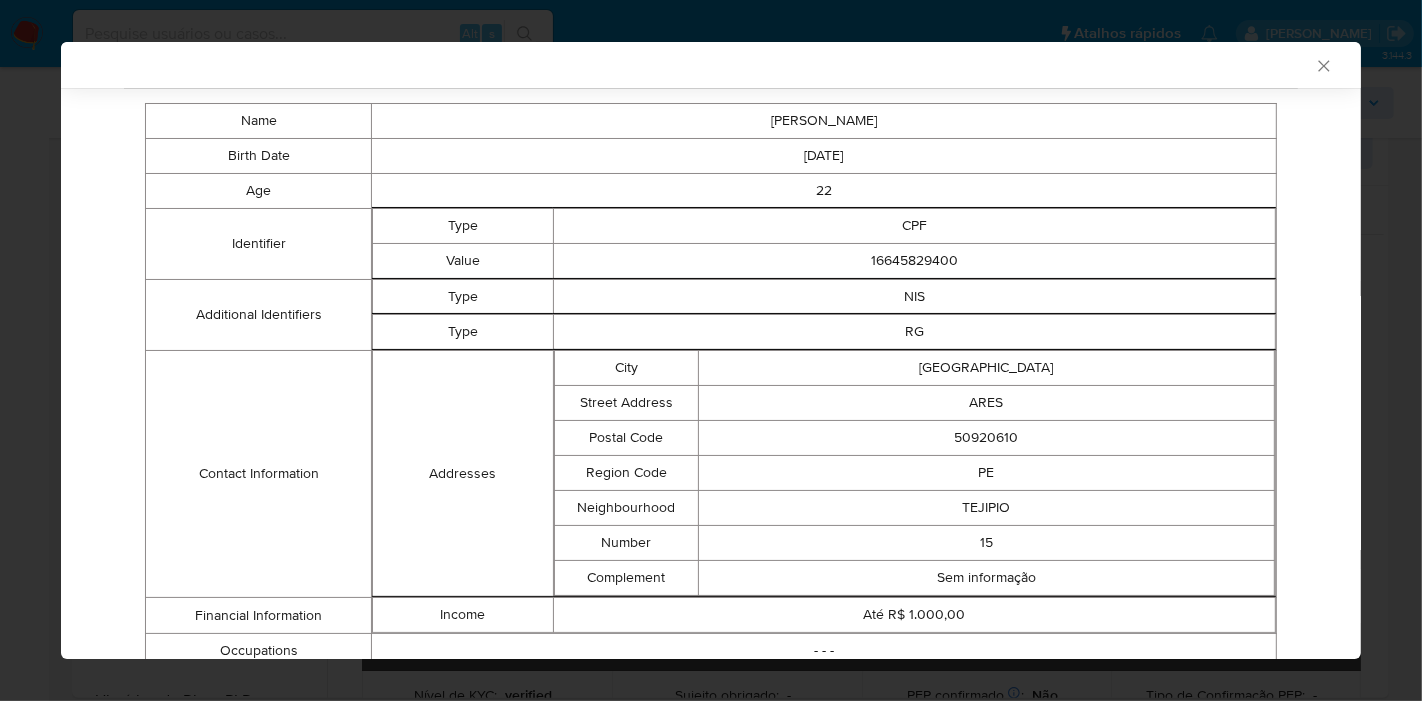 scroll, scrollTop: 530, scrollLeft: 0, axis: vertical 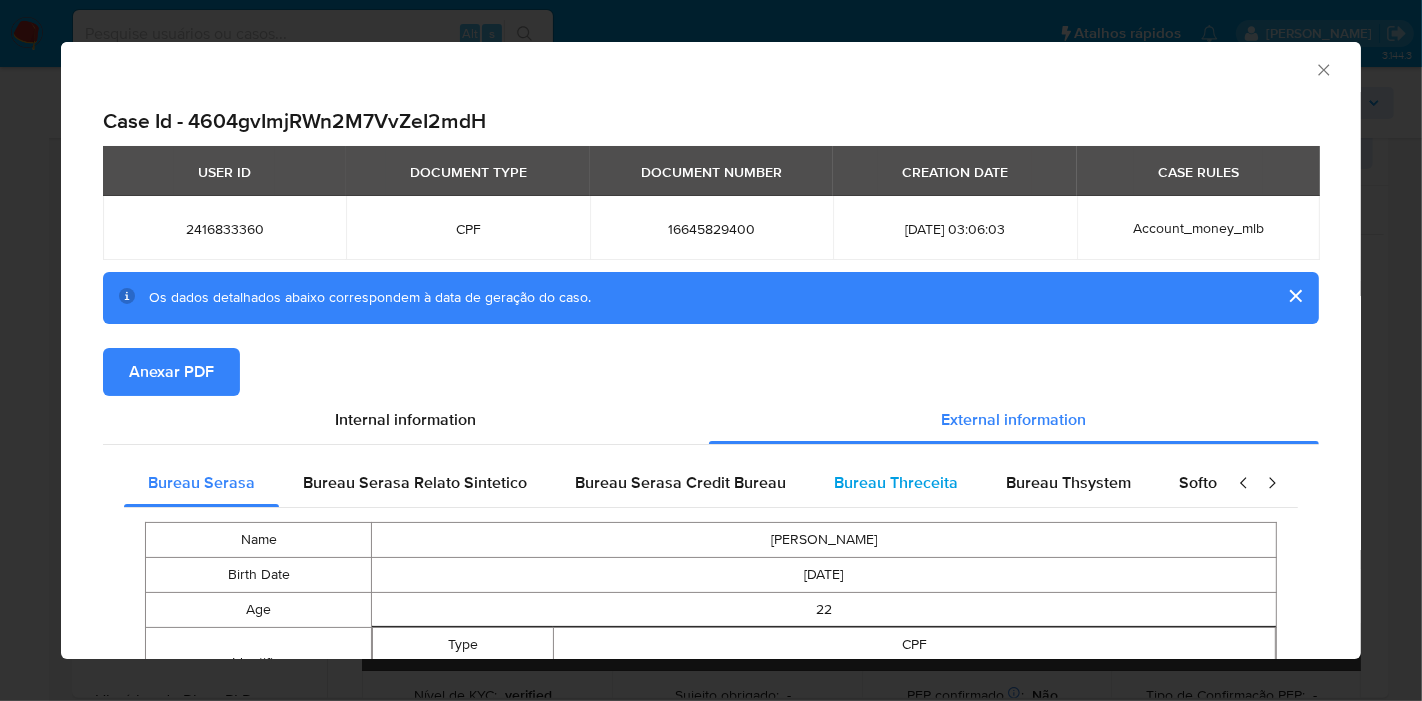 click on "Bureau Threceita" at bounding box center (896, 482) 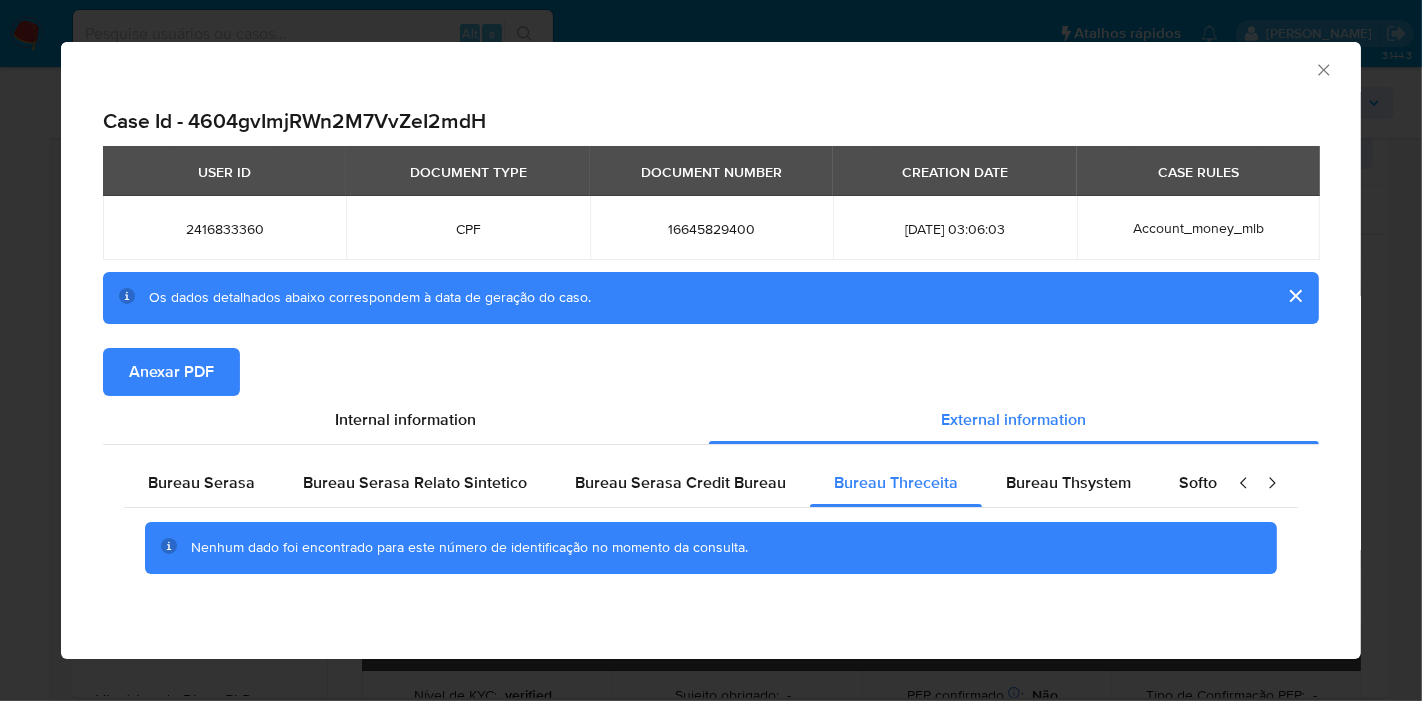 click 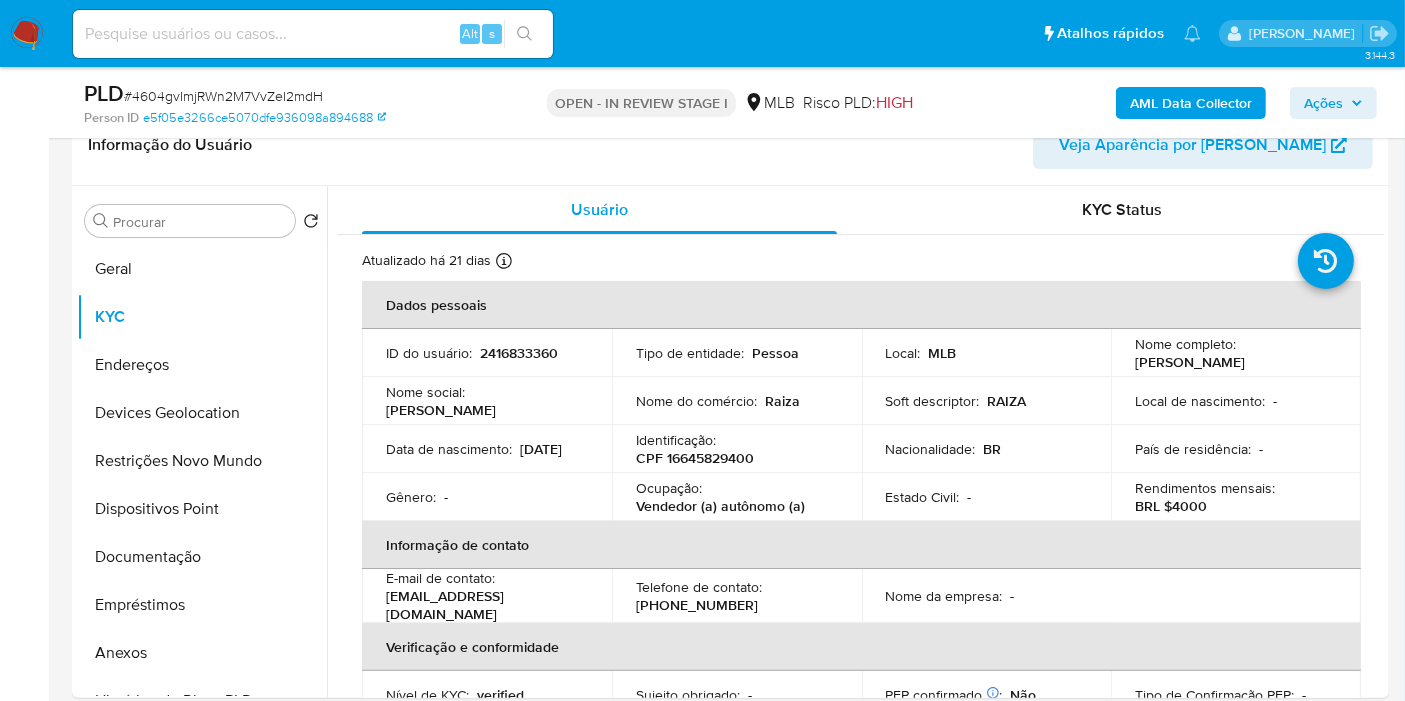 drag, startPoint x: 472, startPoint y: 462, endPoint x: 620, endPoint y: 41, distance: 446.25665 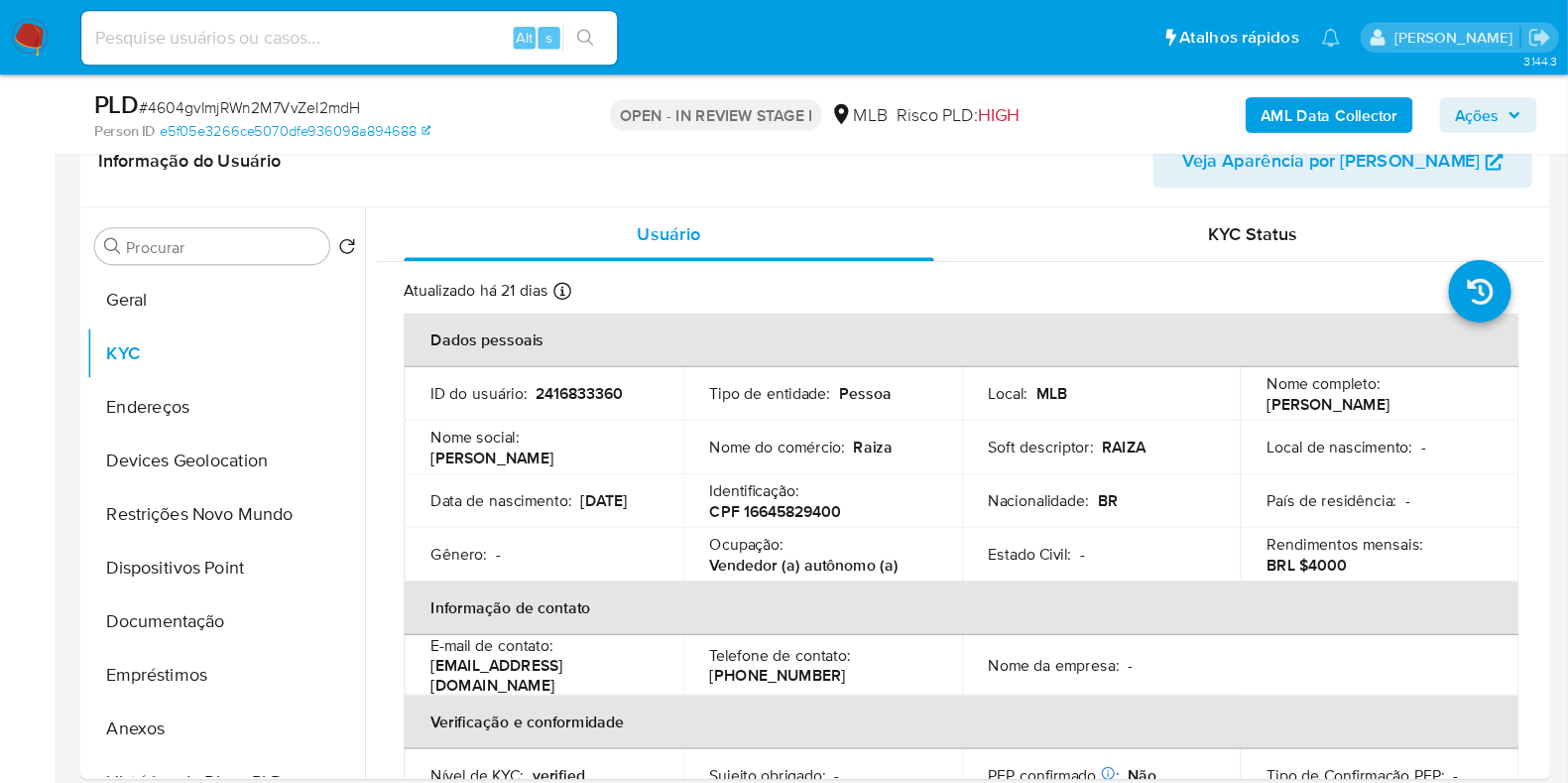 scroll, scrollTop: 330, scrollLeft: 0, axis: vertical 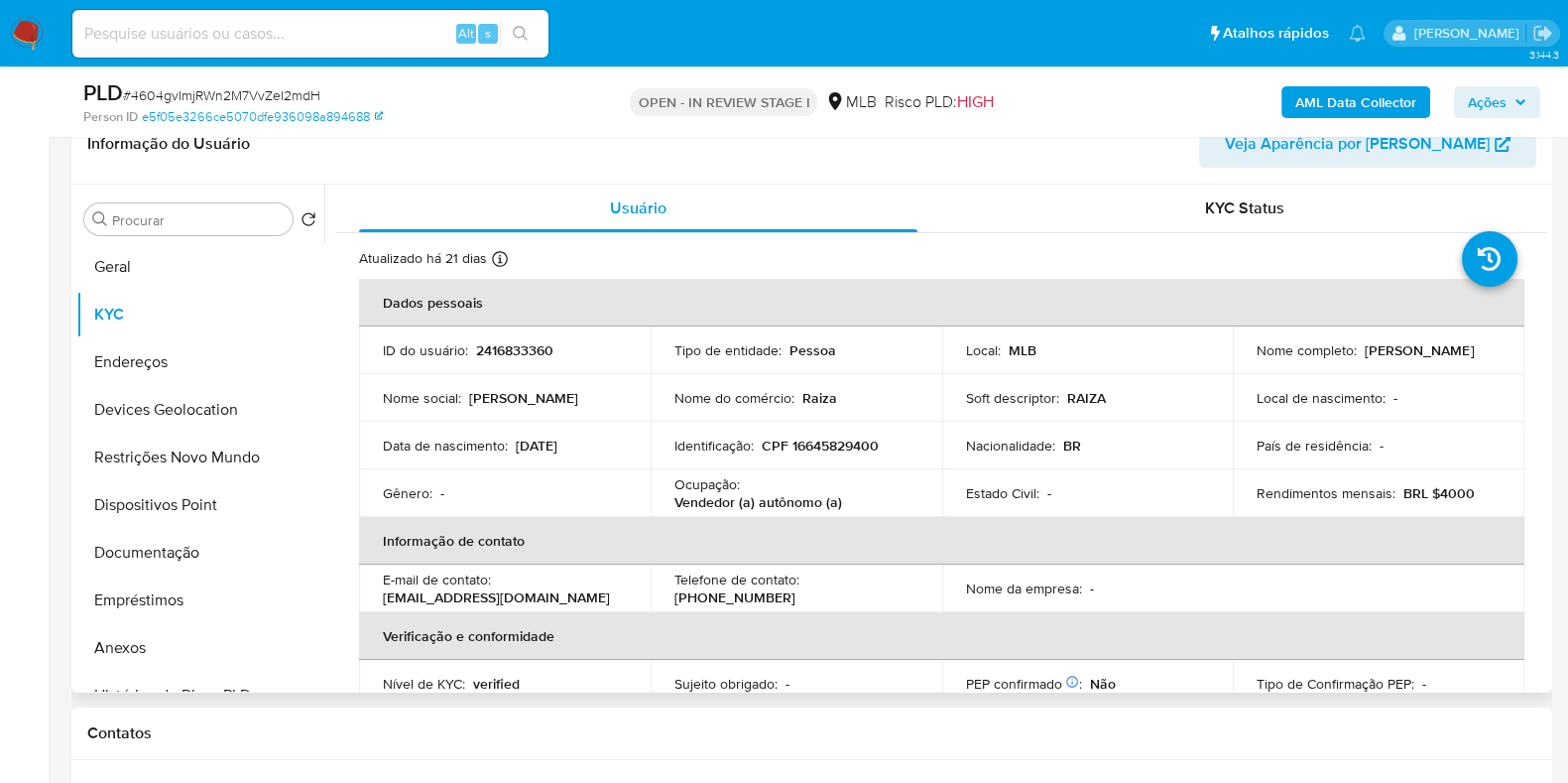 click on "CPF 16645829400" at bounding box center [820, 446] 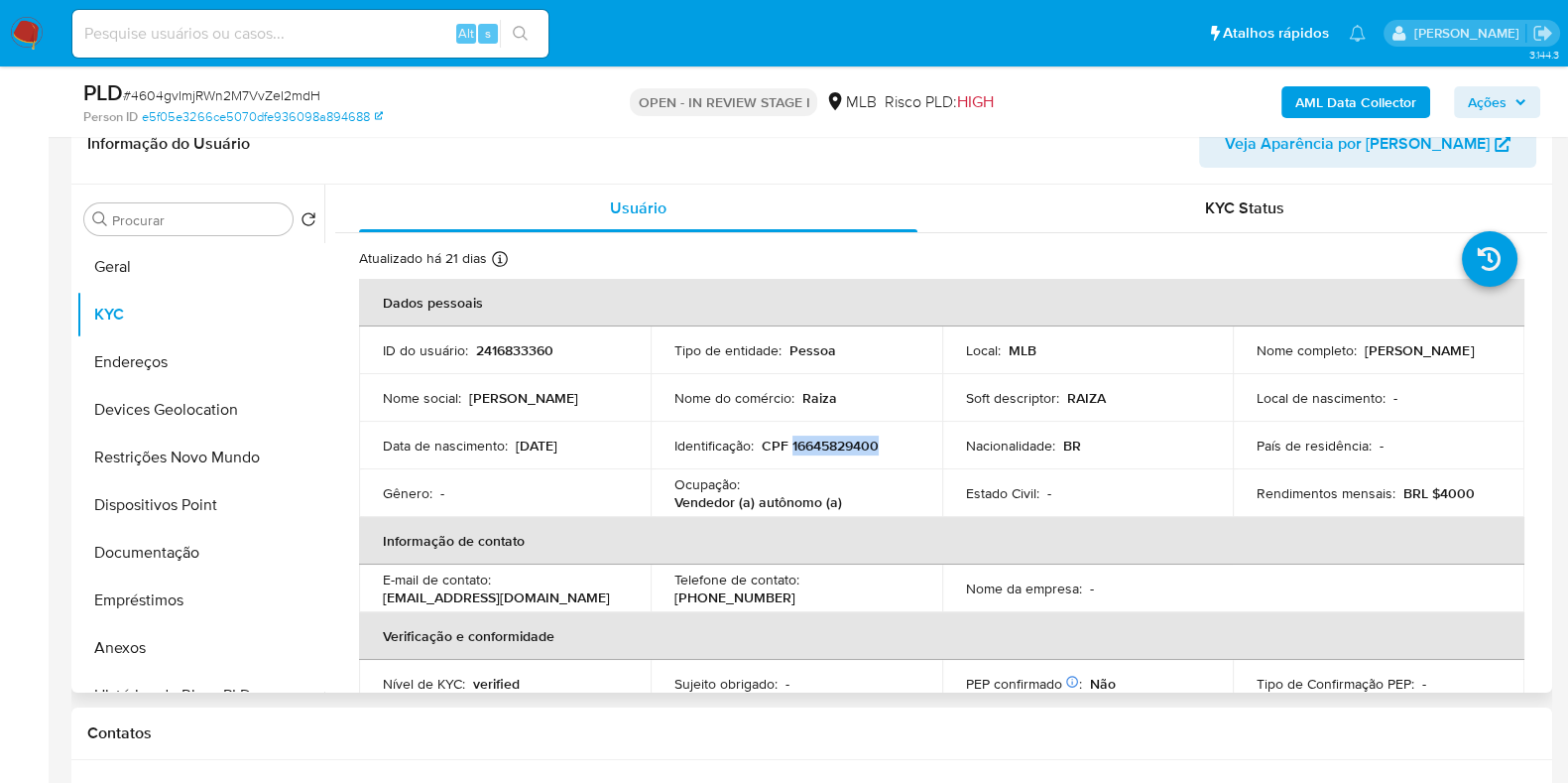 click on "CPF 16645829400" at bounding box center (820, 446) 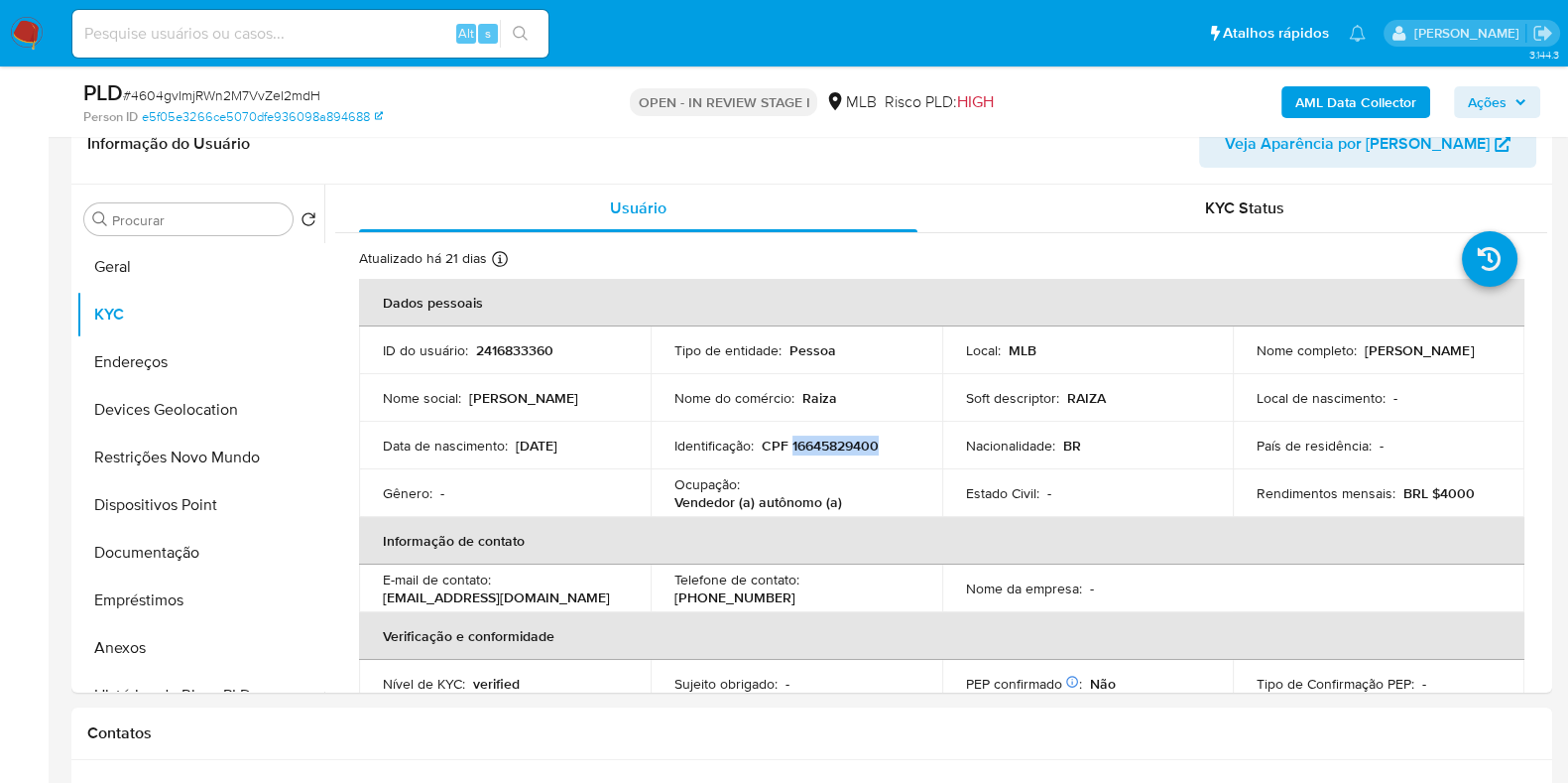 copy on "16645829400" 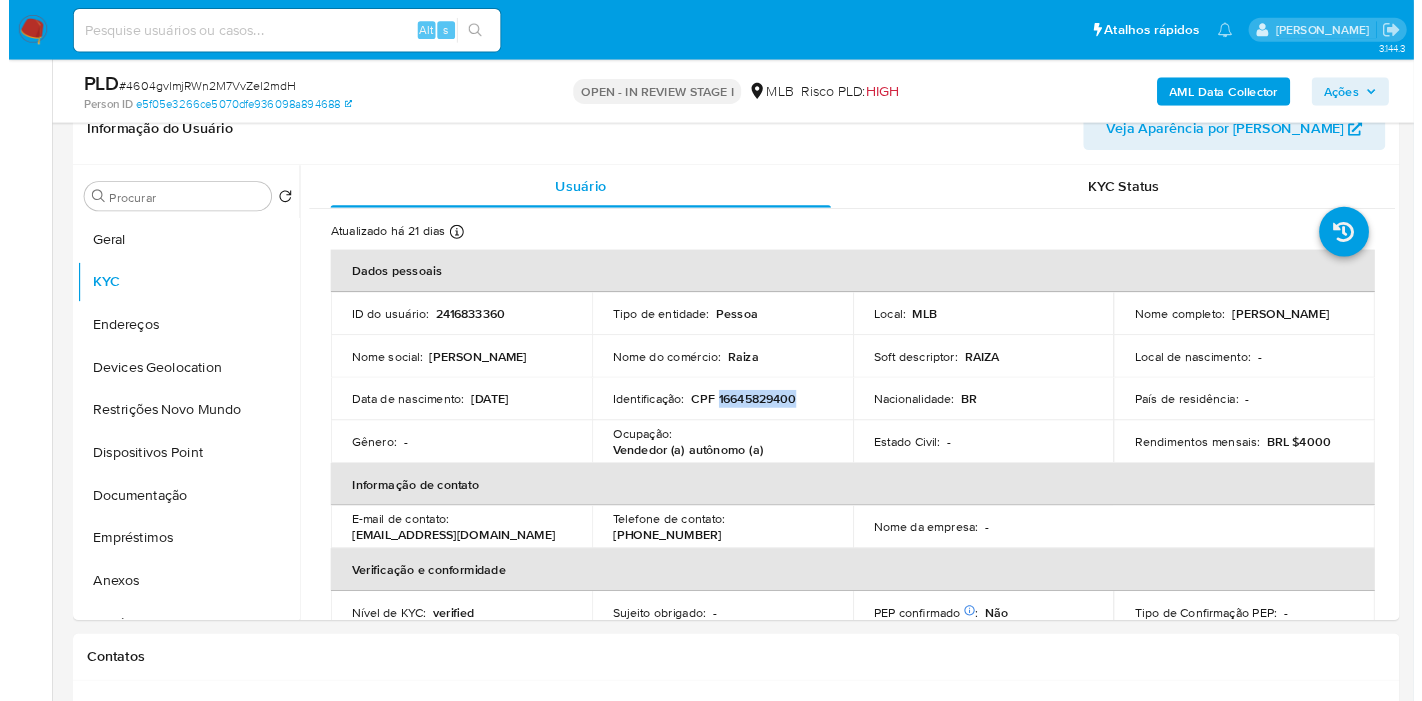 scroll, scrollTop: 333, scrollLeft: 0, axis: vertical 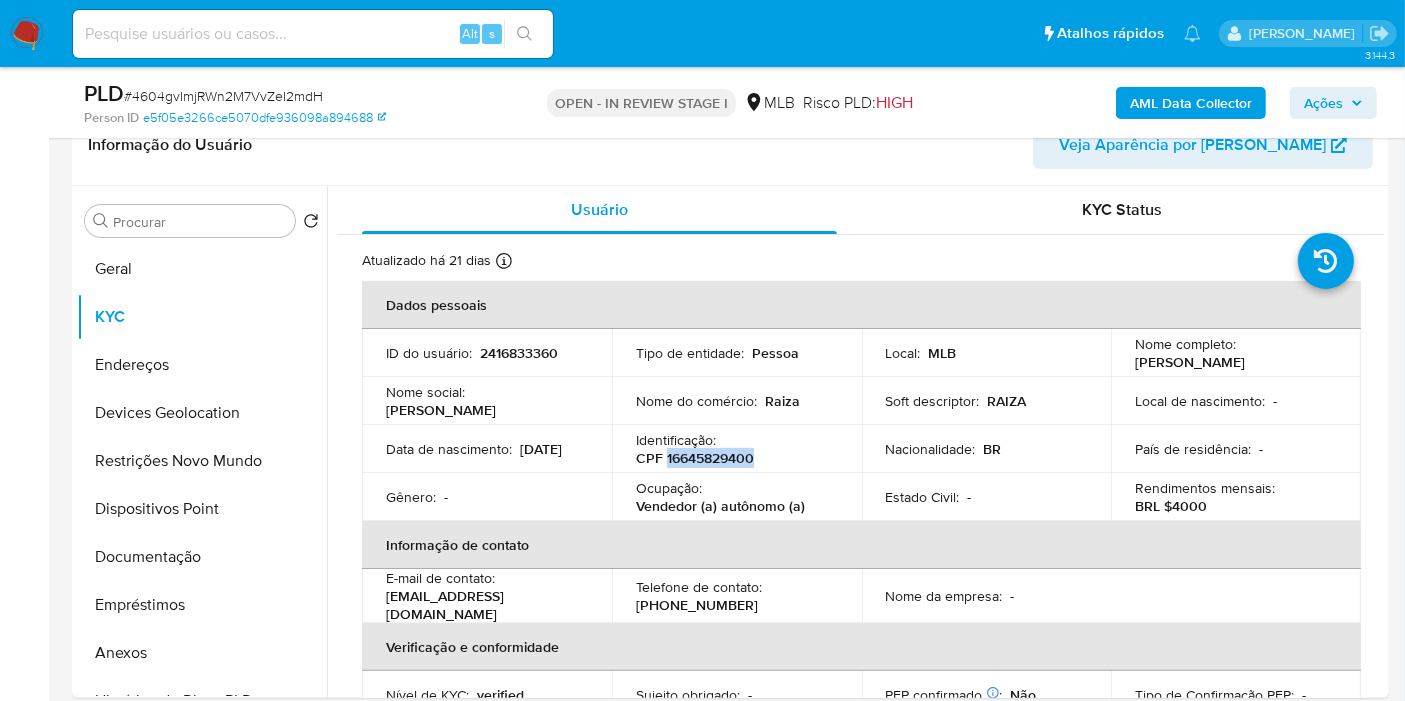drag, startPoint x: 1337, startPoint y: 87, endPoint x: 1275, endPoint y: 111, distance: 66.48308 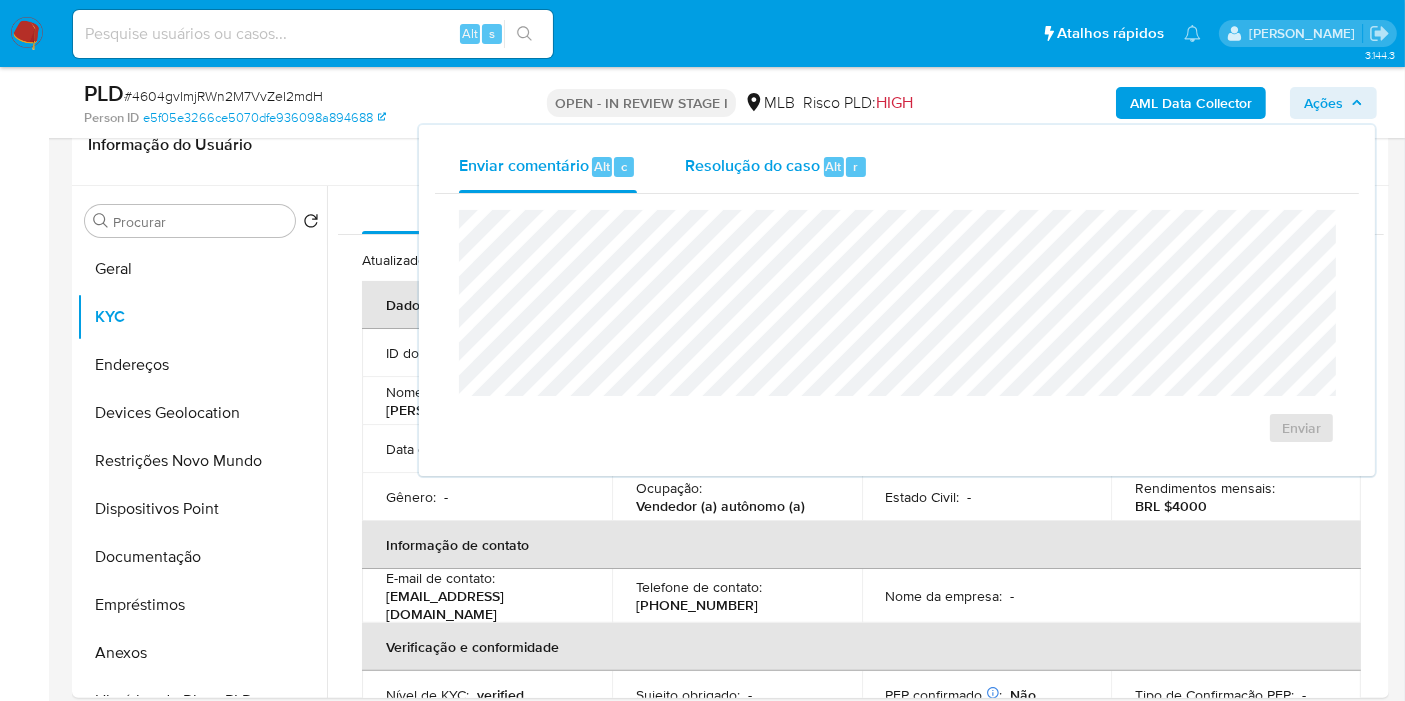 drag, startPoint x: 777, startPoint y: 158, endPoint x: 769, endPoint y: 198, distance: 40.792156 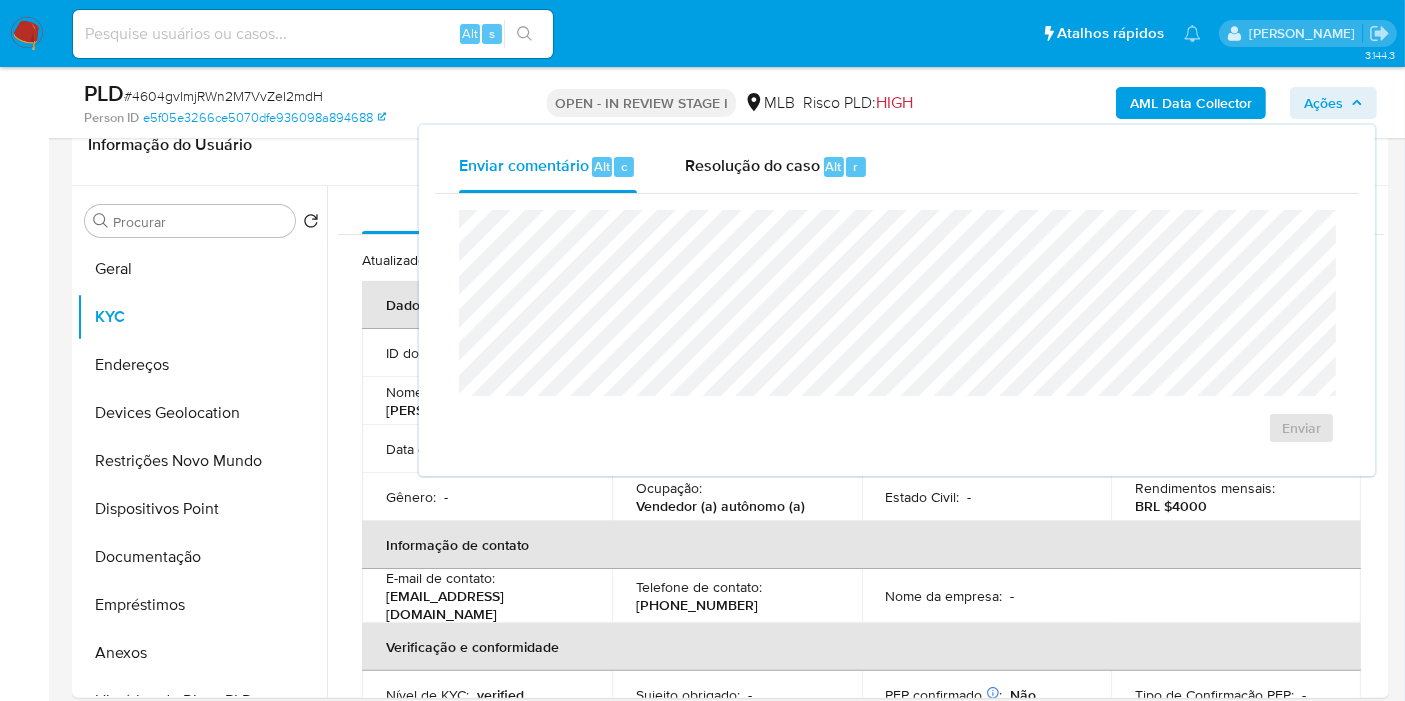 click on "Resolução do caso" at bounding box center [752, 165] 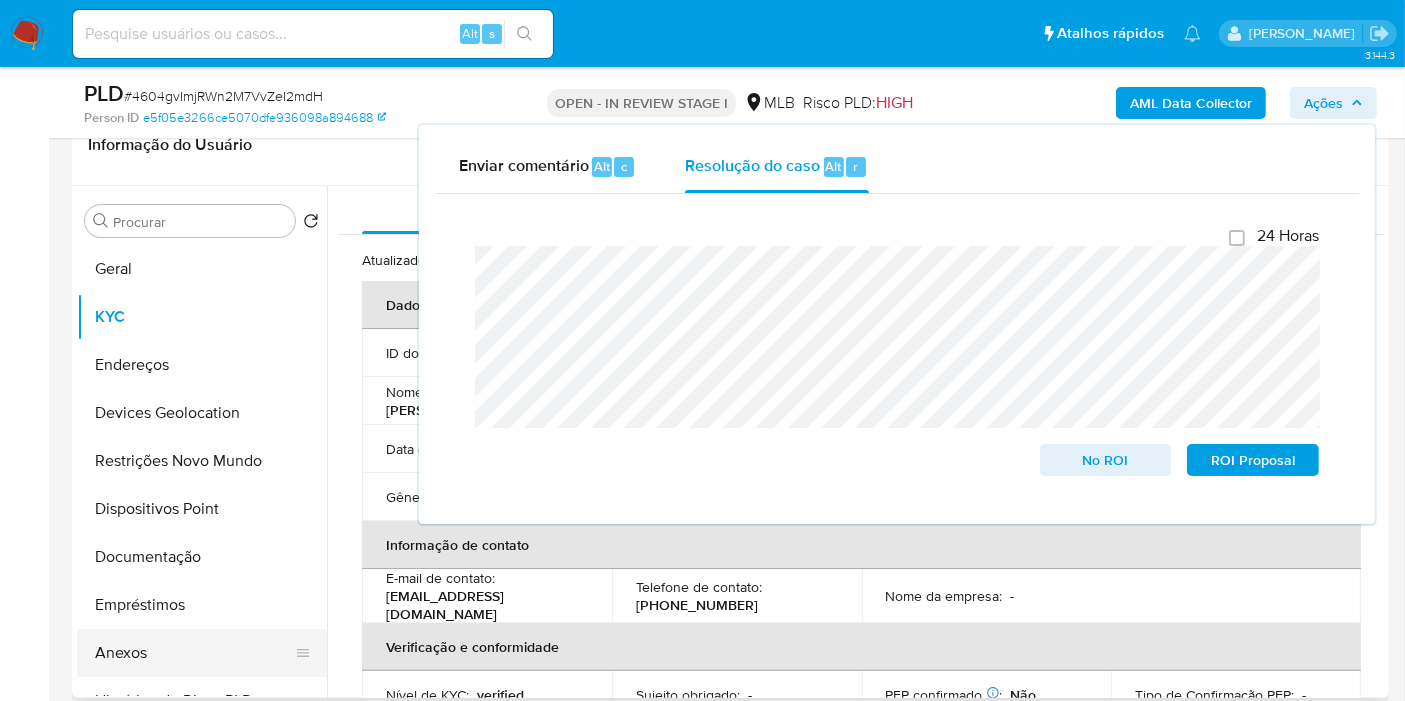 click on "Anexos" at bounding box center (194, 653) 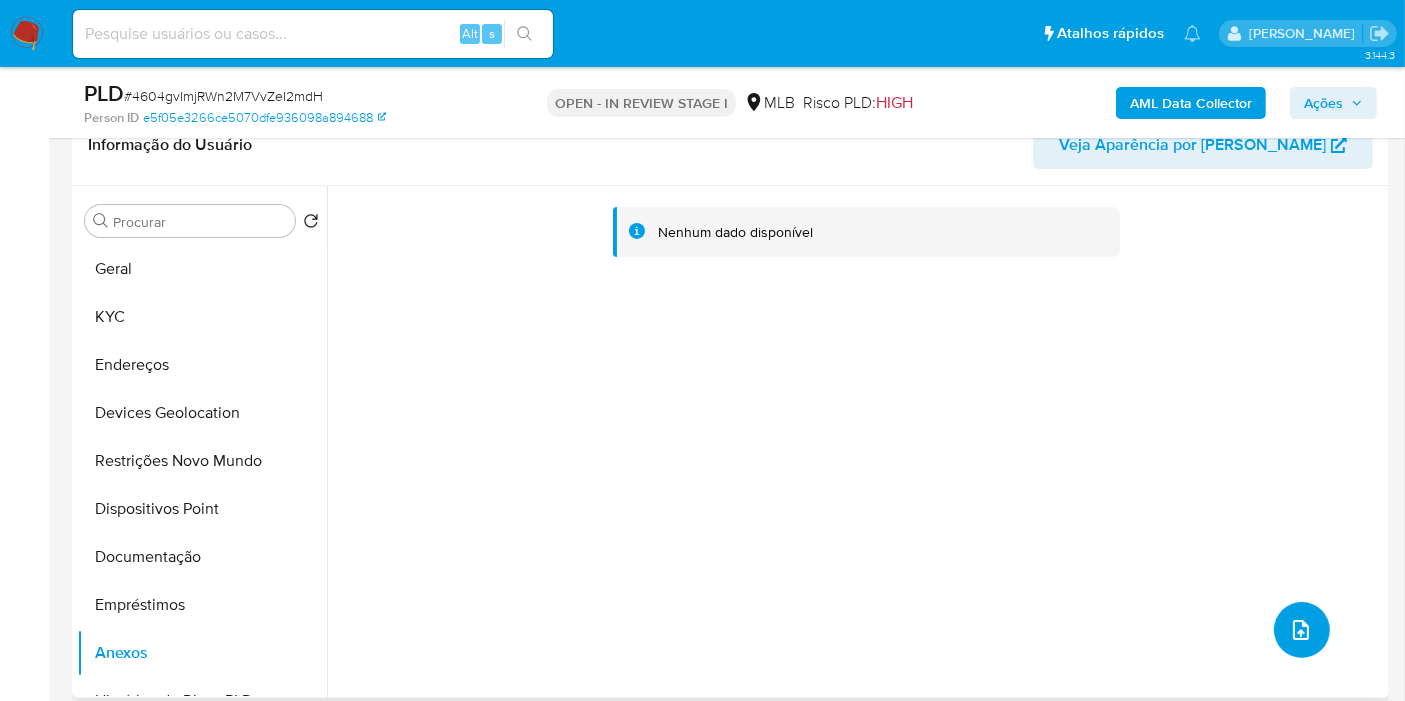 click at bounding box center (1302, 630) 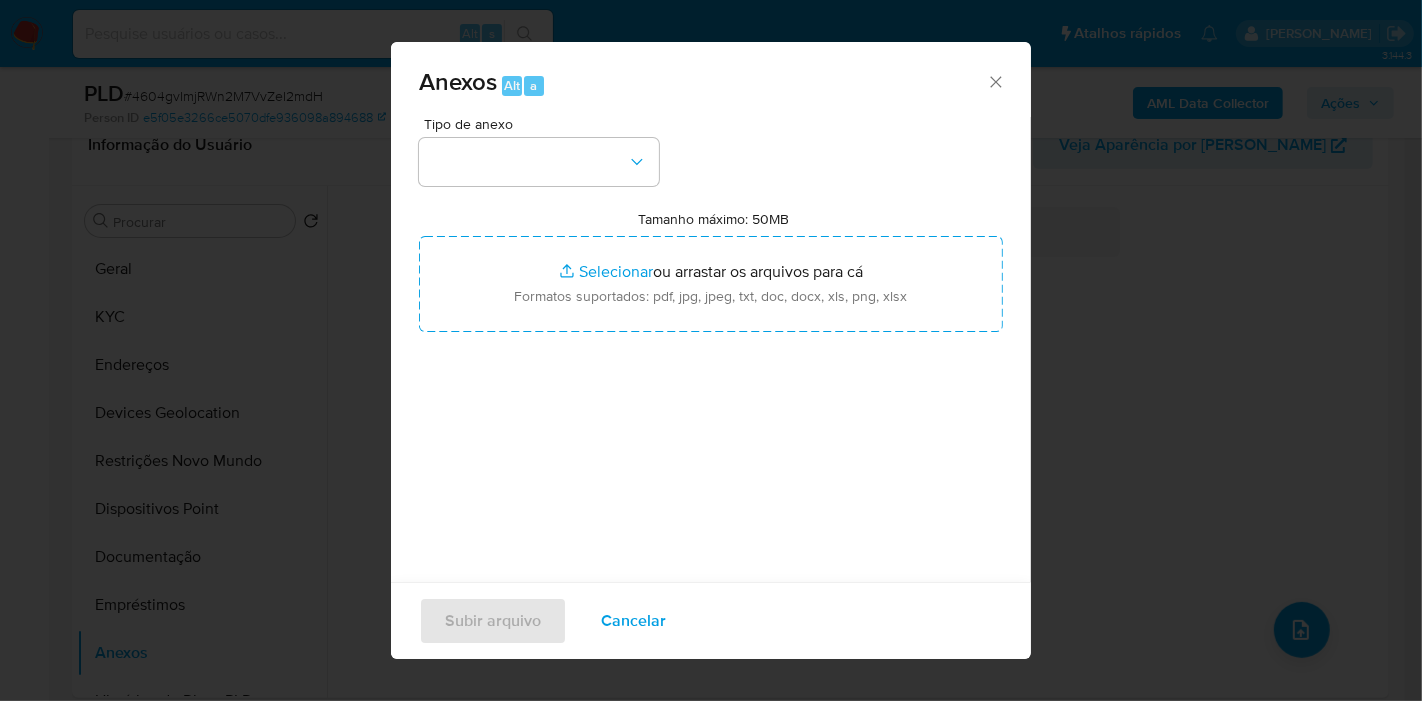 click 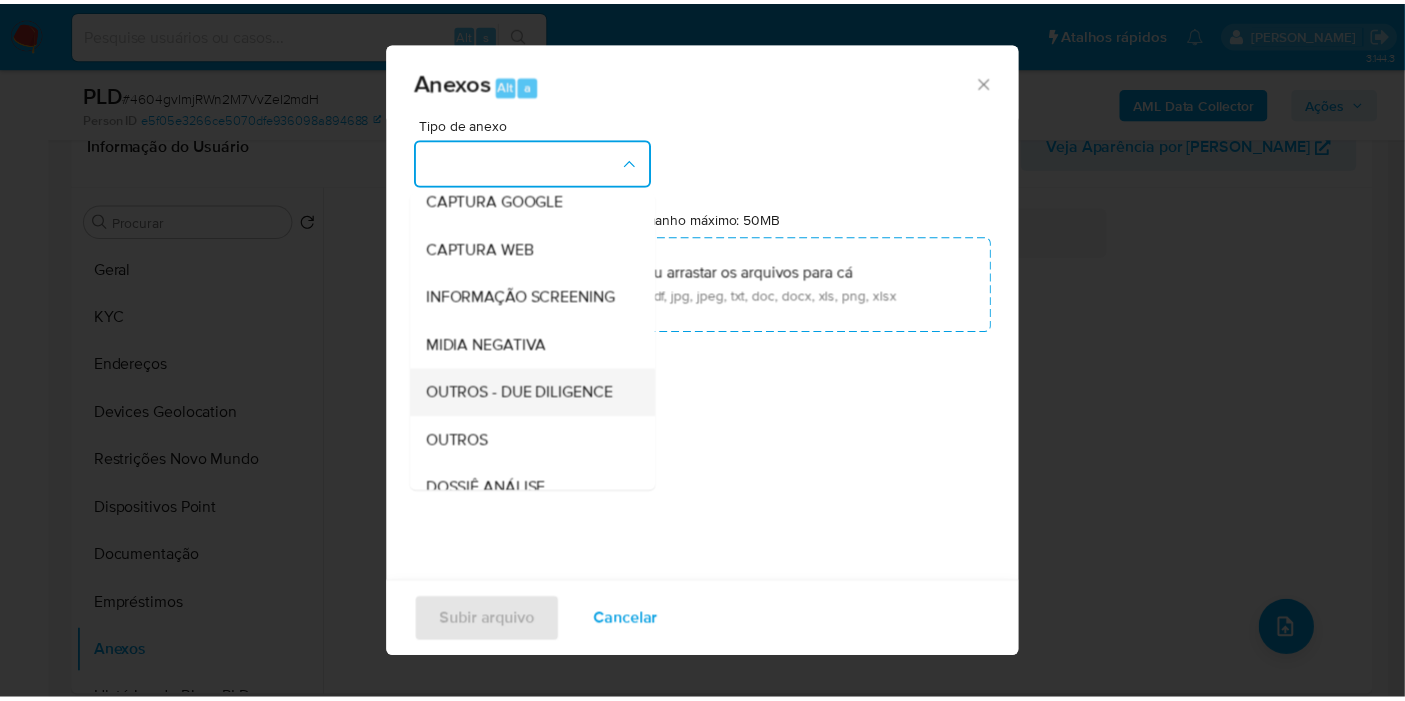 scroll, scrollTop: 222, scrollLeft: 0, axis: vertical 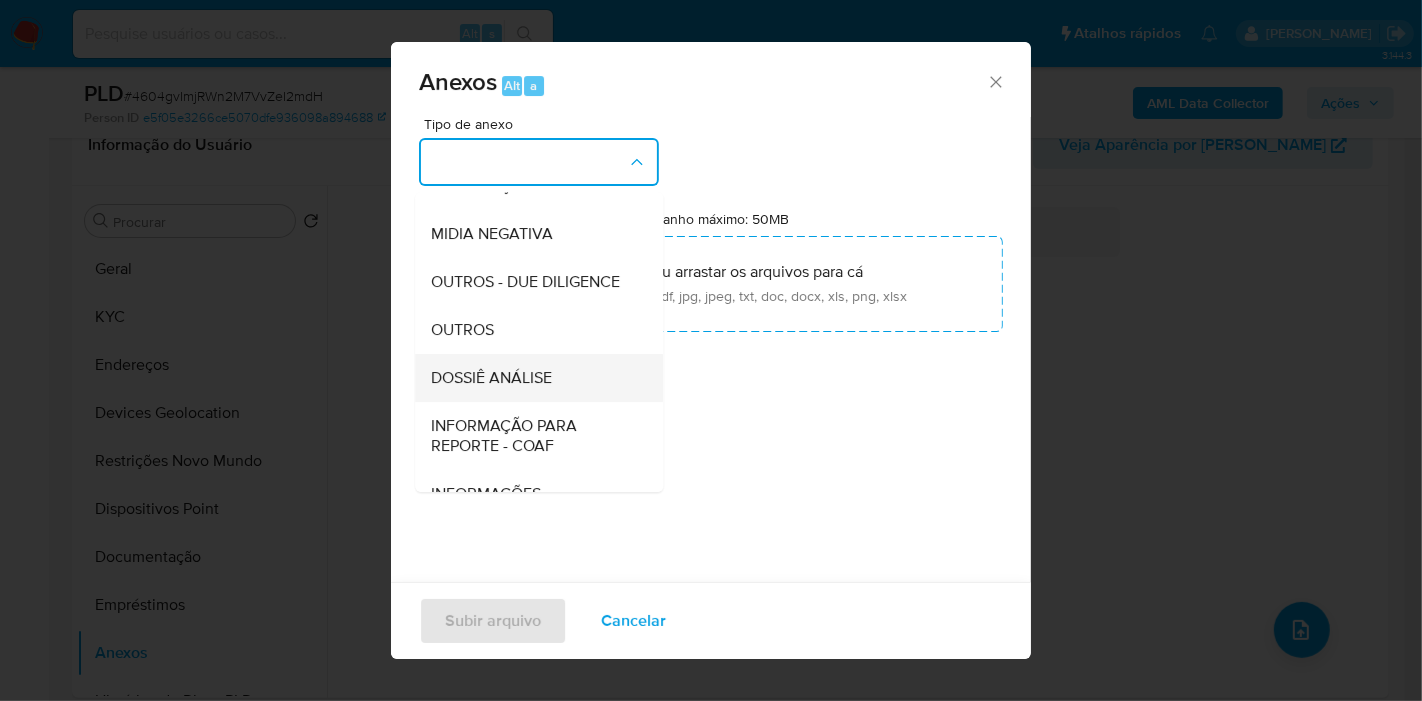 click on "DOSSIÊ ANÁLISE" at bounding box center [491, 378] 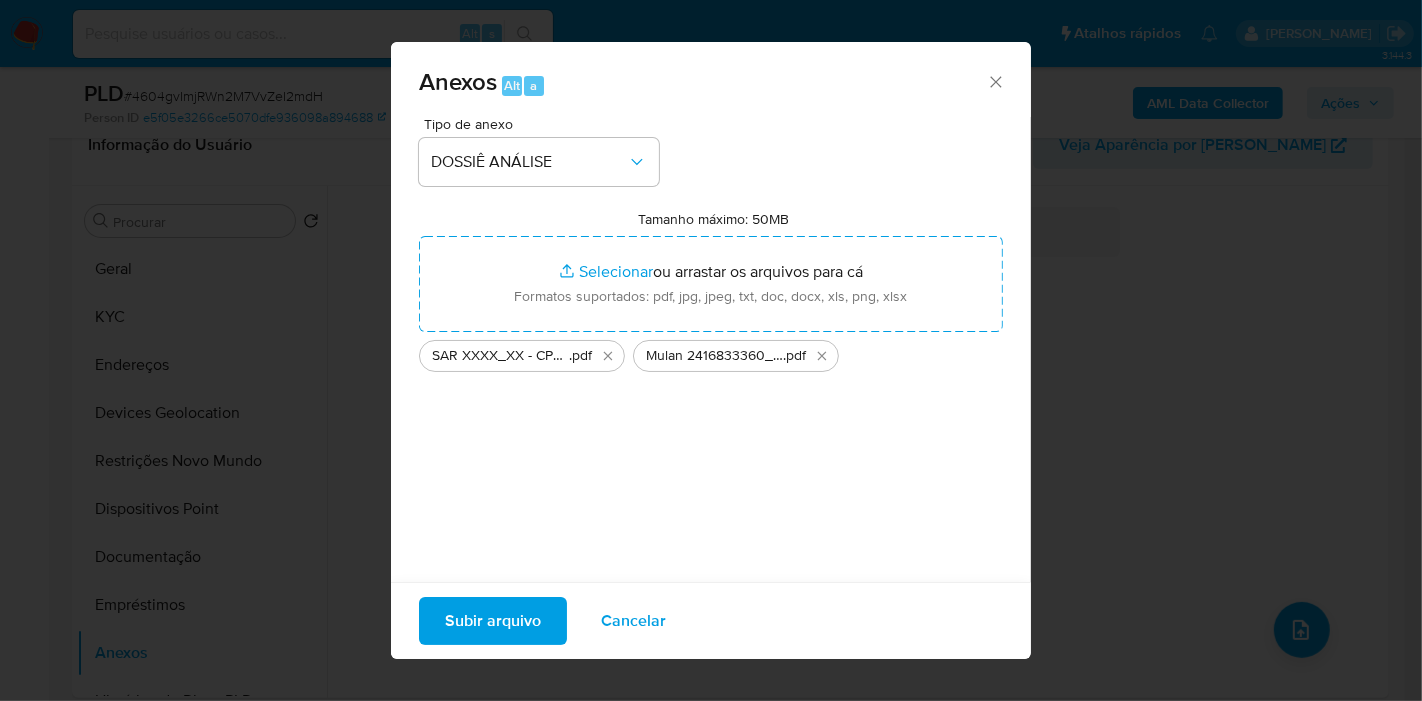 click on "Subir arquivo" at bounding box center (493, 621) 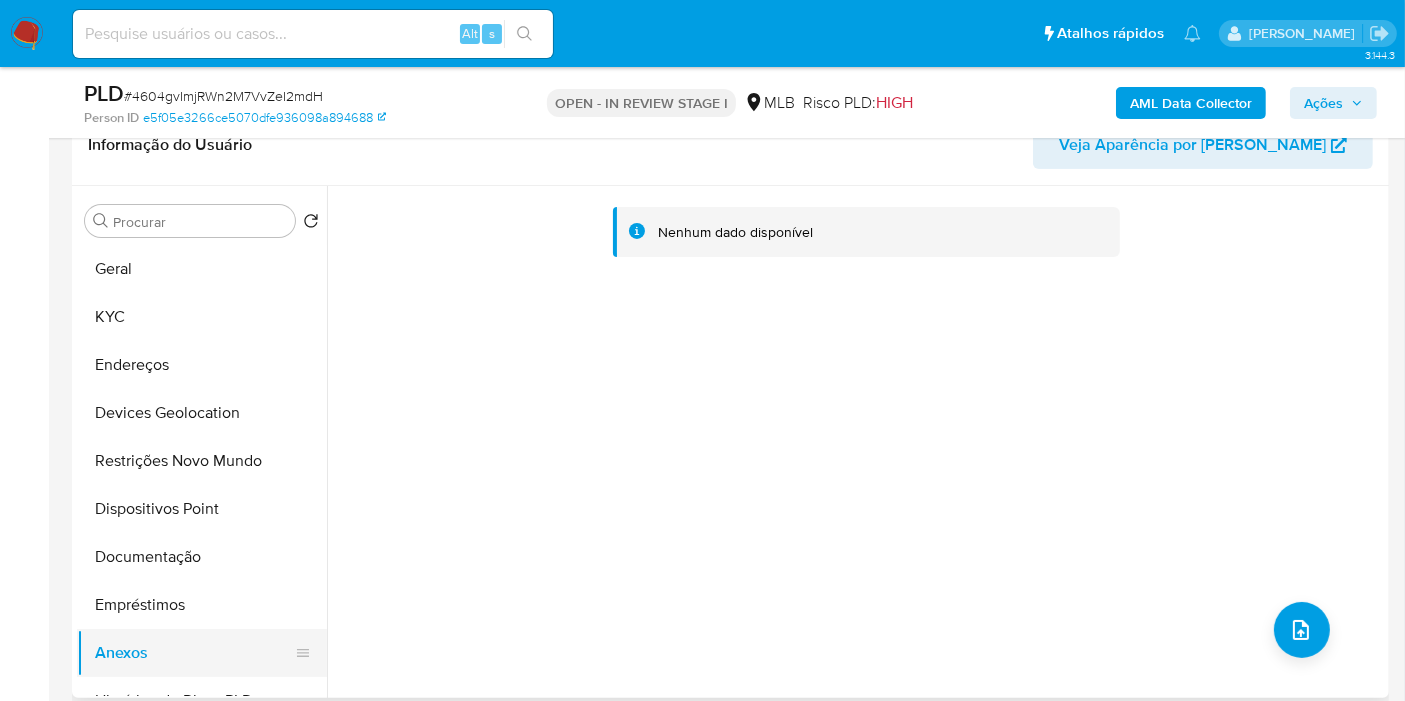 drag, startPoint x: 113, startPoint y: 601, endPoint x: 110, endPoint y: 630, distance: 29.15476 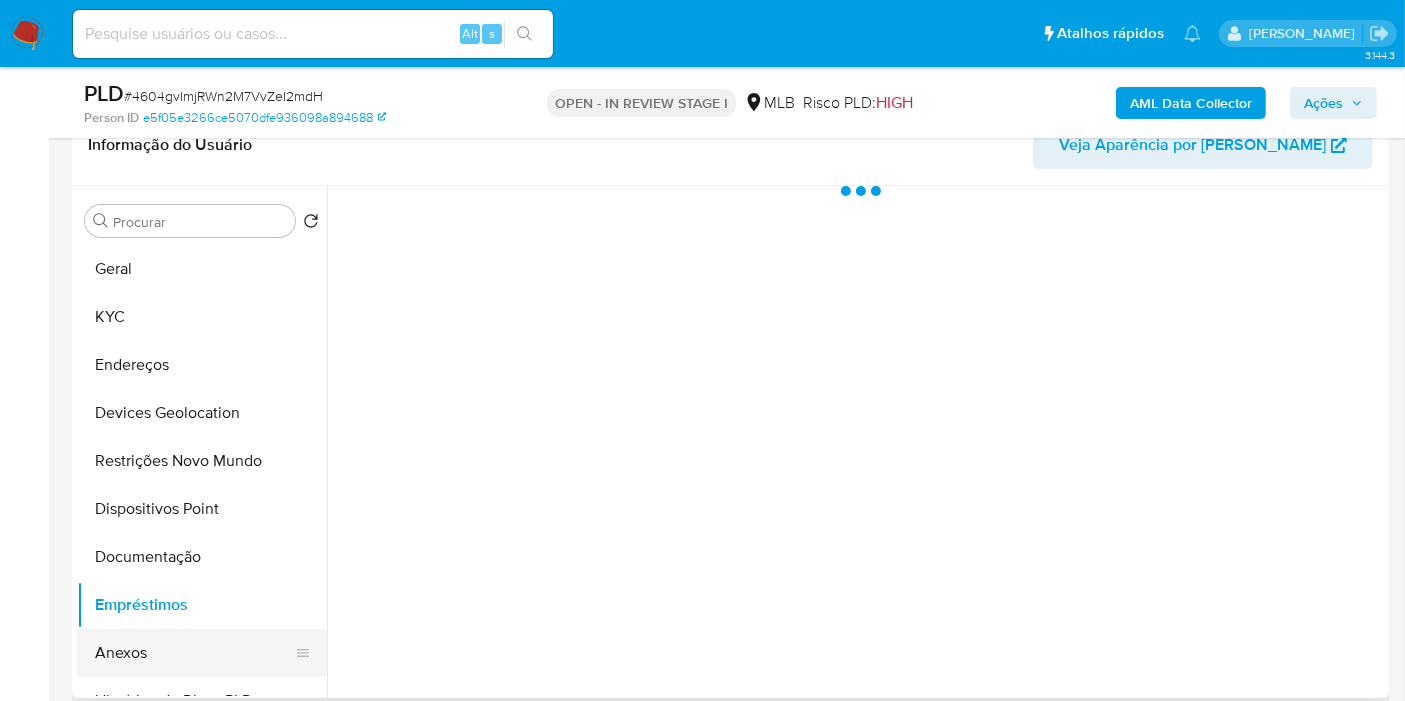 click on "Anexos" at bounding box center (194, 653) 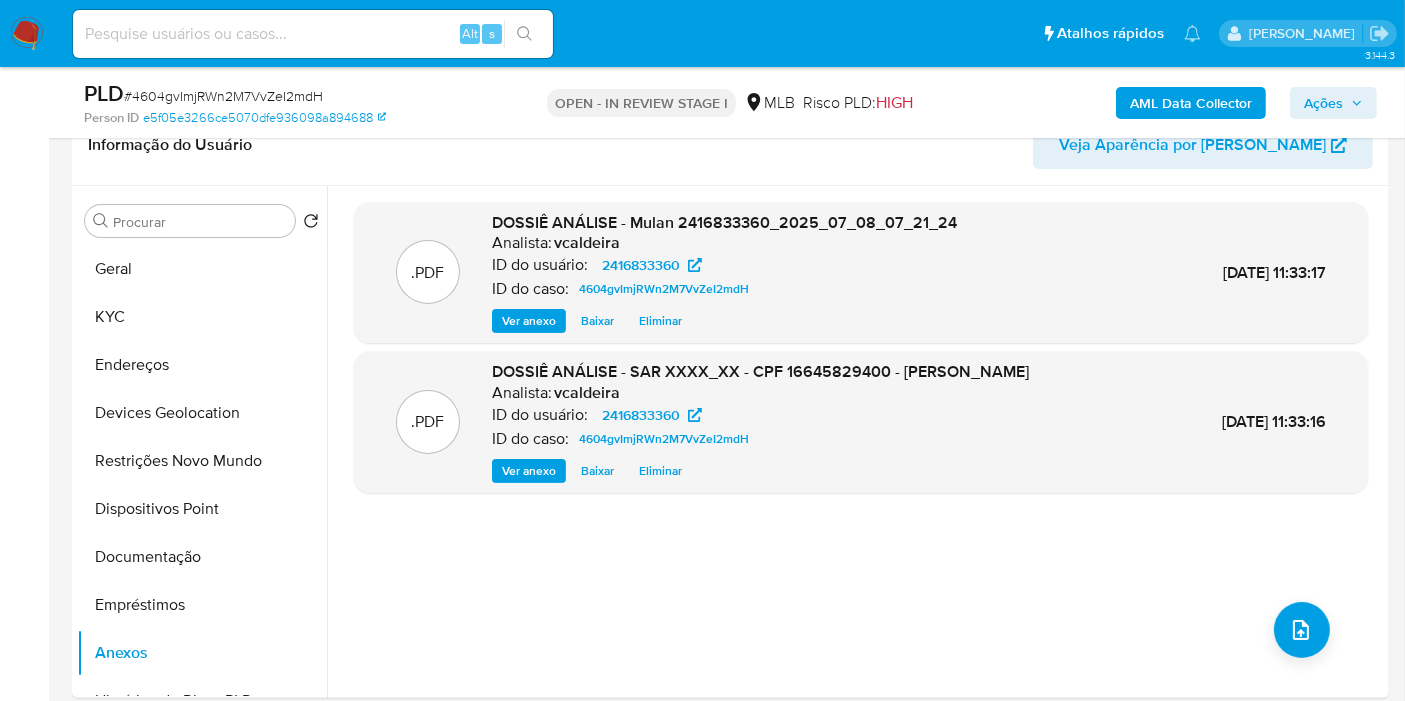 click on "Ações" at bounding box center (1333, 103) 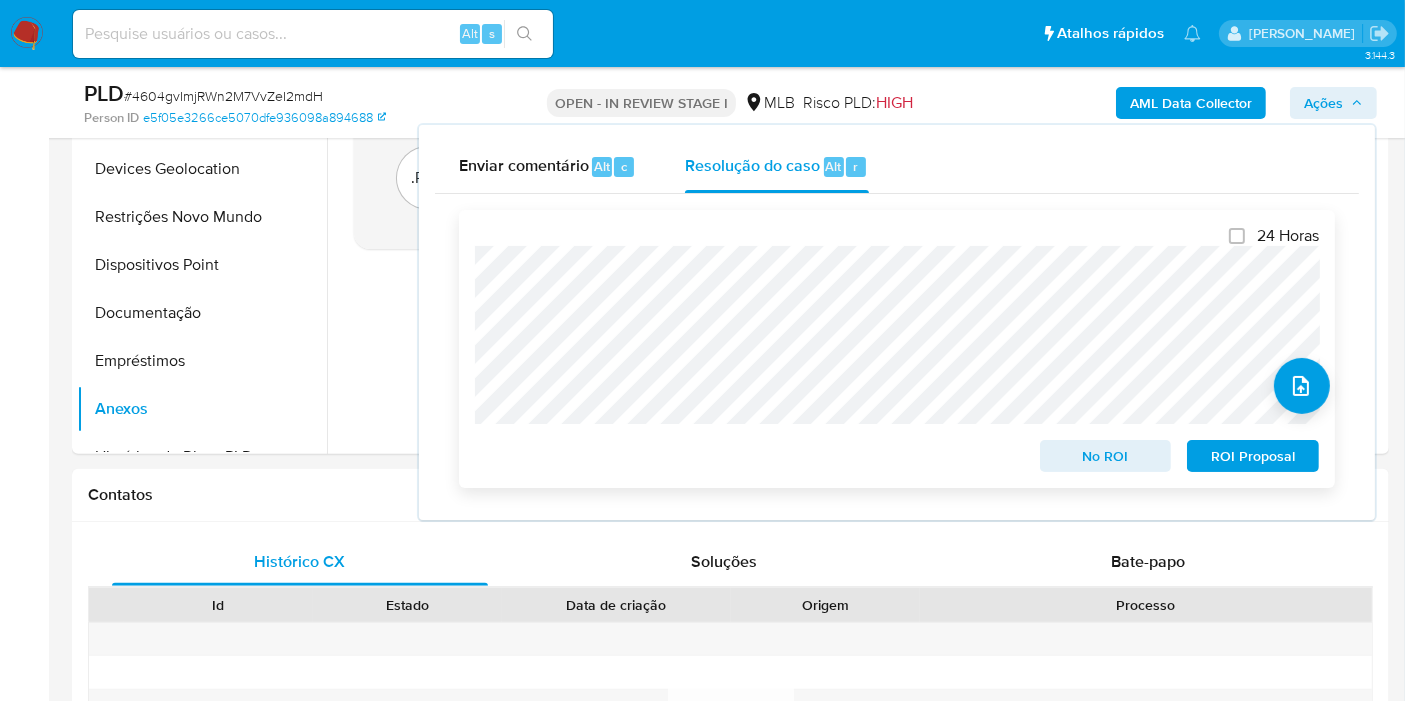 scroll, scrollTop: 666, scrollLeft: 0, axis: vertical 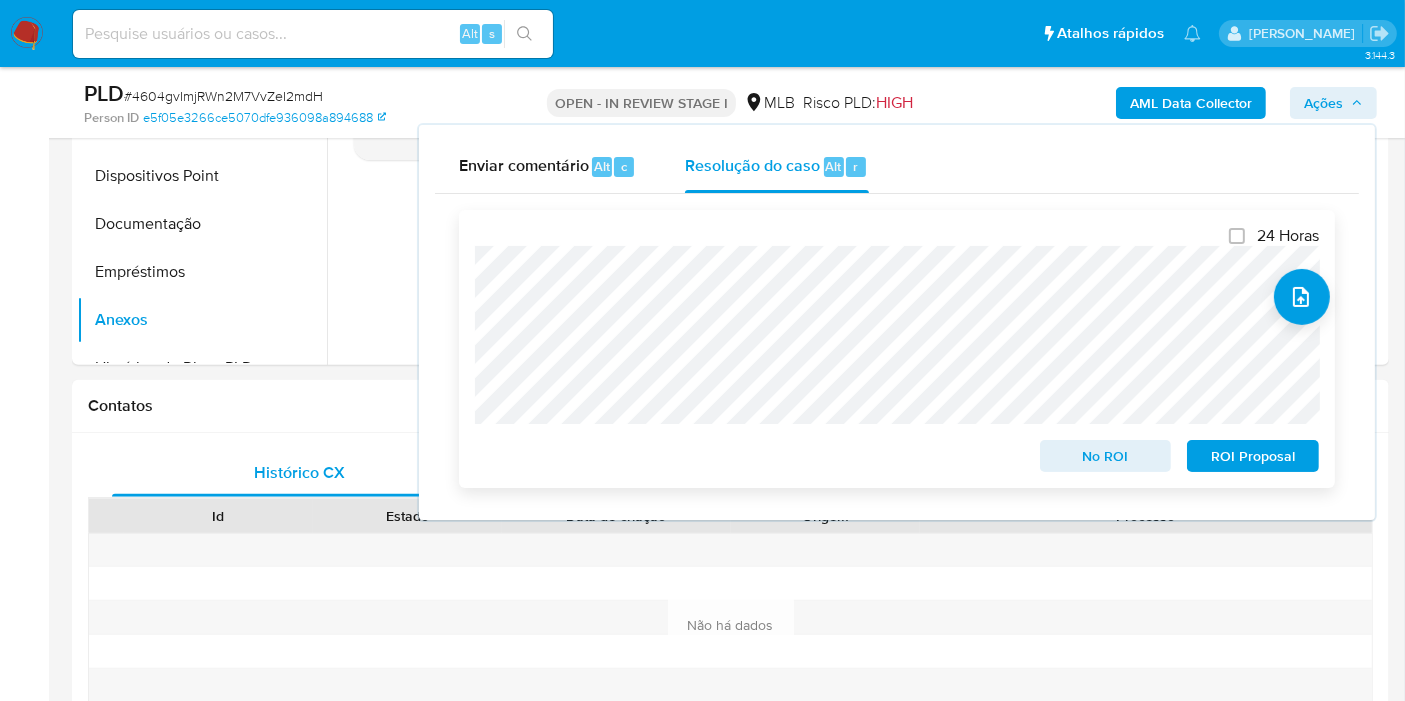 drag, startPoint x: 1233, startPoint y: 462, endPoint x: 1196, endPoint y: 430, distance: 48.9183 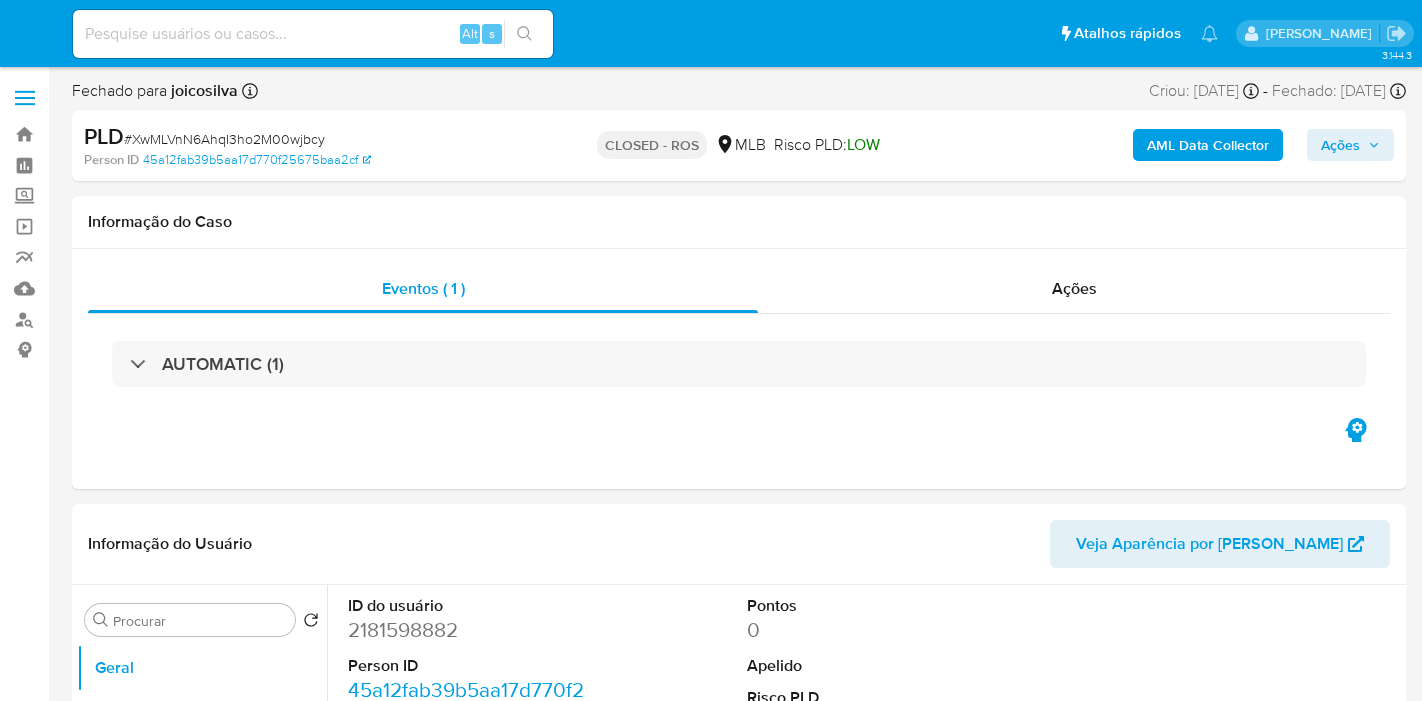 select on "10" 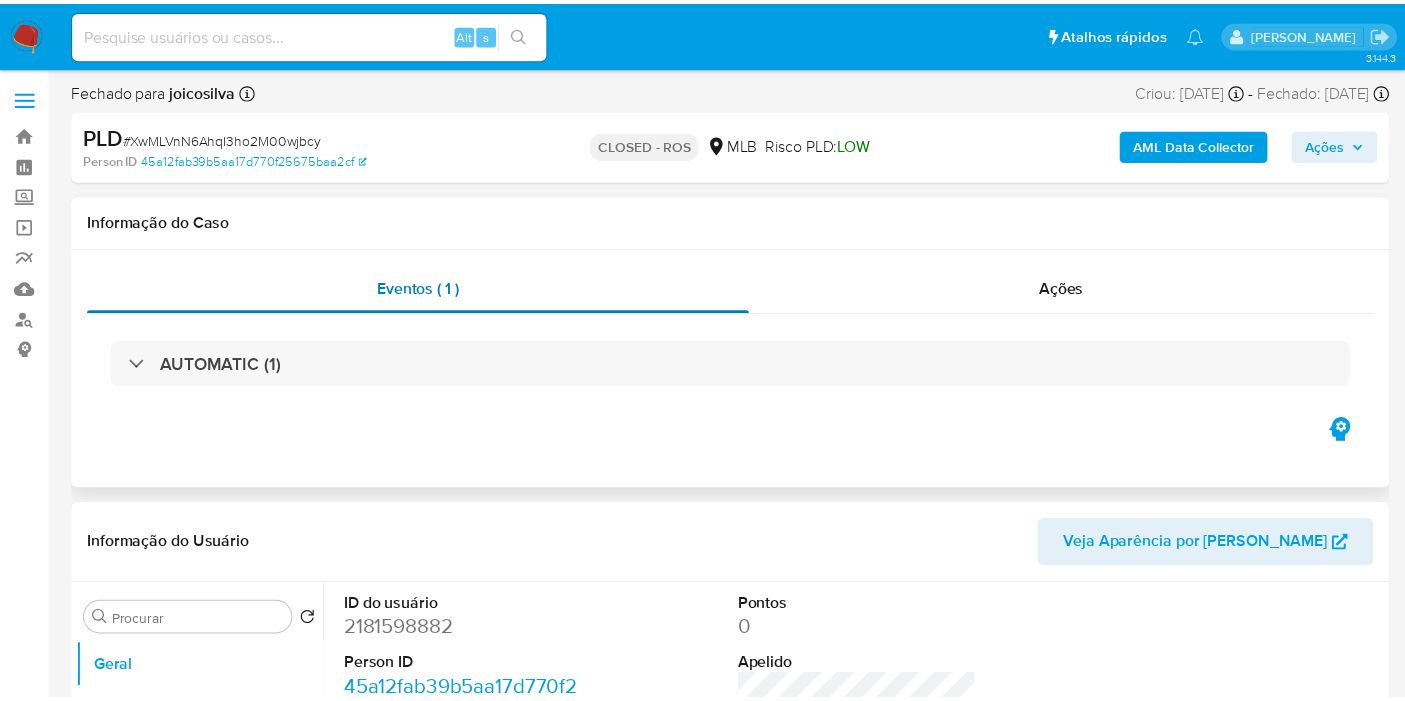 scroll, scrollTop: 0, scrollLeft: 0, axis: both 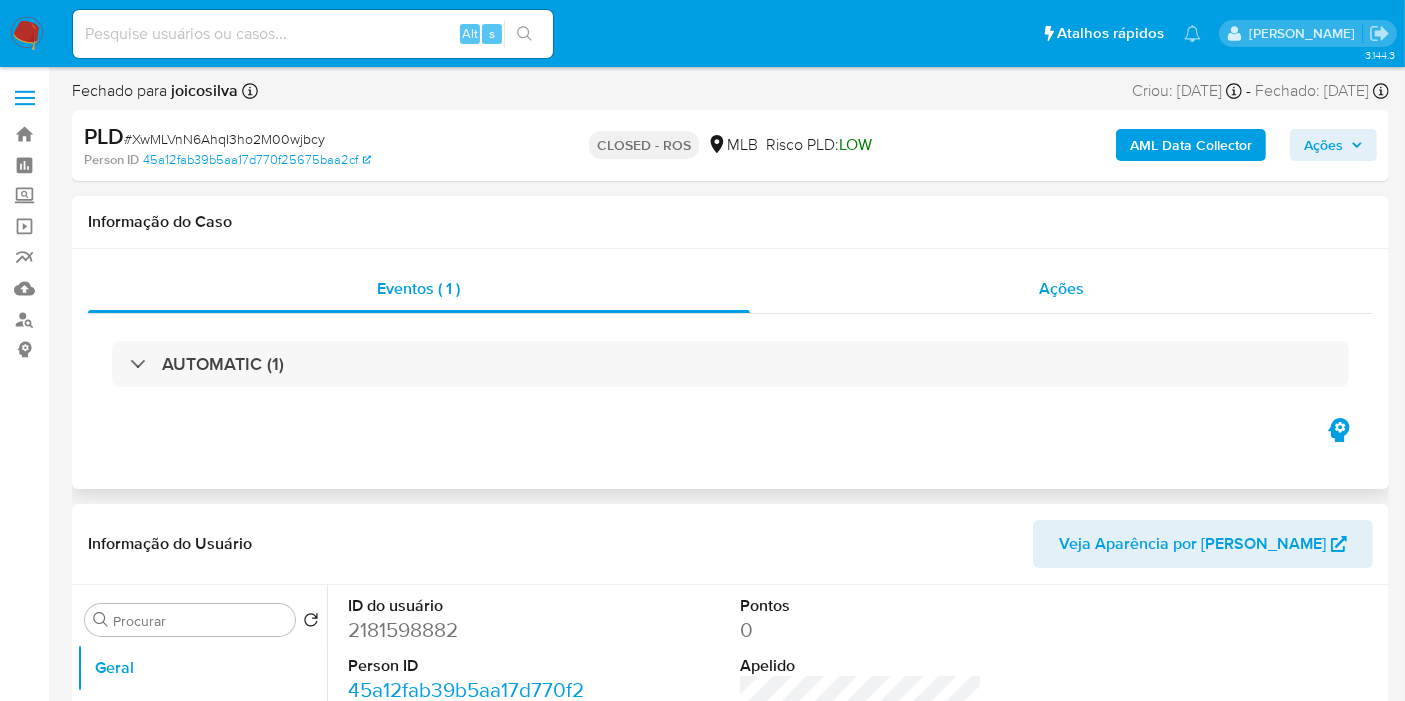 click on "Ações" at bounding box center (1062, 289) 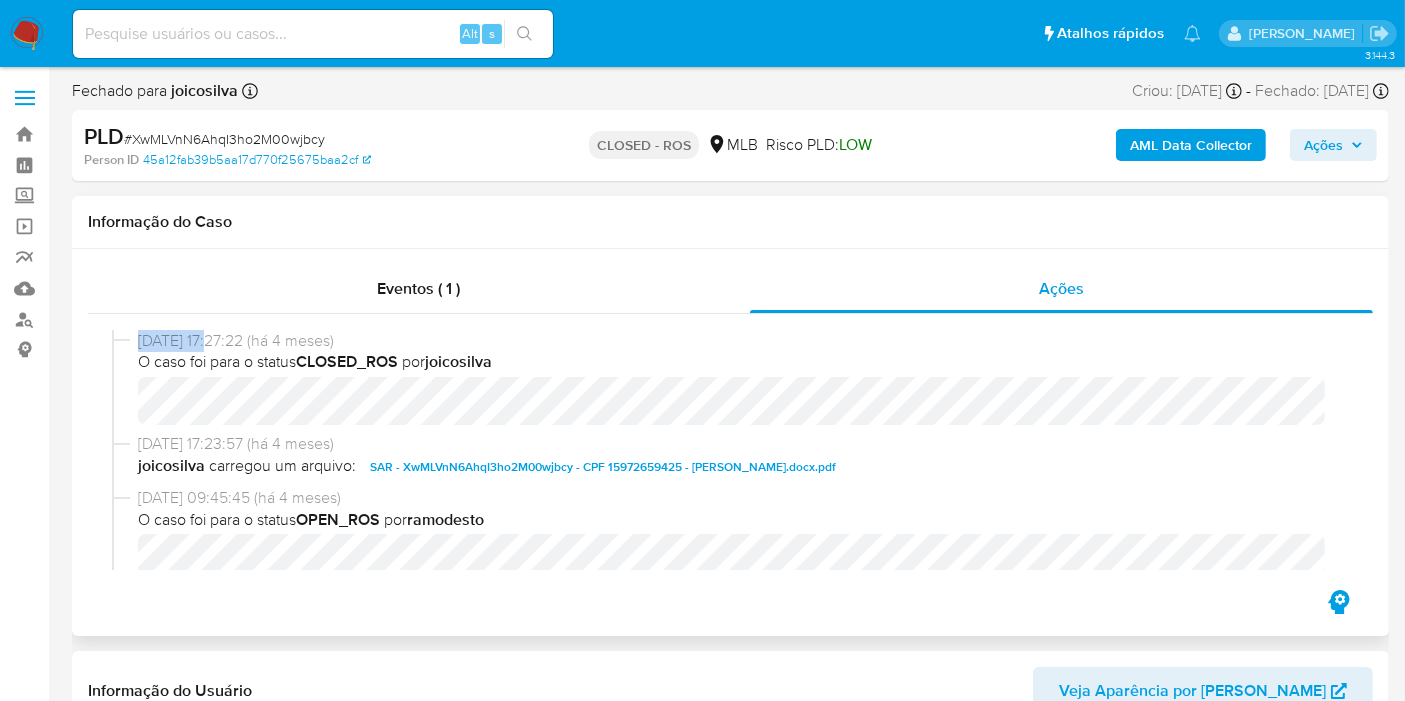 copy on "[DATE]" 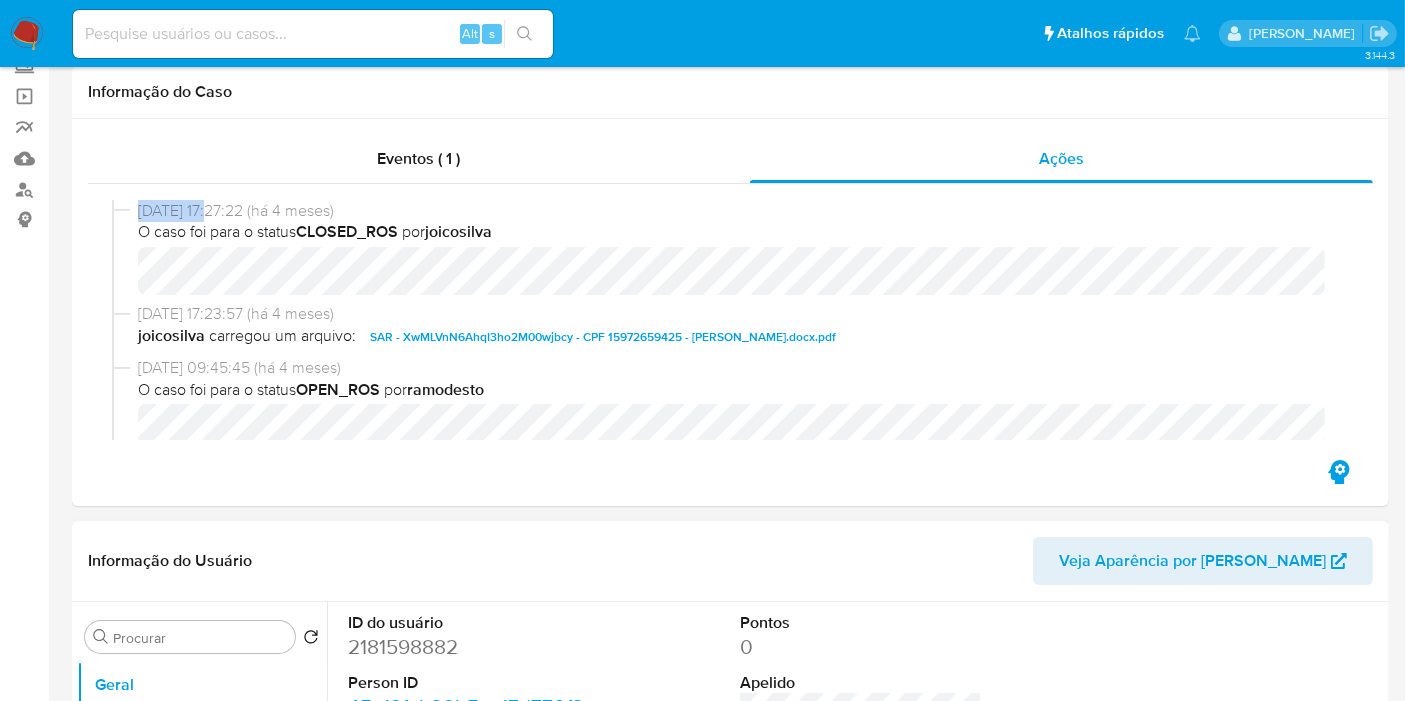 scroll, scrollTop: 444, scrollLeft: 0, axis: vertical 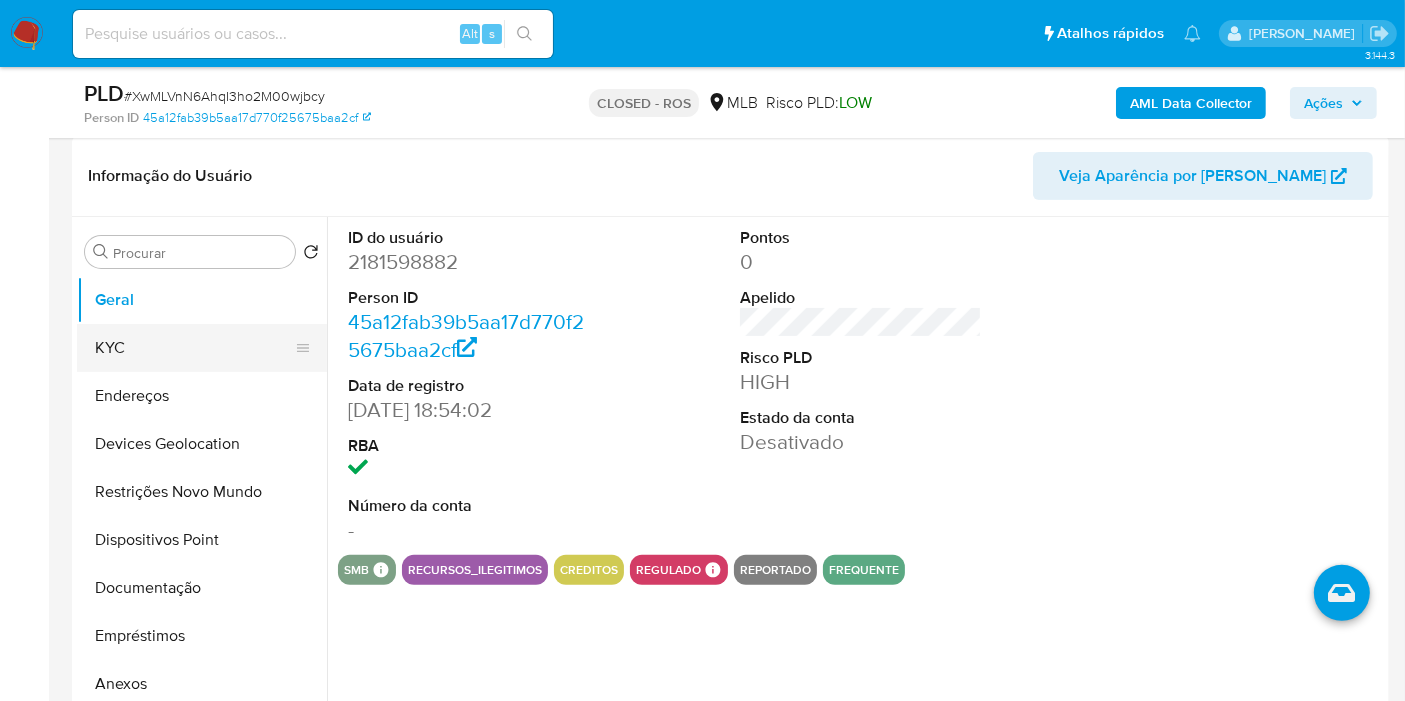 click on "KYC" at bounding box center (194, 348) 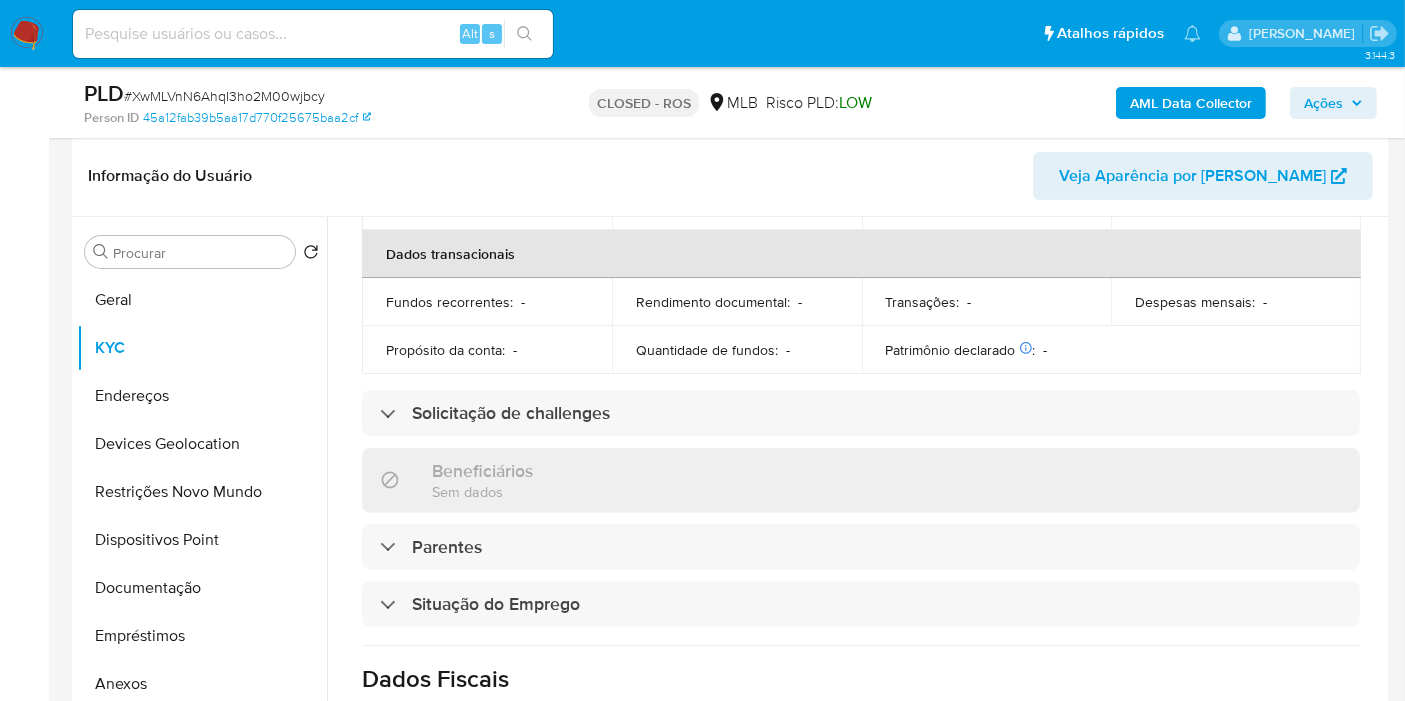 scroll, scrollTop: 914, scrollLeft: 0, axis: vertical 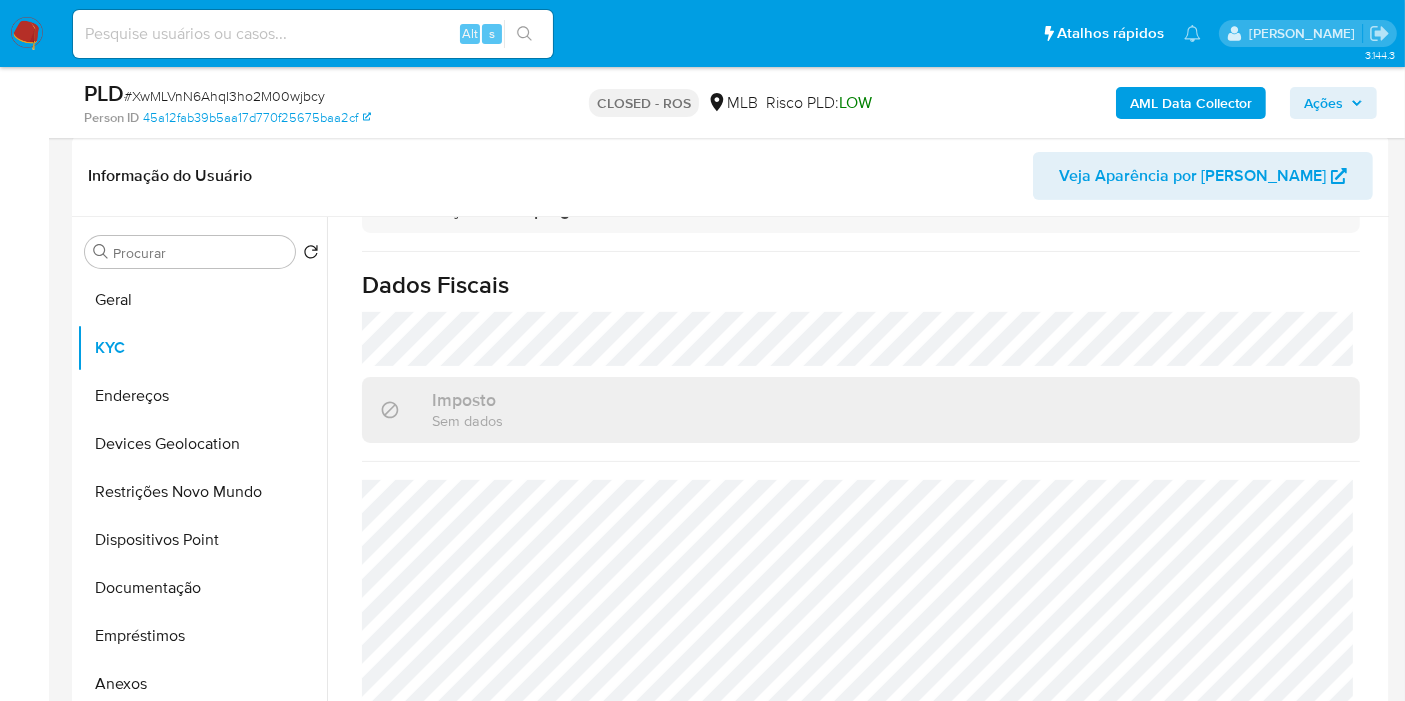 click at bounding box center [313, 34] 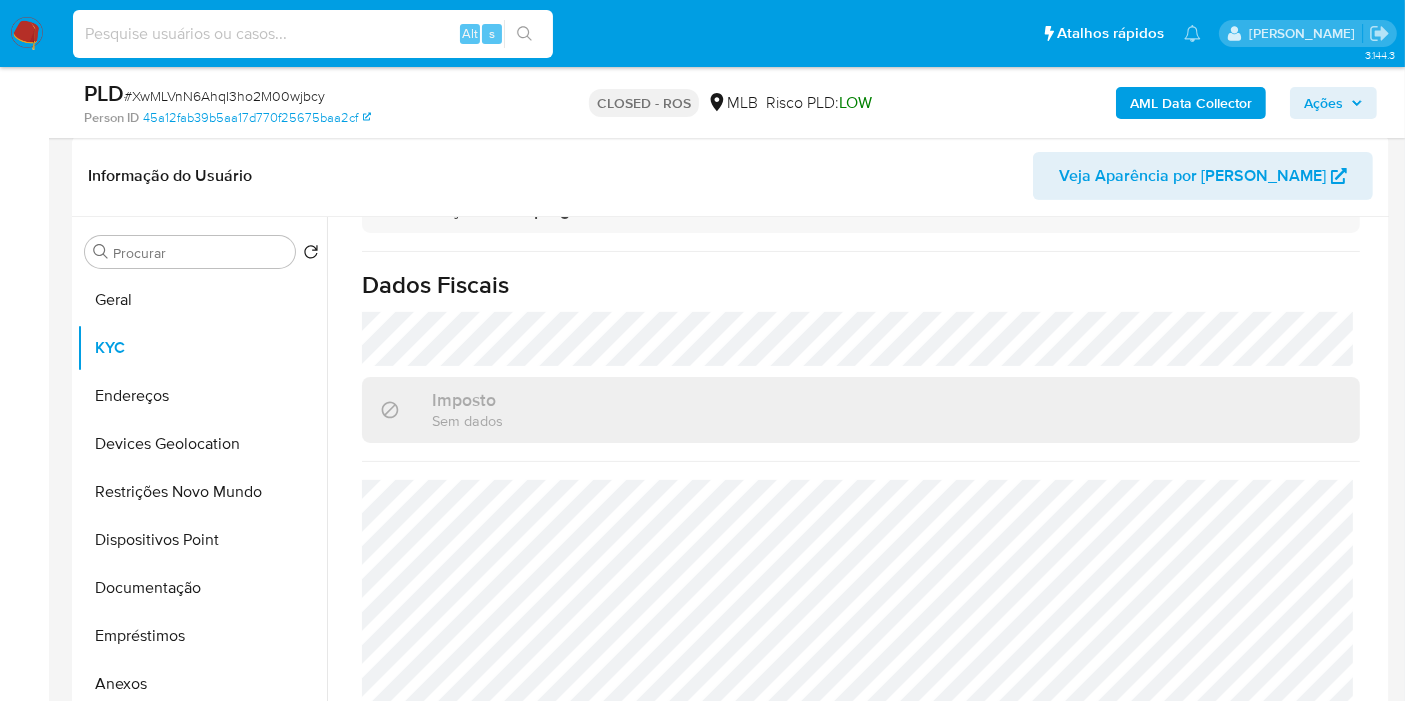 paste on "2314184217" 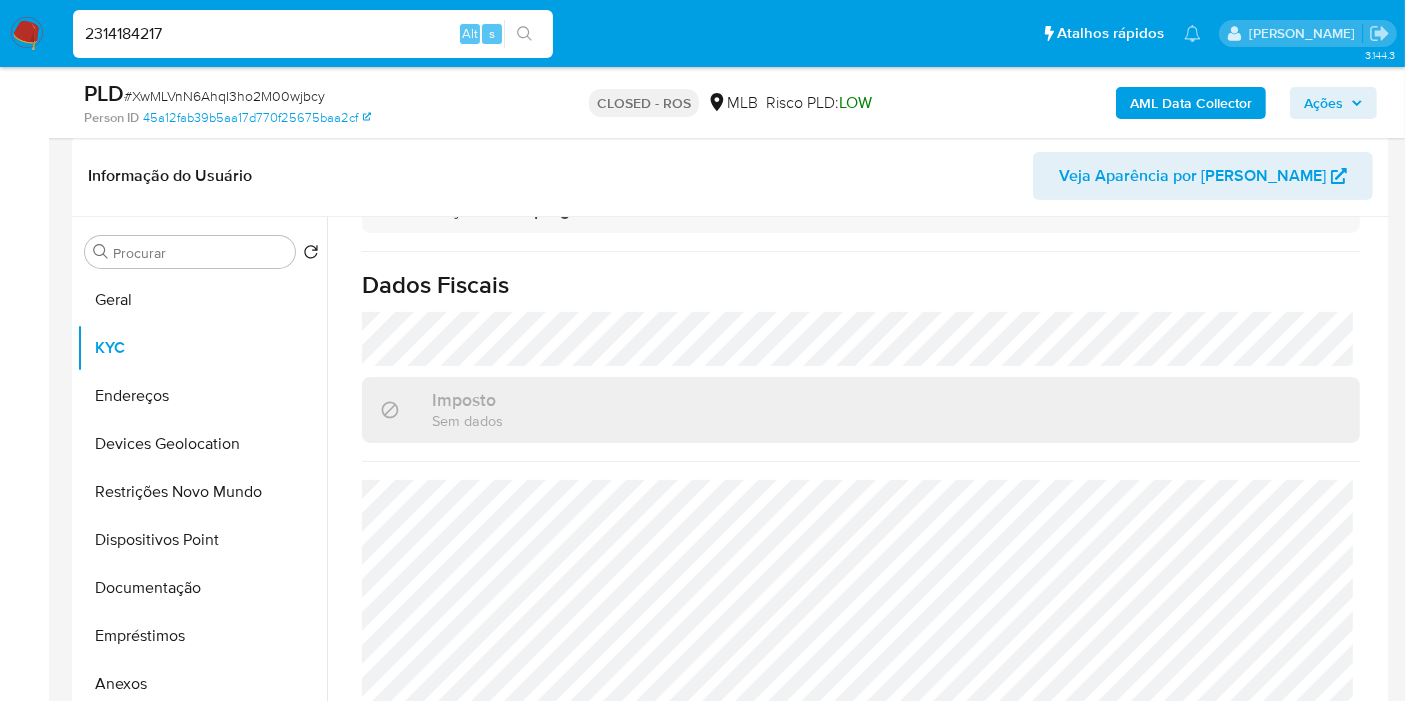 type on "2314184217" 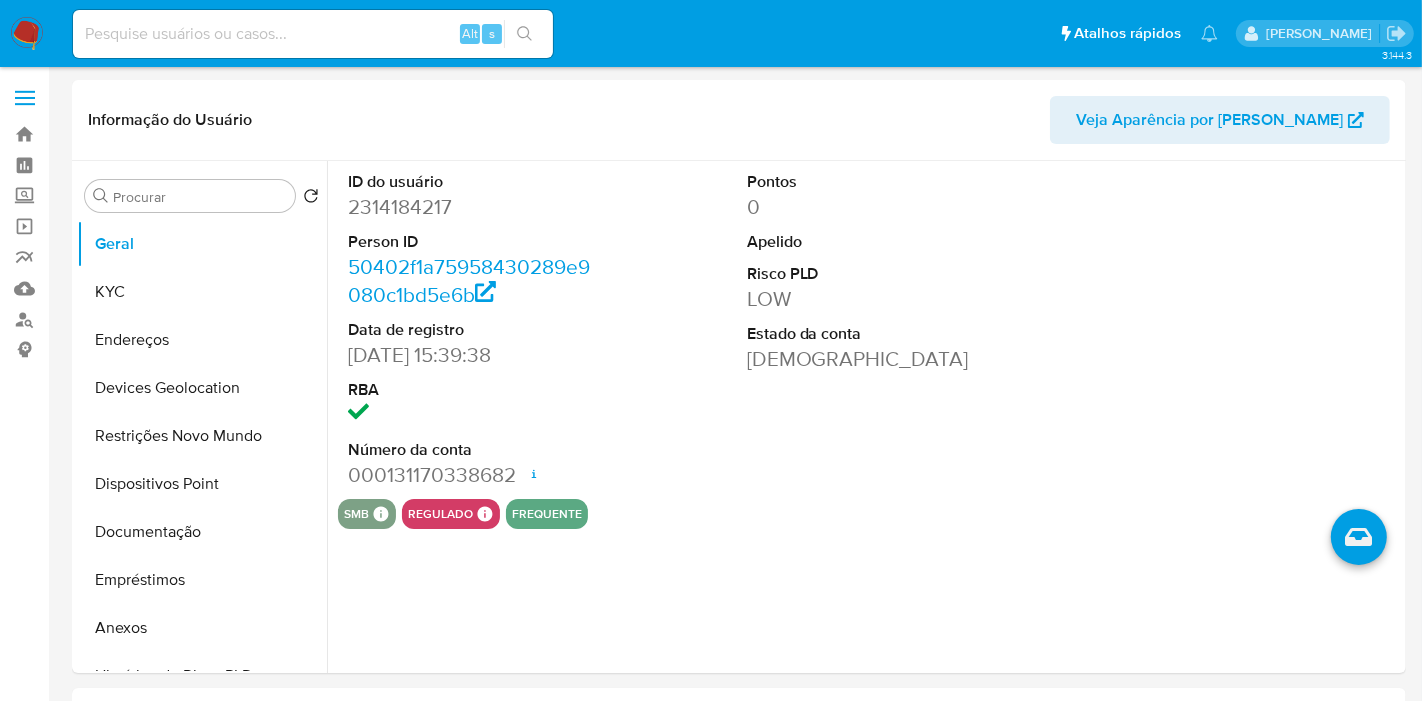 select on "10" 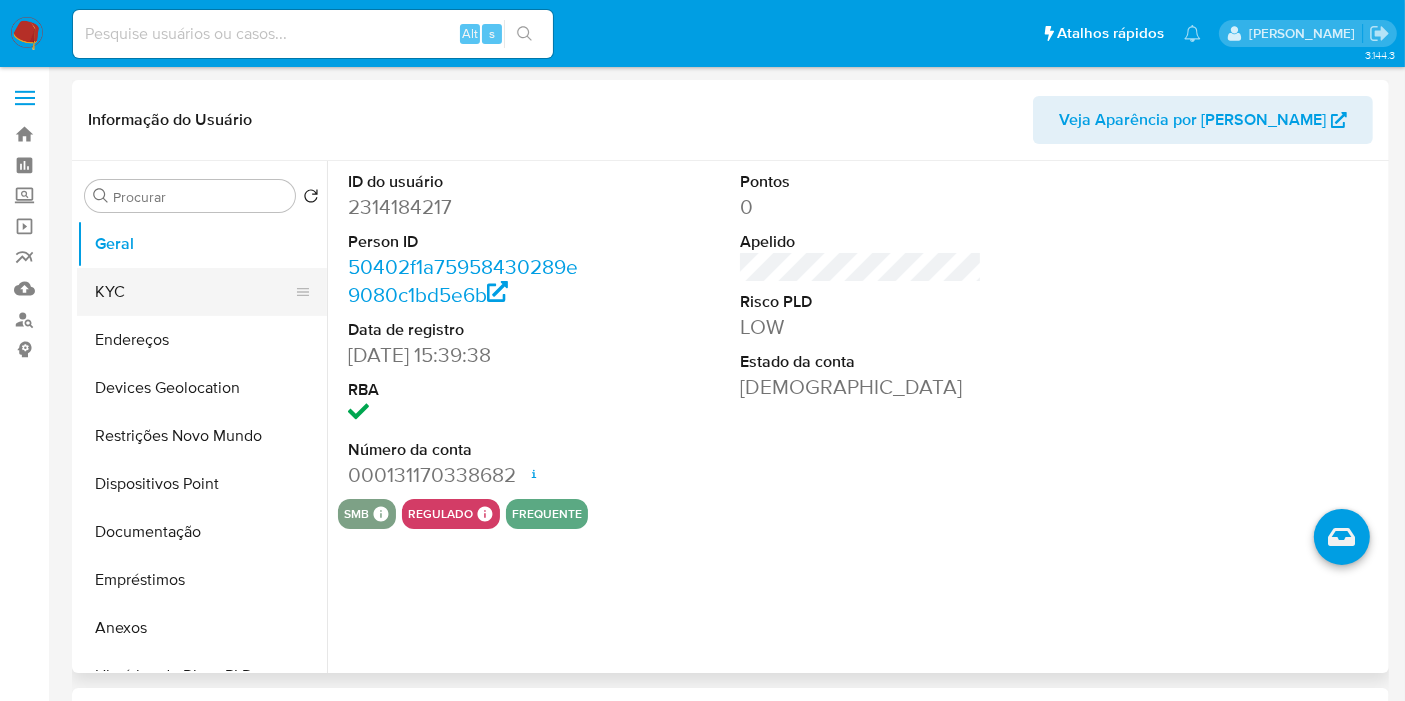 click on "KYC" at bounding box center [194, 292] 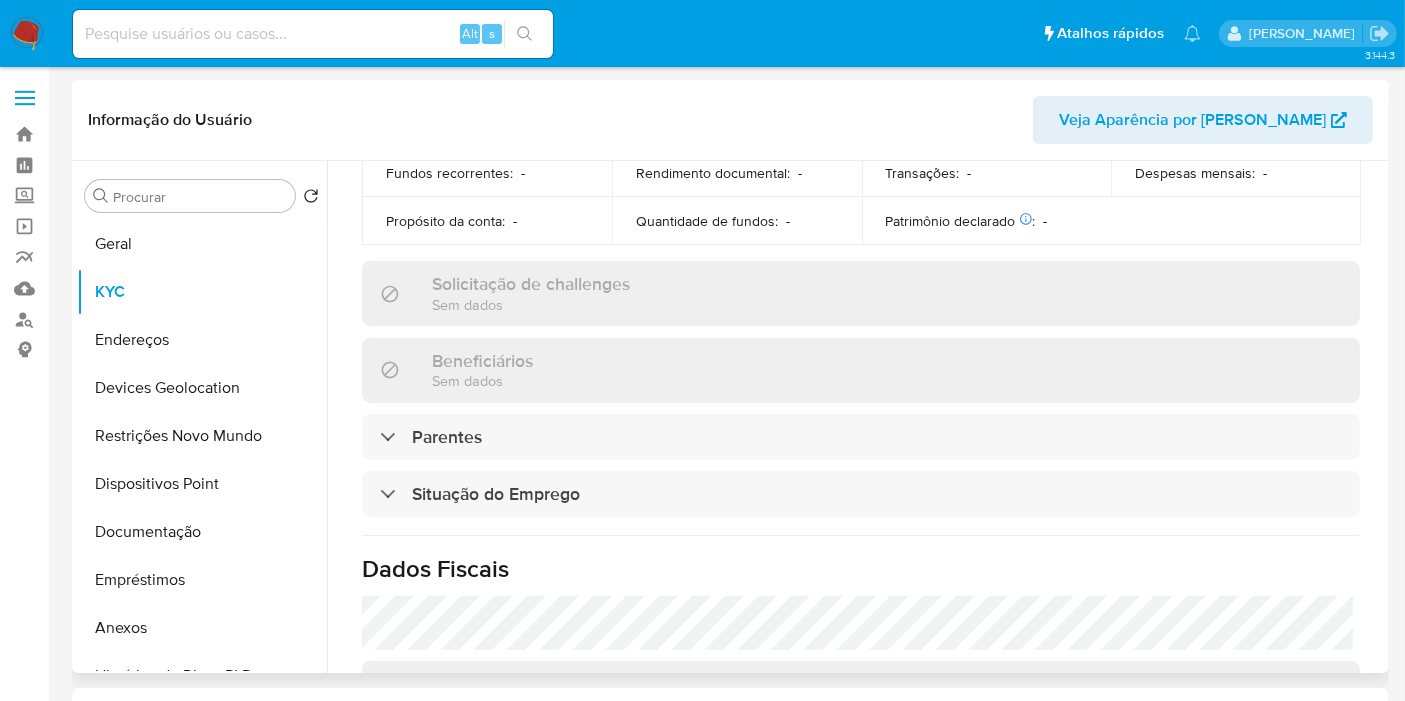 scroll, scrollTop: 940, scrollLeft: 0, axis: vertical 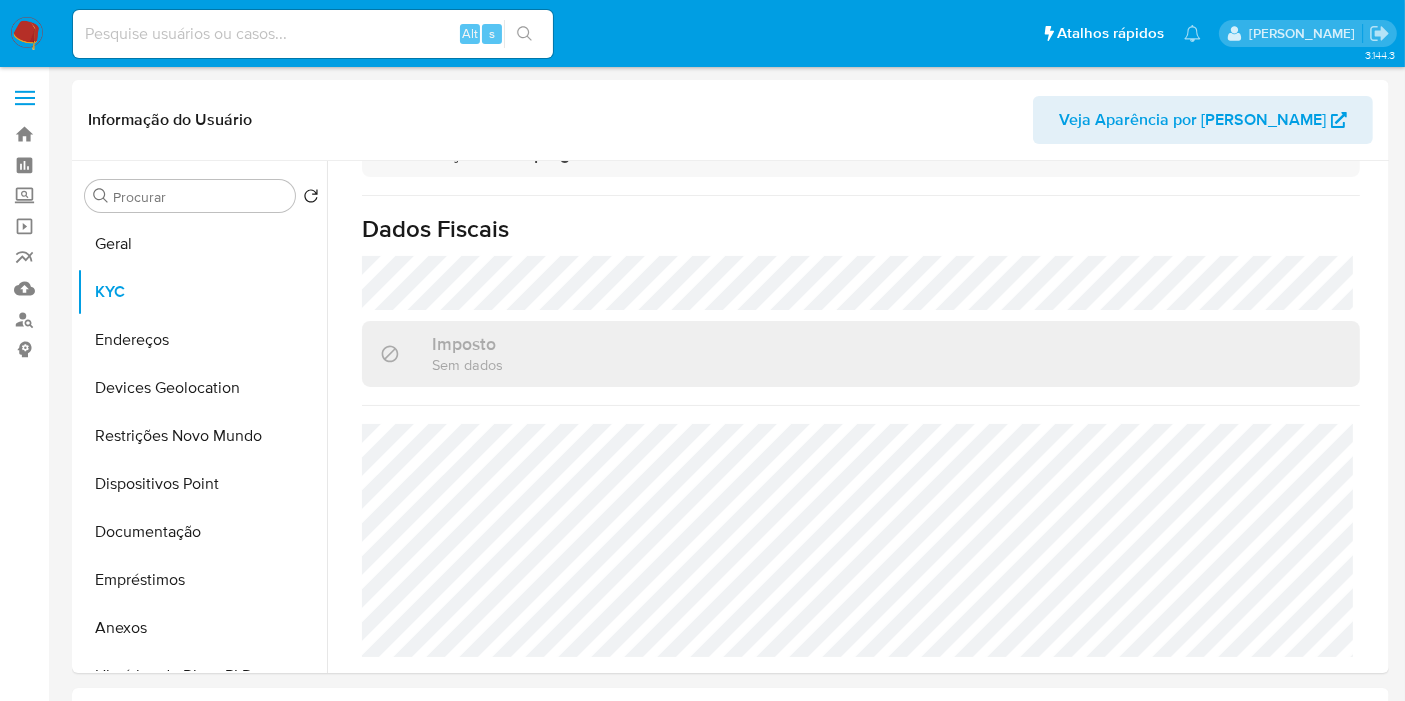click at bounding box center [313, 34] 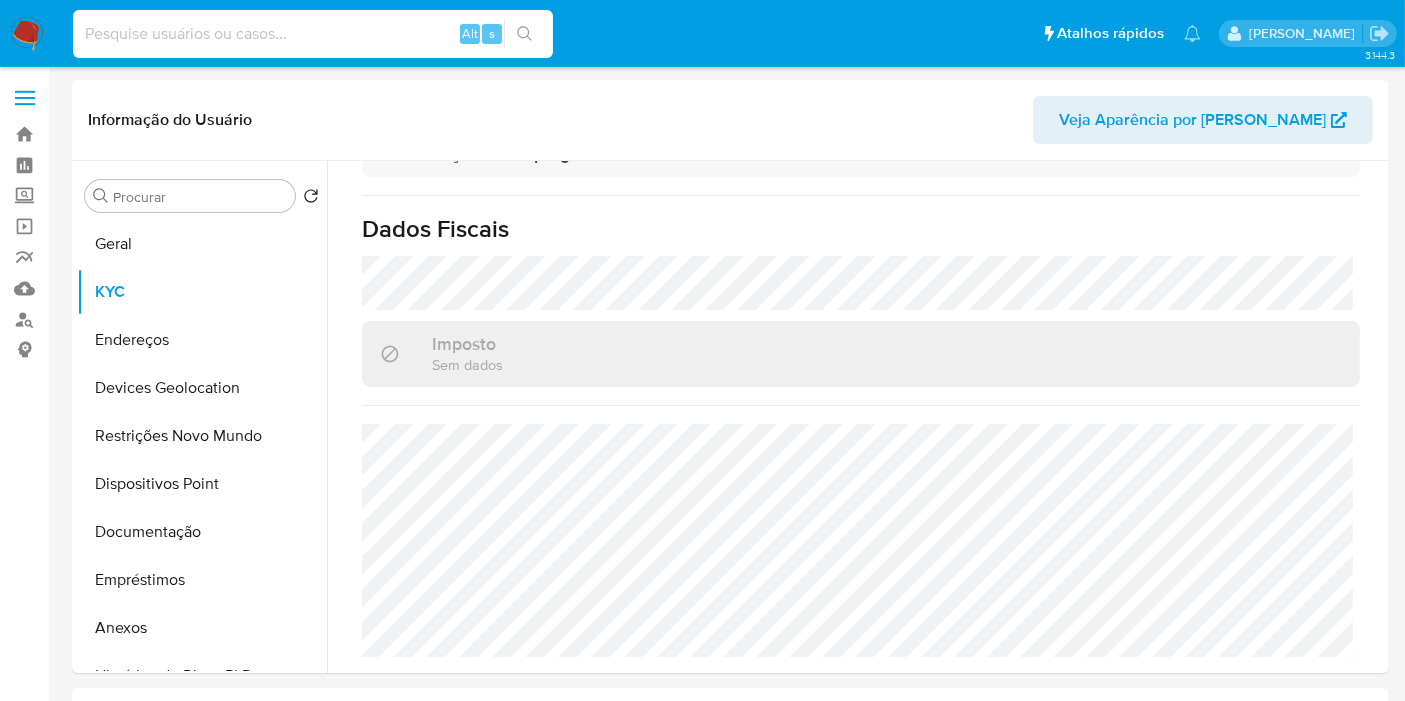 paste on "2397214263" 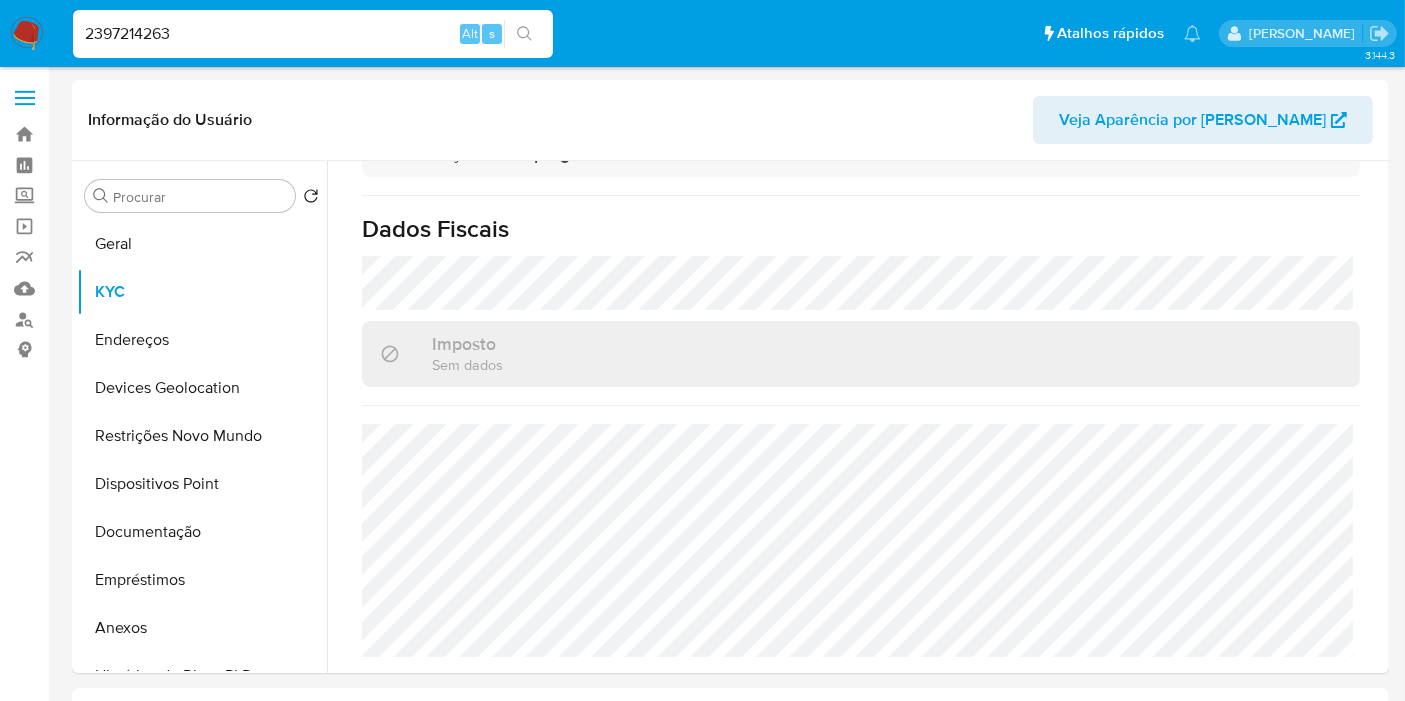 type on "2397214263" 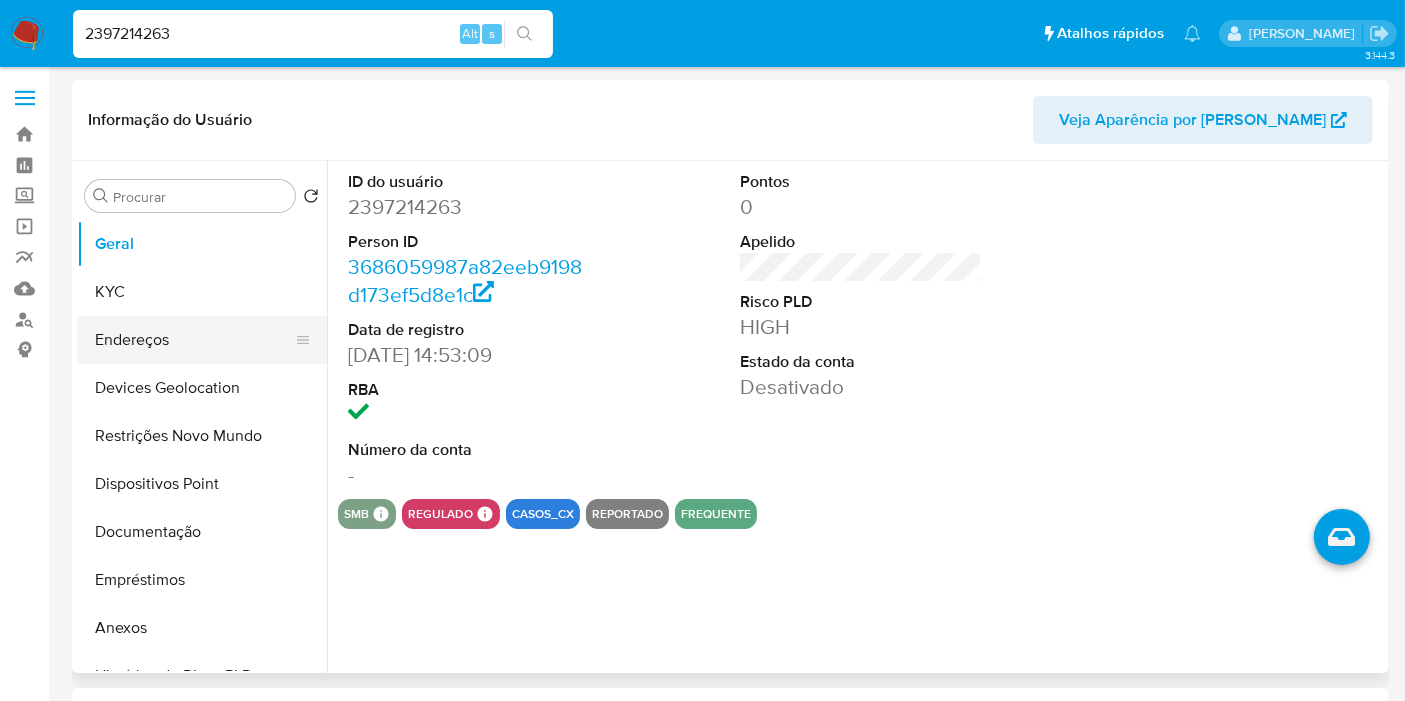 select on "10" 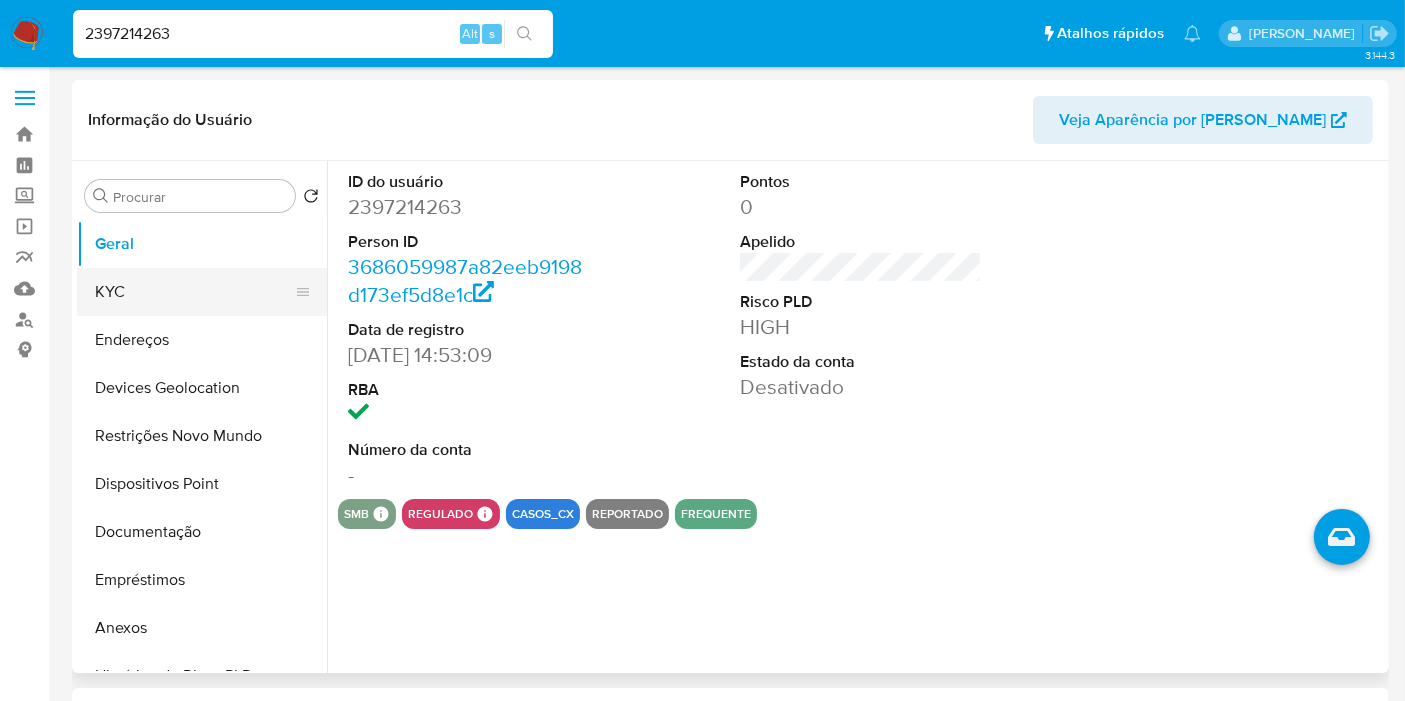 click on "KYC" at bounding box center (194, 292) 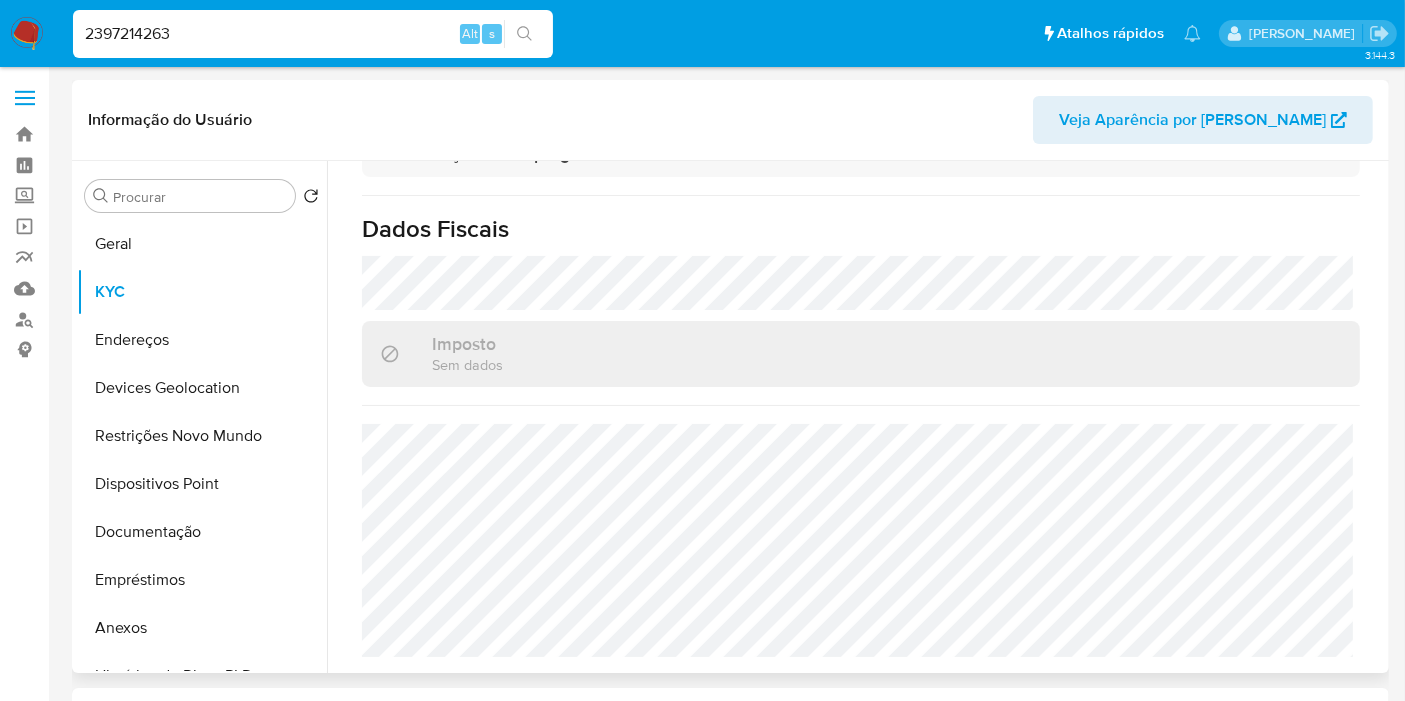 scroll, scrollTop: 920, scrollLeft: 0, axis: vertical 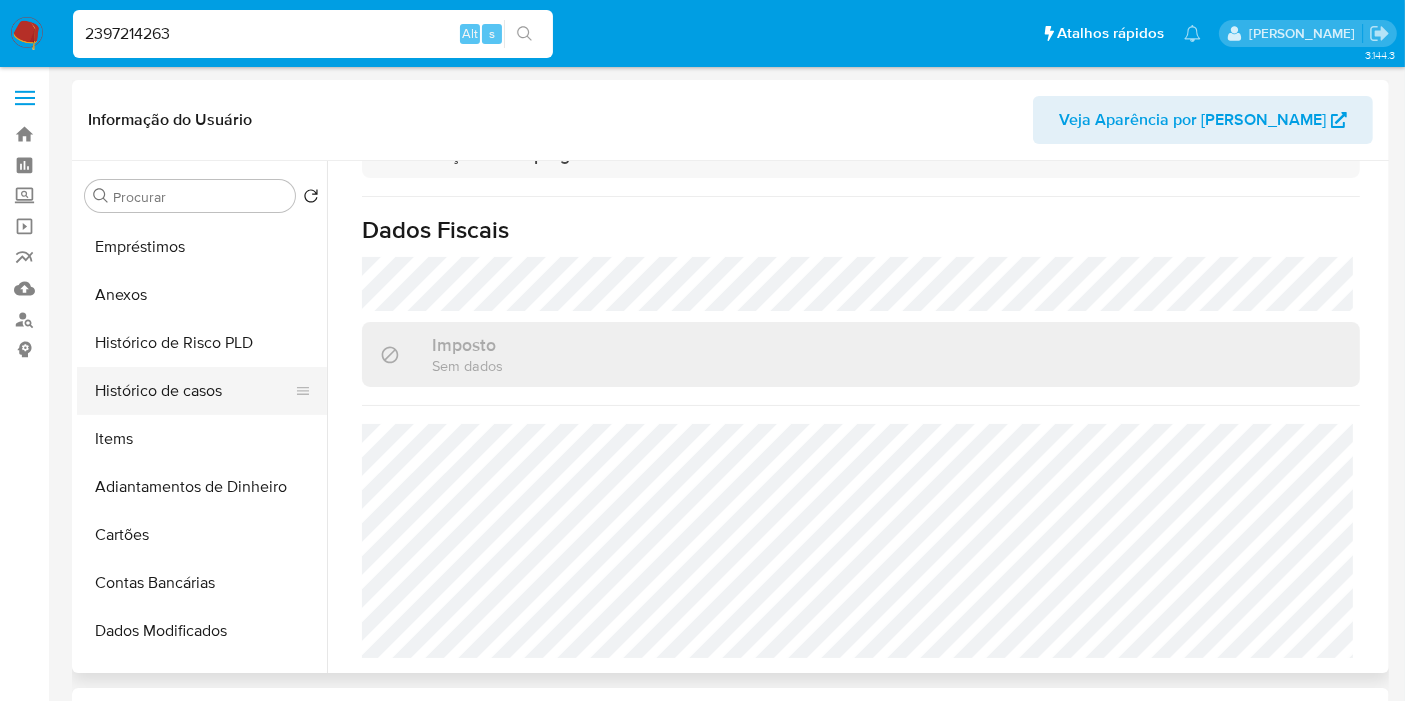 click on "Histórico de casos" at bounding box center (194, 391) 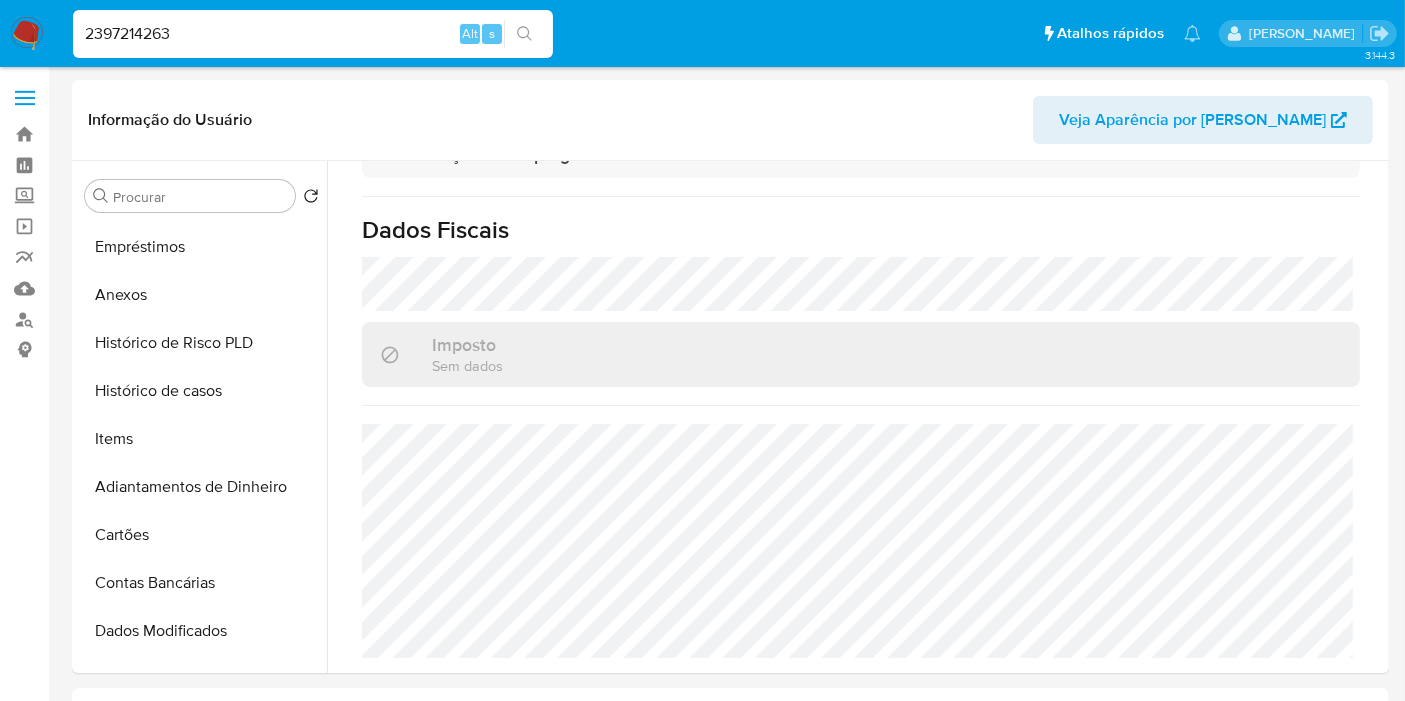 scroll, scrollTop: 0, scrollLeft: 0, axis: both 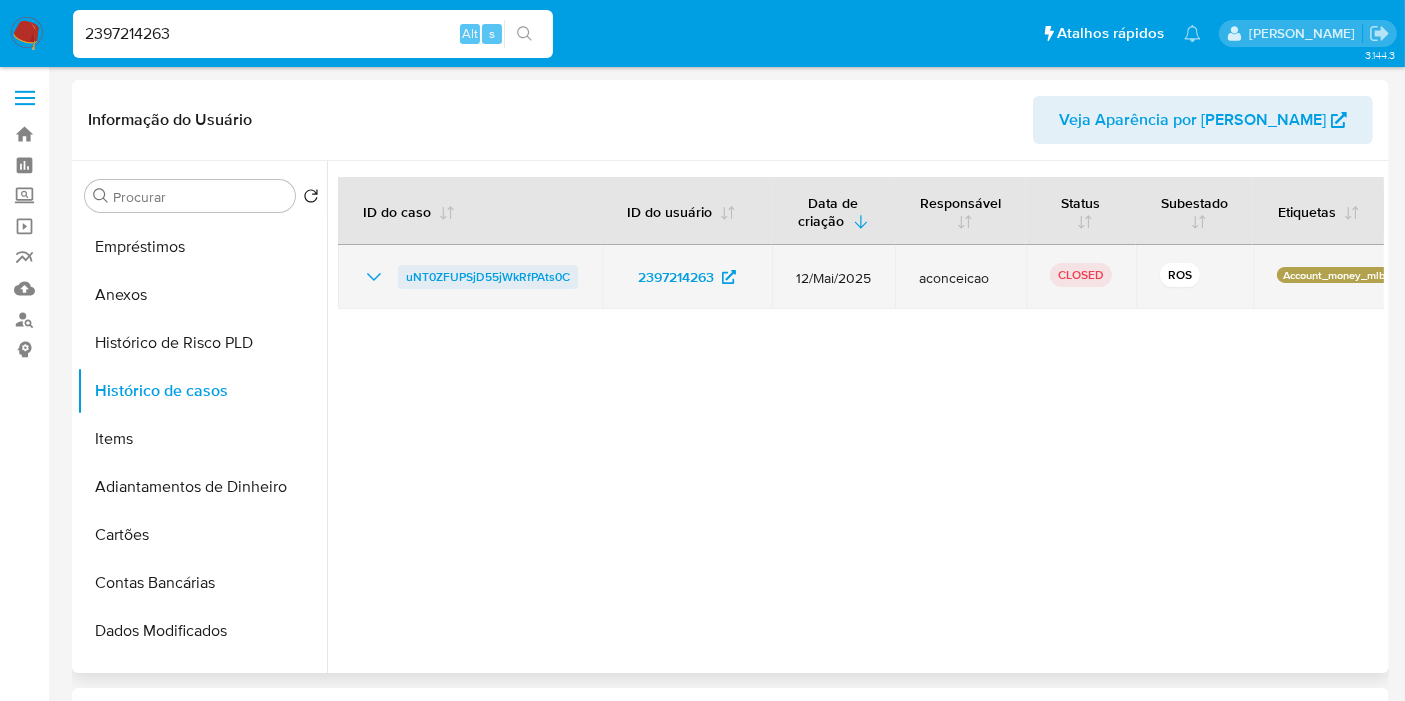 click on "uNT0ZFUPSjD55jWkRfPAts0C" at bounding box center [488, 277] 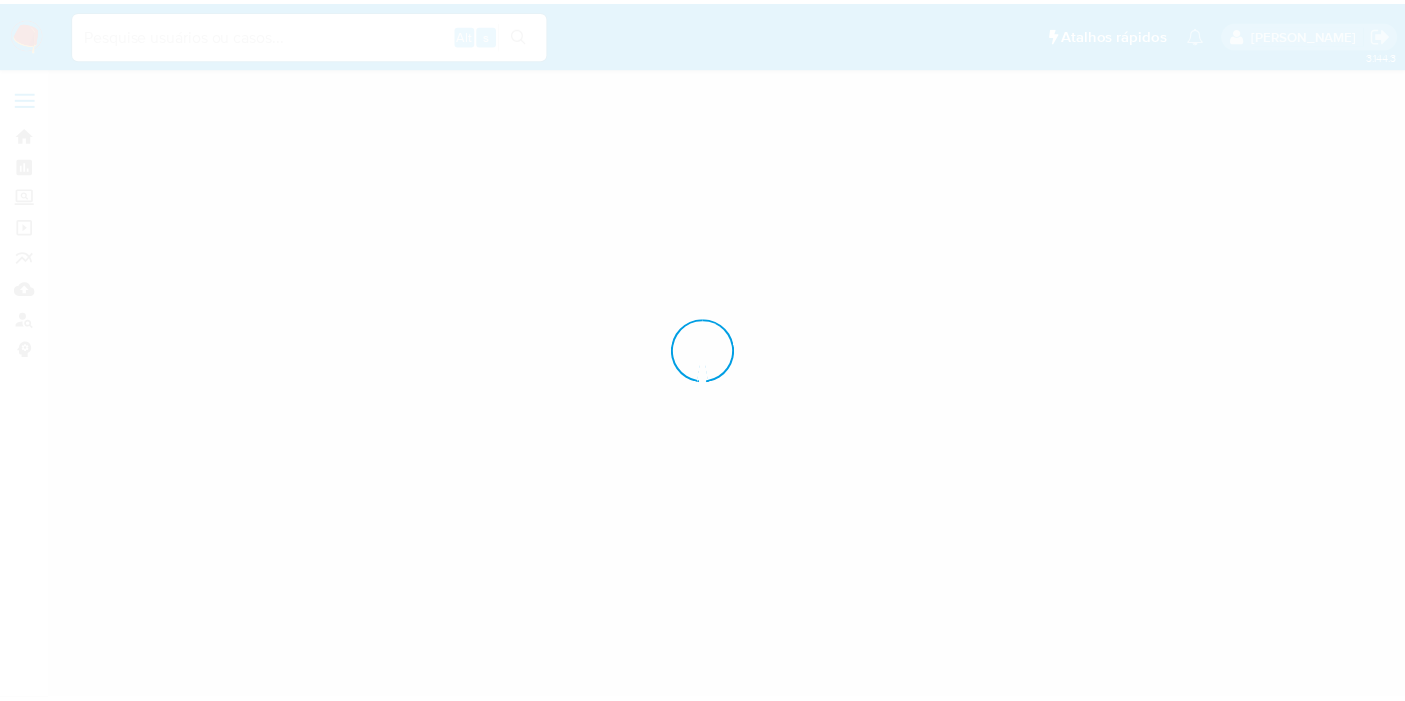 scroll, scrollTop: 0, scrollLeft: 0, axis: both 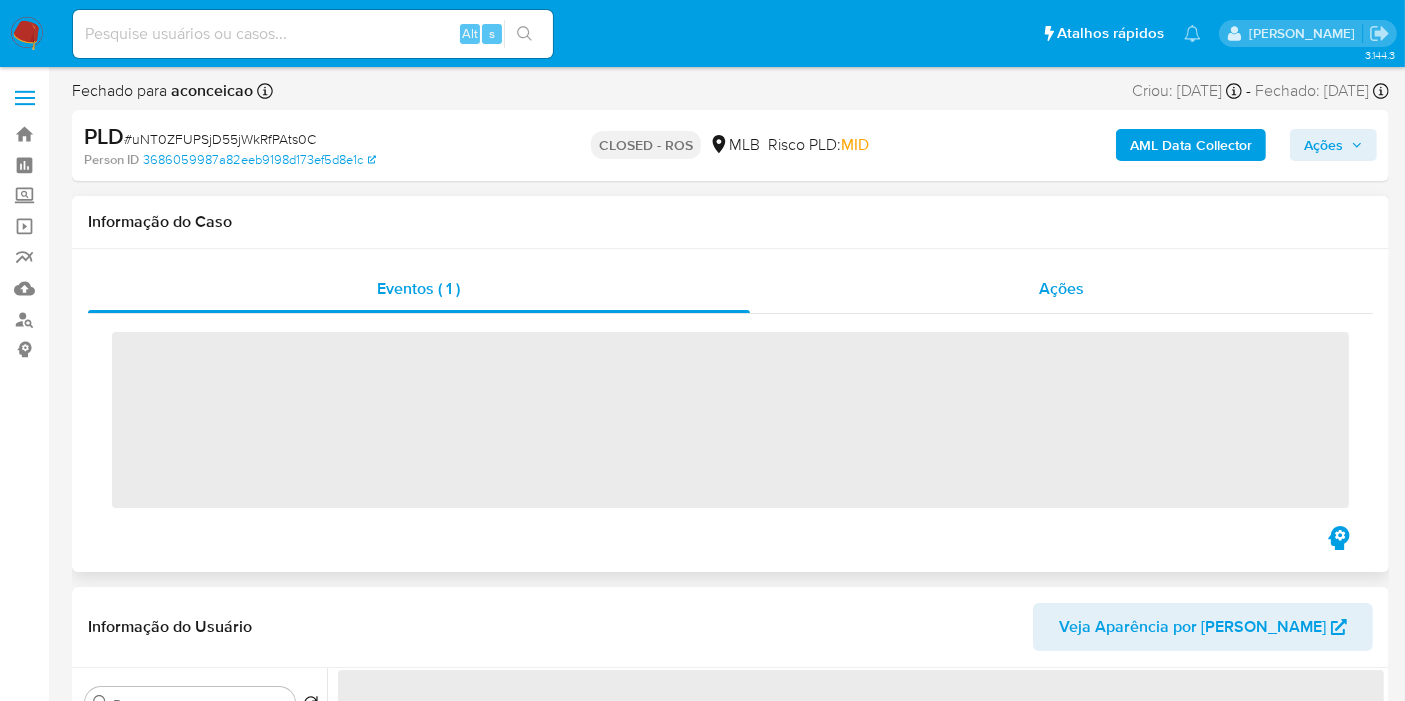 click on "Ações" at bounding box center [1061, 288] 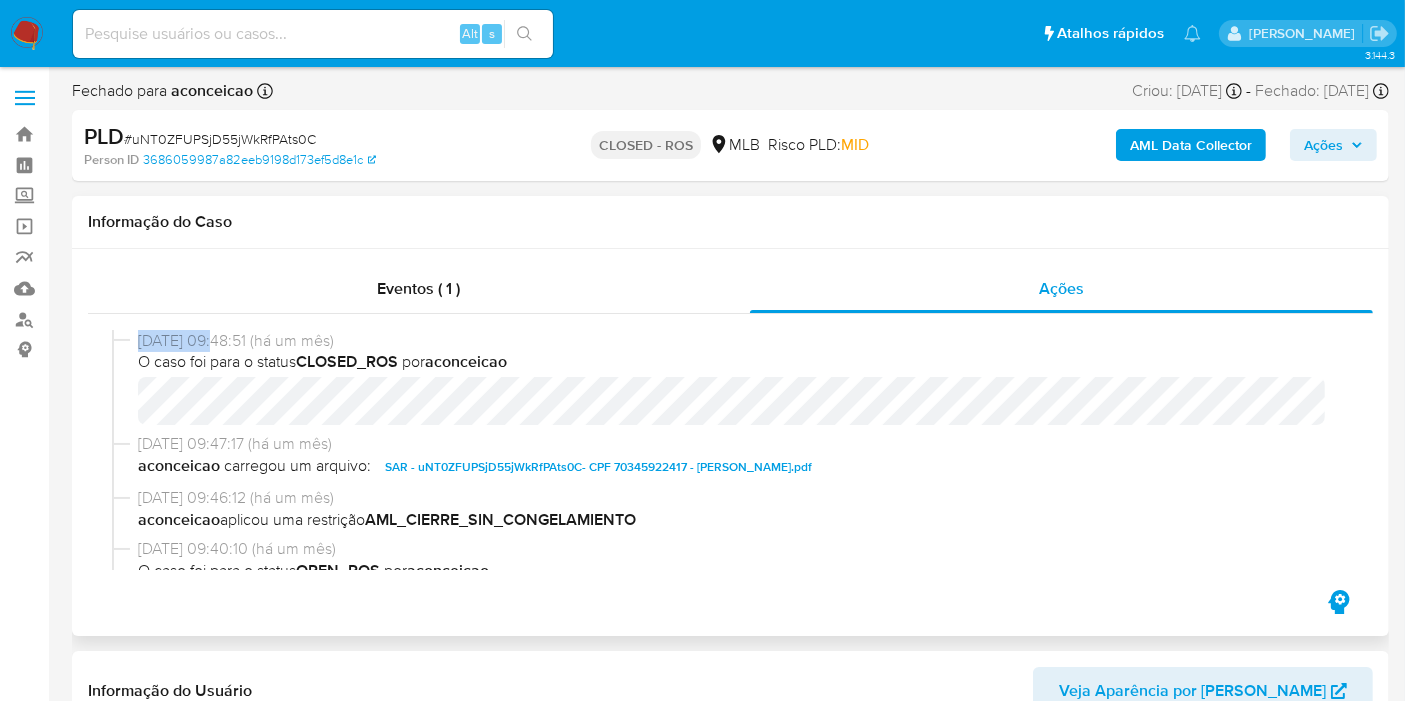 select on "10" 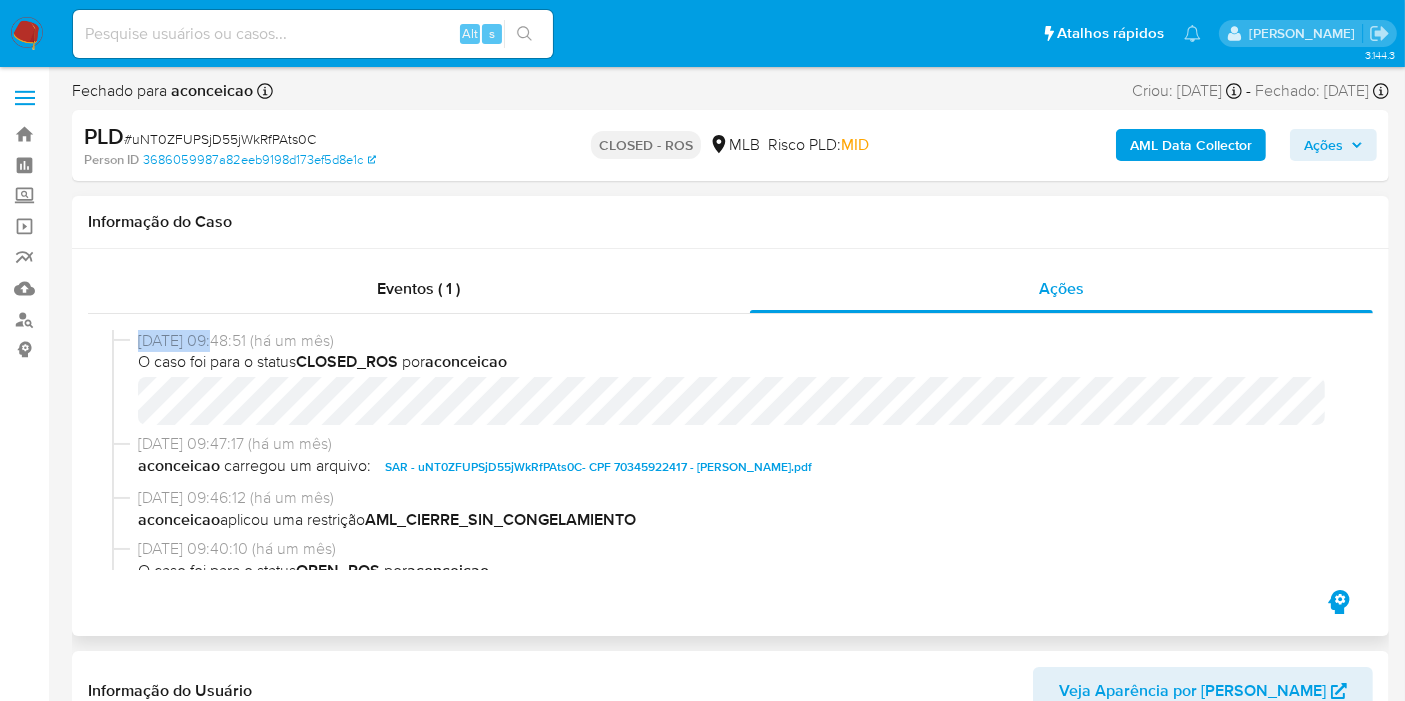 drag, startPoint x: 221, startPoint y: 338, endPoint x: 119, endPoint y: 333, distance: 102.122475 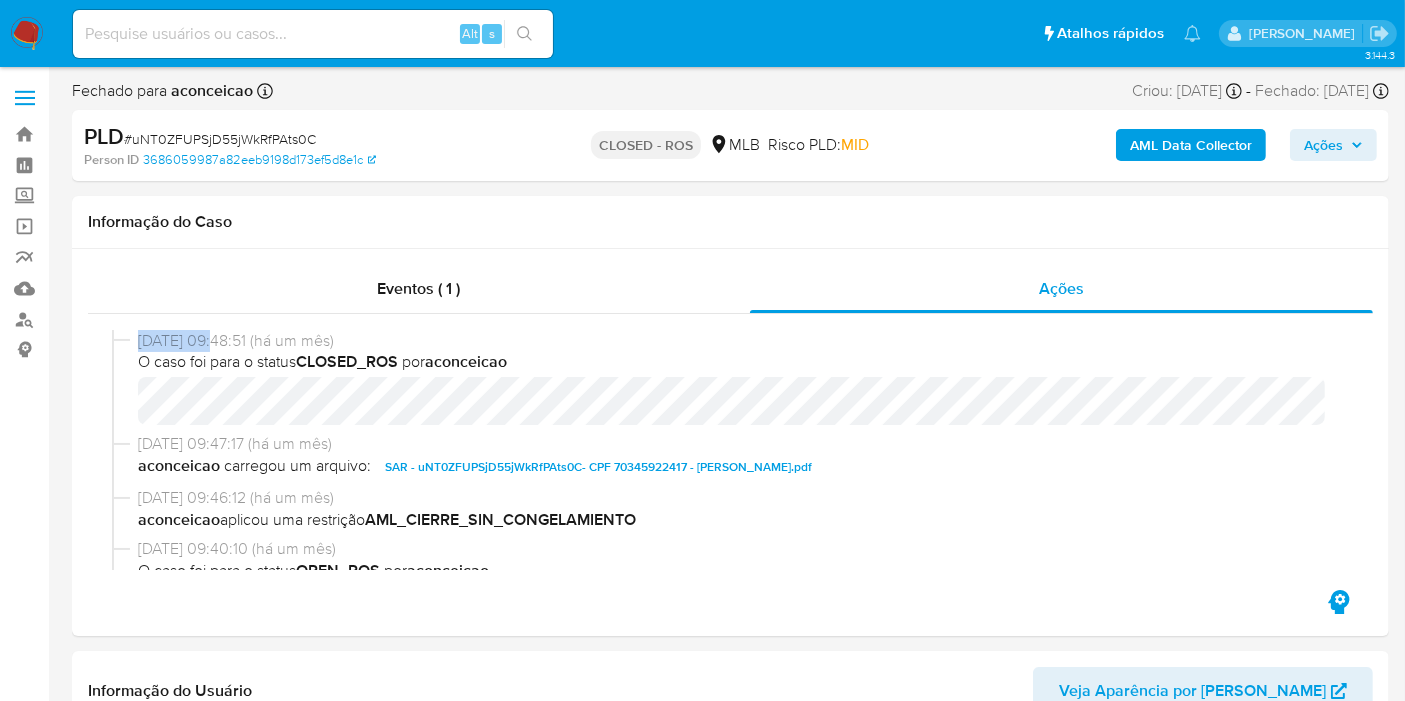 copy on "[DATE]" 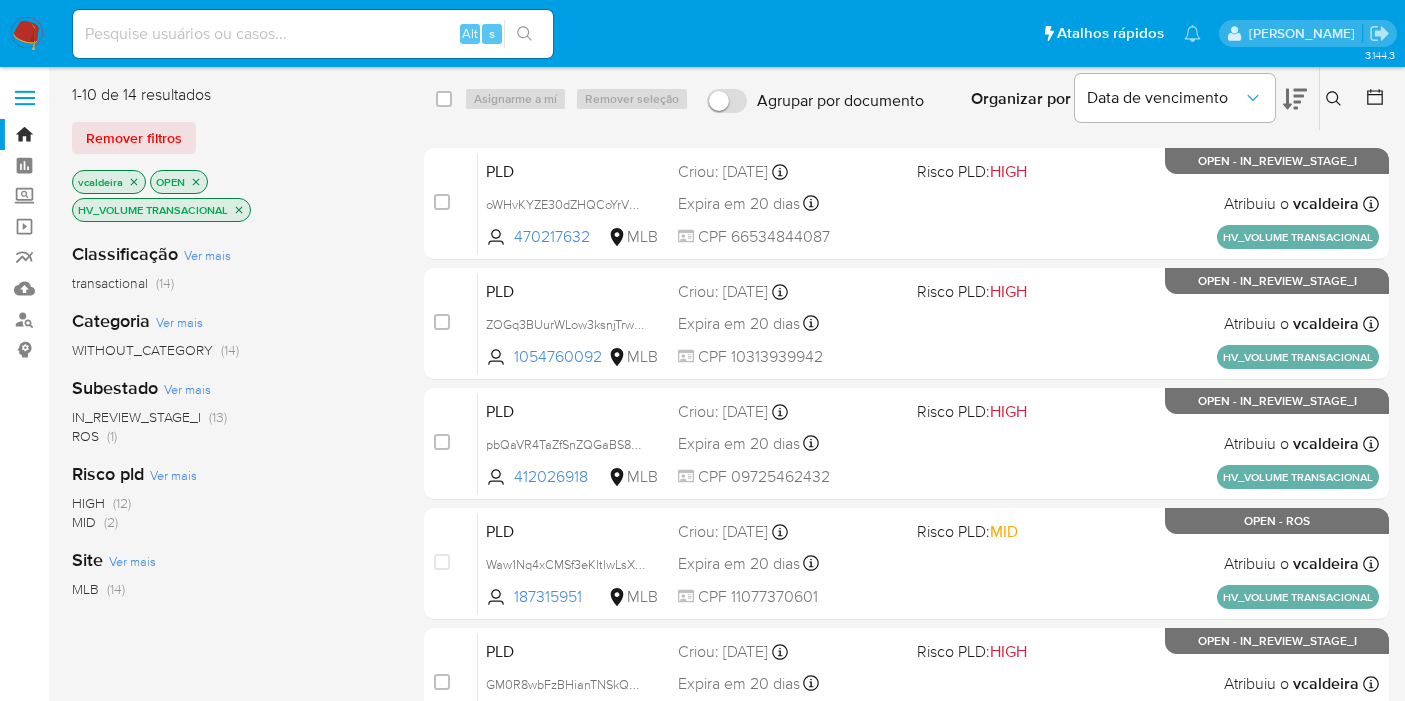 scroll, scrollTop: 0, scrollLeft: 0, axis: both 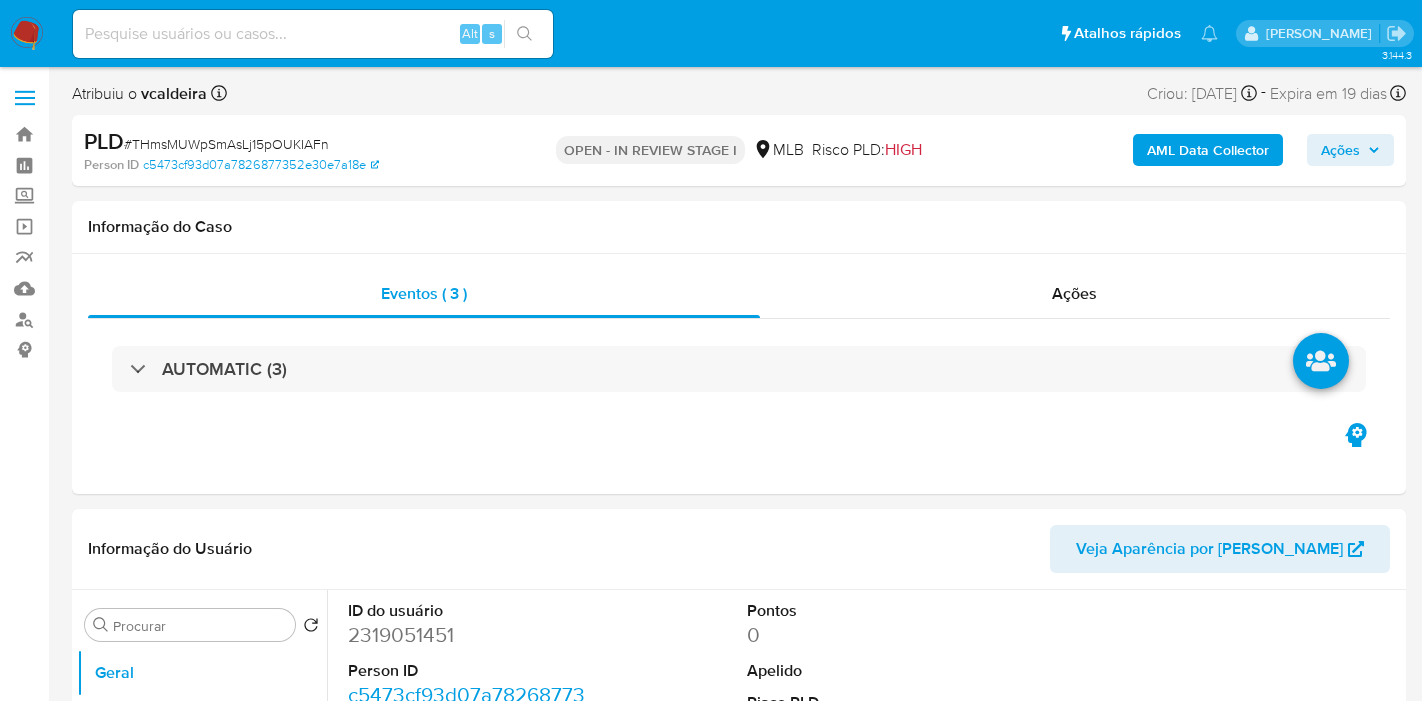 select on "10" 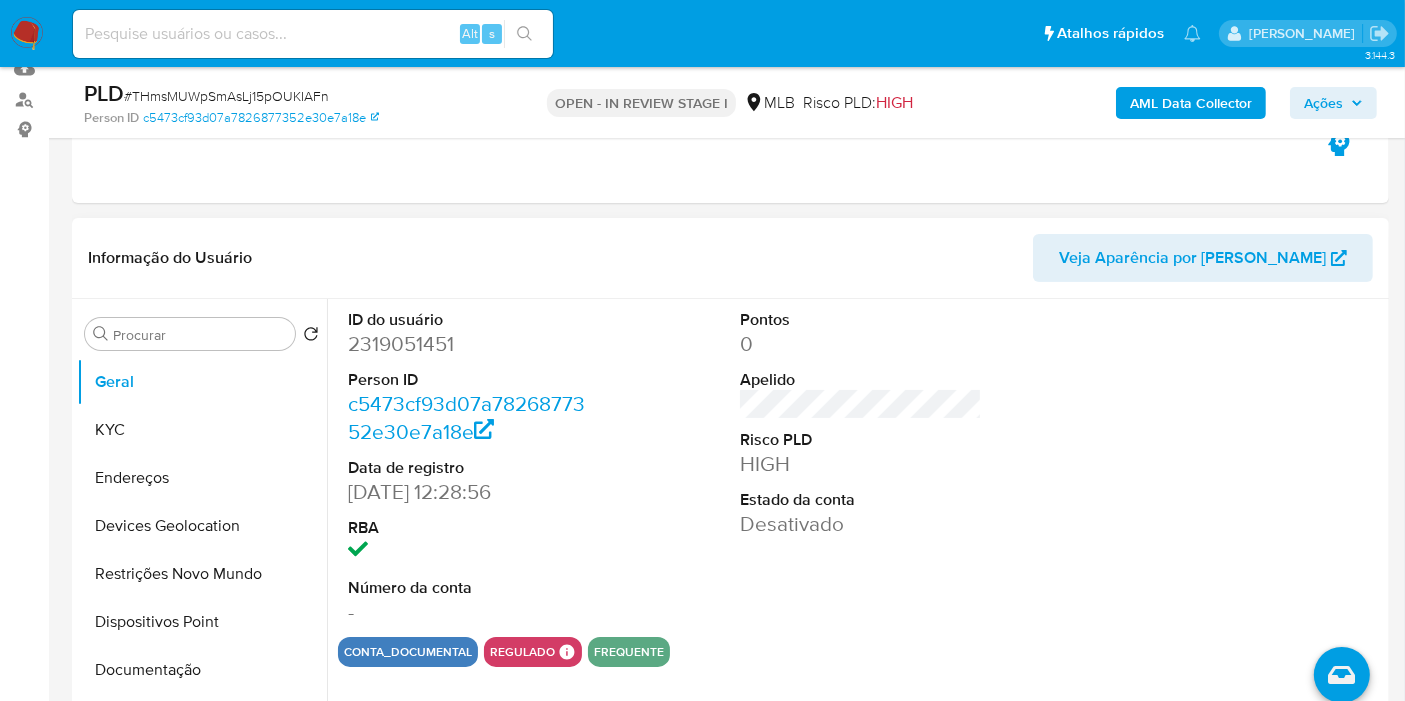 scroll, scrollTop: 222, scrollLeft: 0, axis: vertical 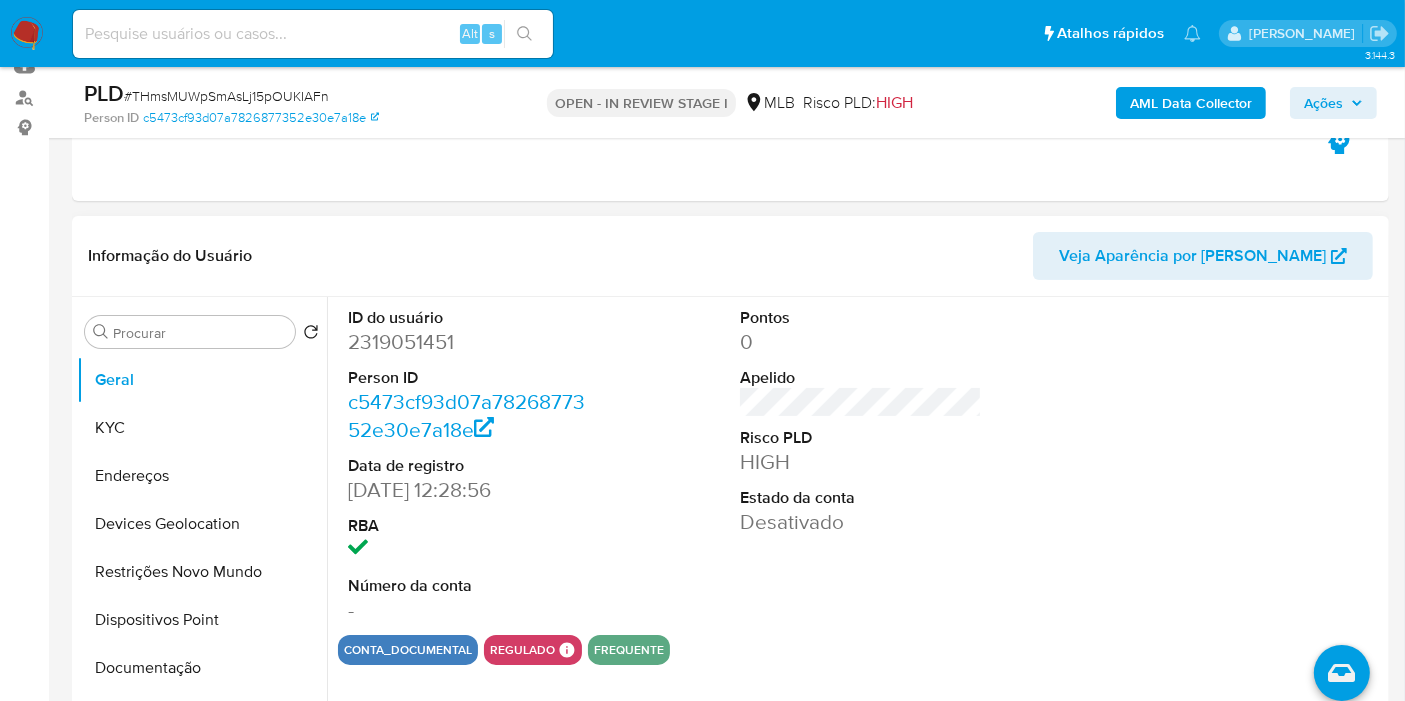 click on "2319051451" at bounding box center (469, 342) 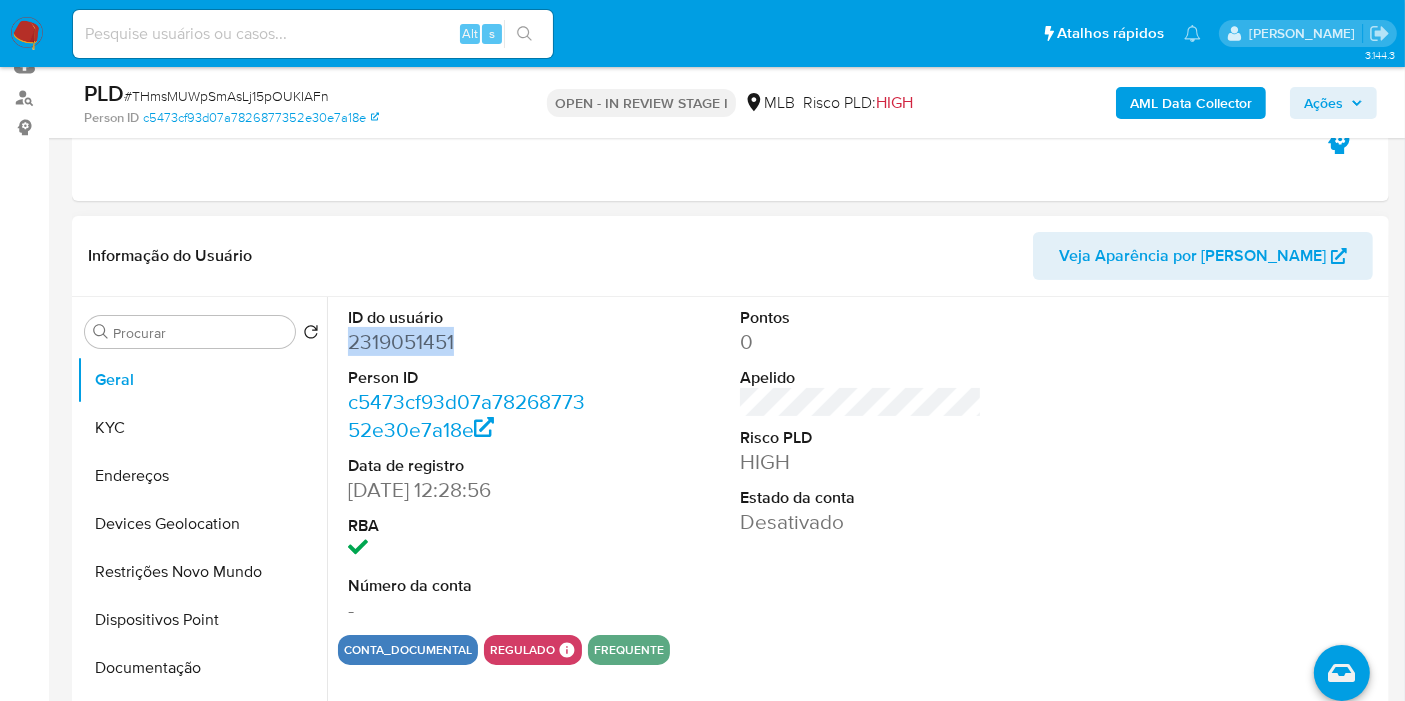 click on "2319051451" at bounding box center [469, 342] 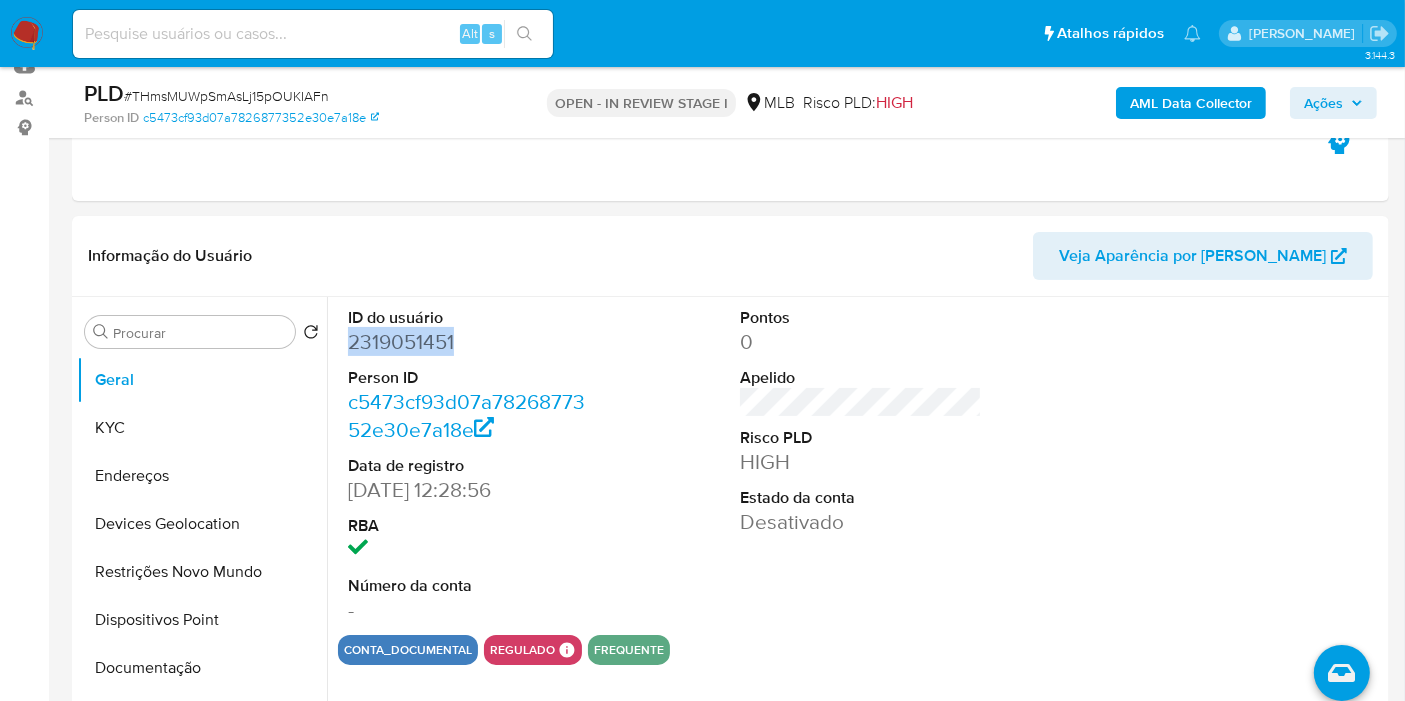 copy on "2319051451" 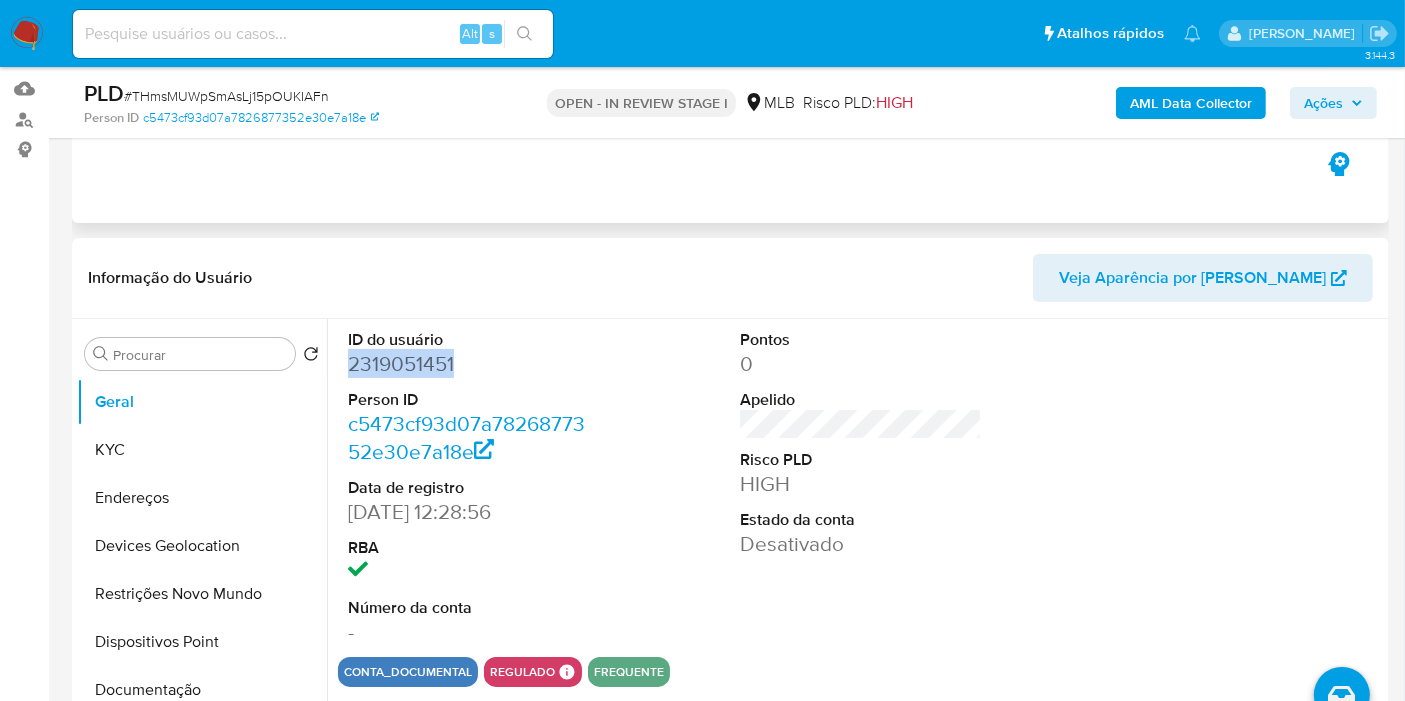 scroll, scrollTop: 0, scrollLeft: 0, axis: both 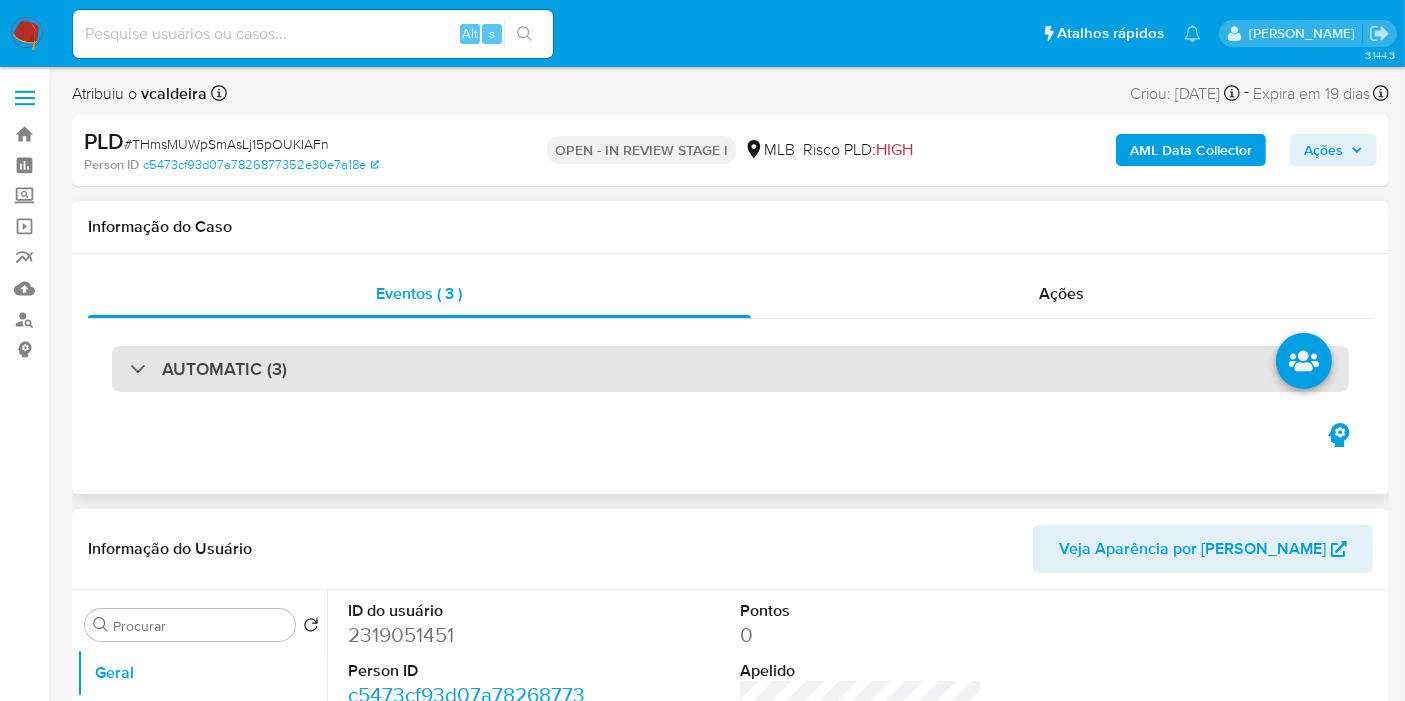 click on "AUTOMATIC (3)" at bounding box center [730, 369] 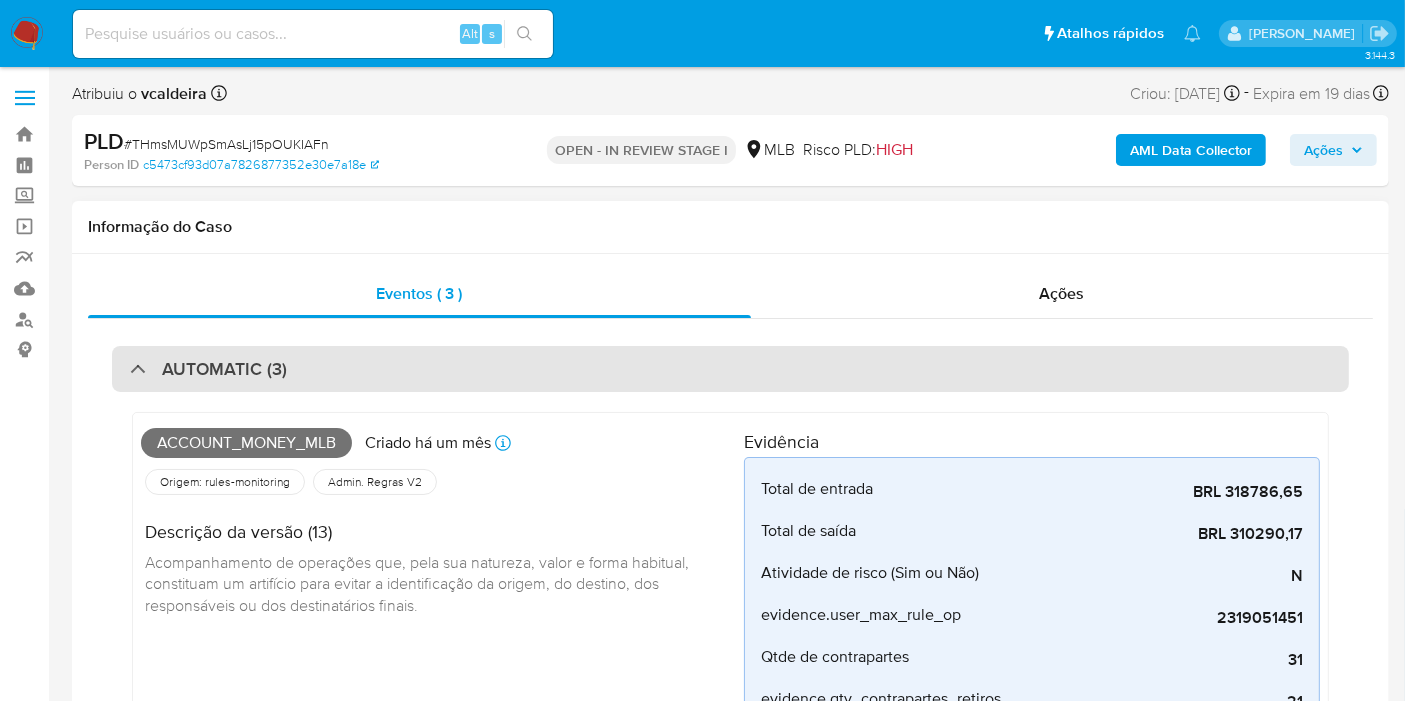 click on "AUTOMATIC (3)" at bounding box center (730, 369) 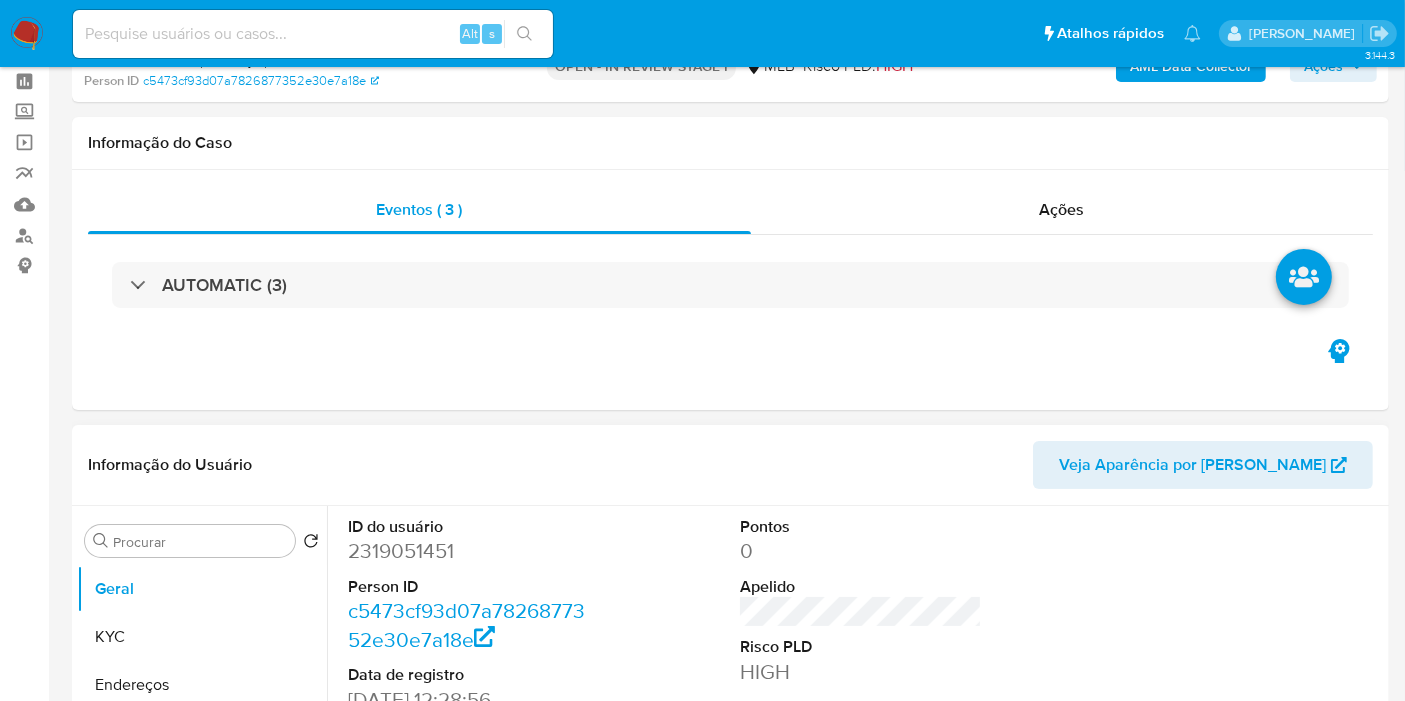 scroll, scrollTop: 222, scrollLeft: 0, axis: vertical 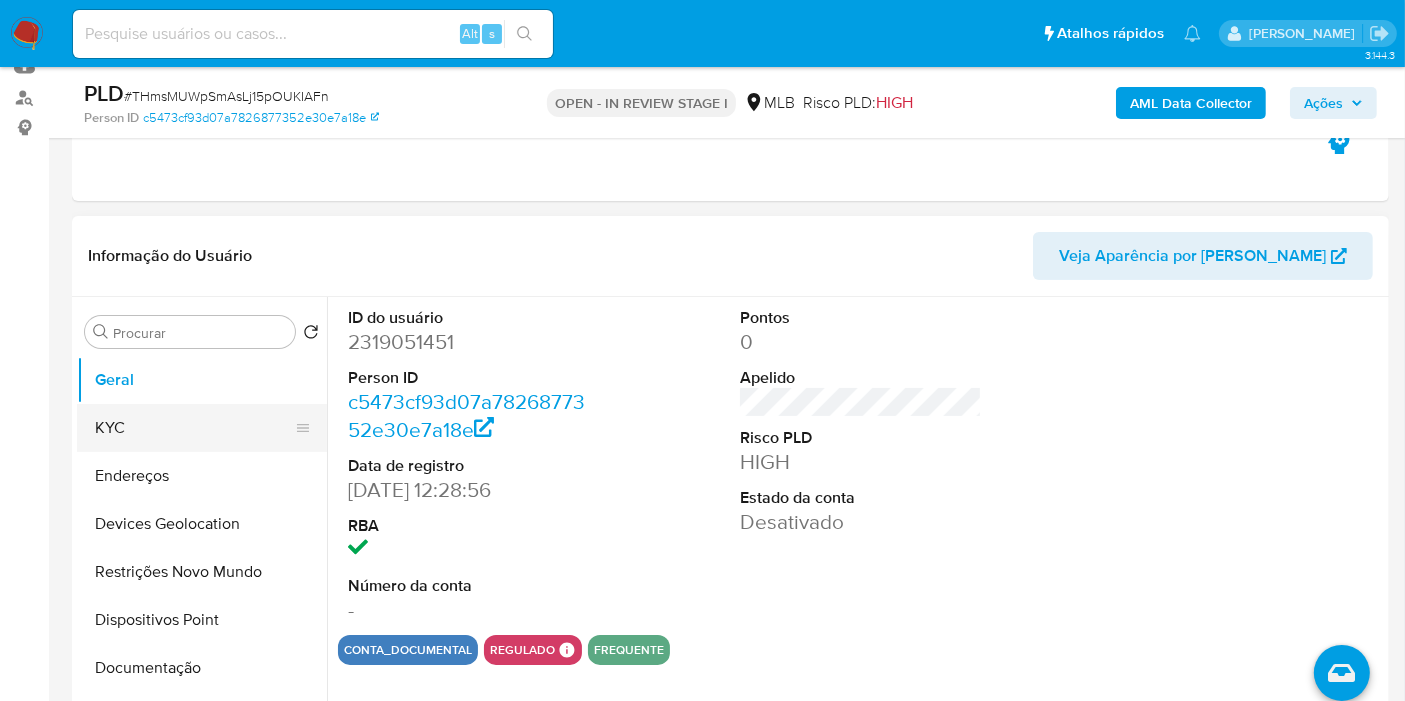 click on "KYC" at bounding box center [194, 428] 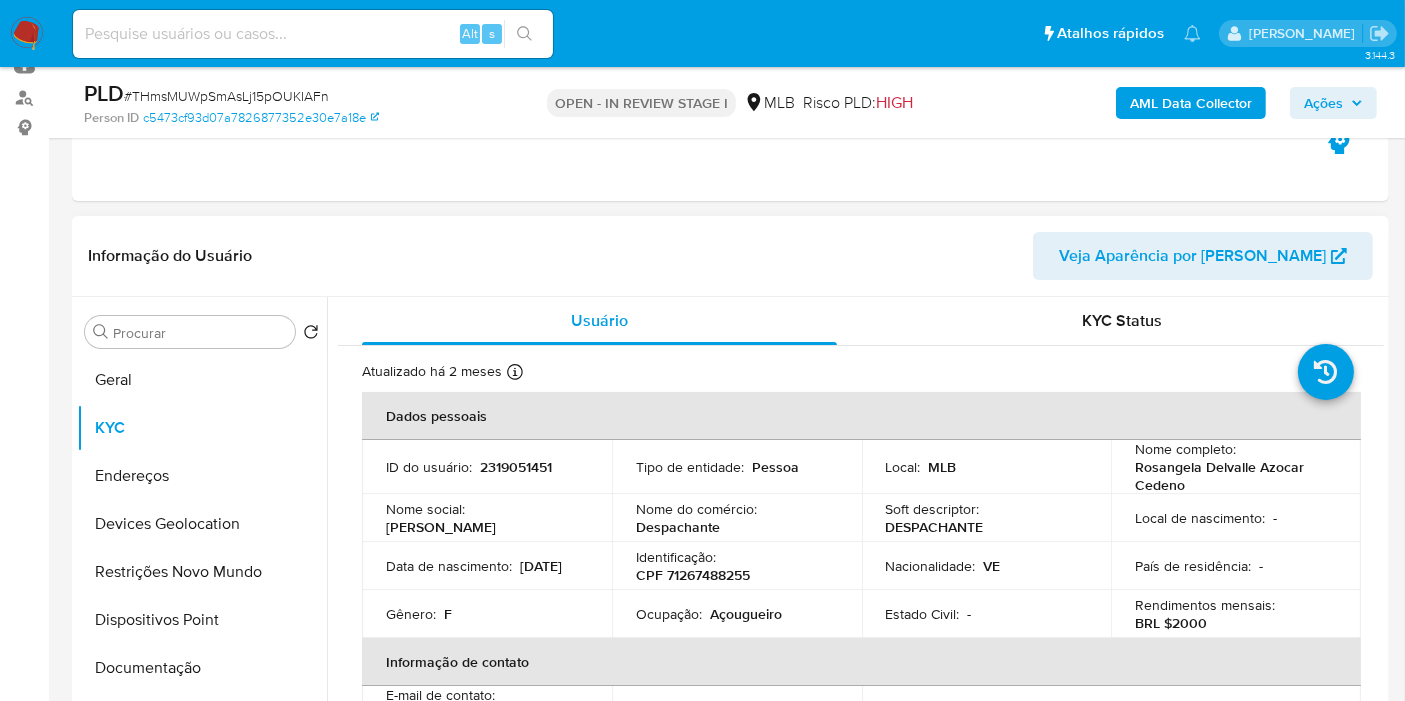 click on "CPF 71267488255" at bounding box center (693, 575) 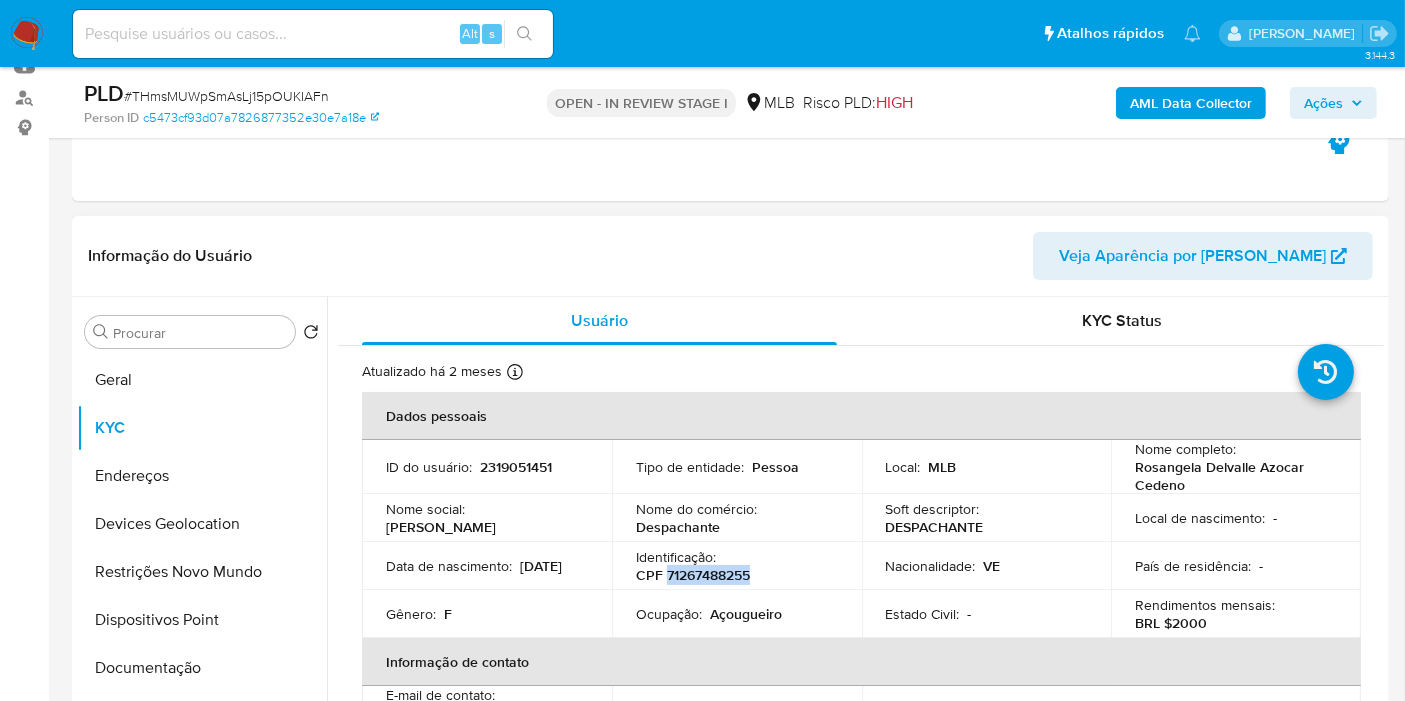 drag, startPoint x: 703, startPoint y: 572, endPoint x: 684, endPoint y: 395, distance: 178.01685 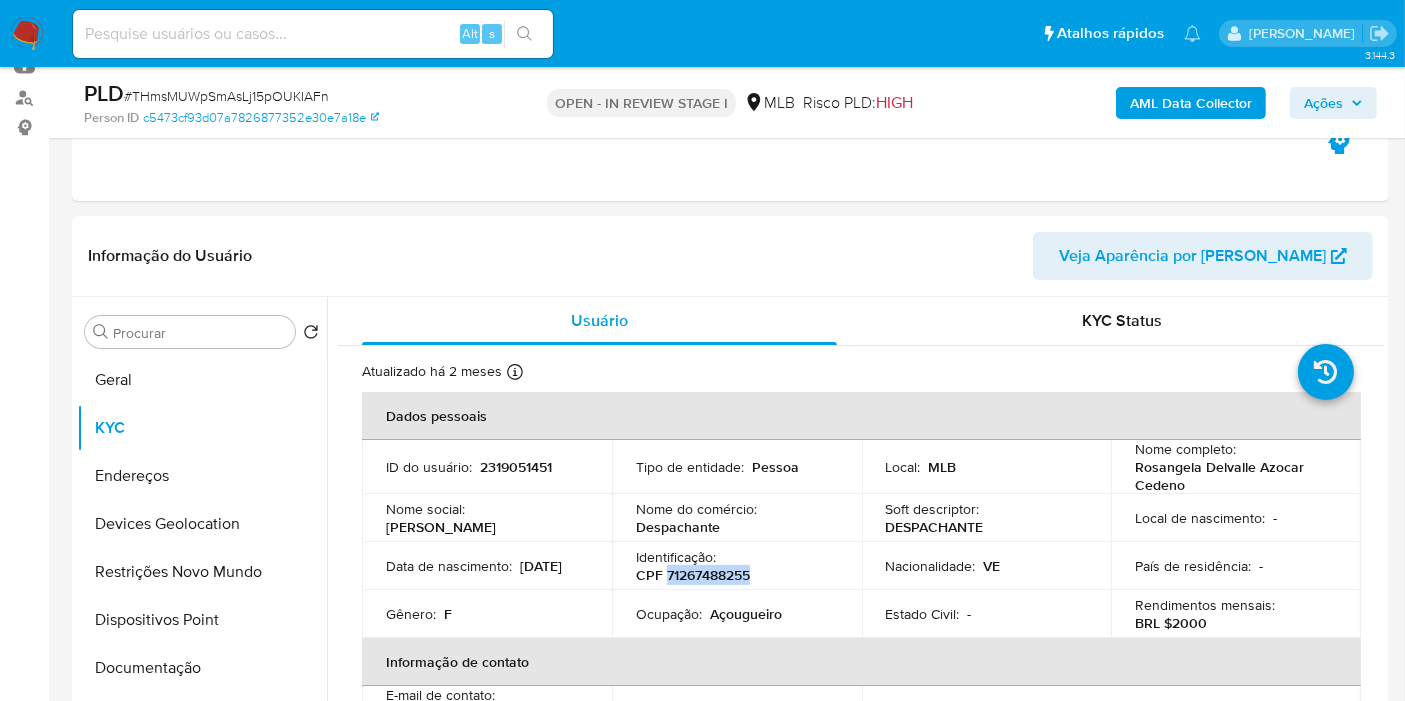 copy on "71267488255" 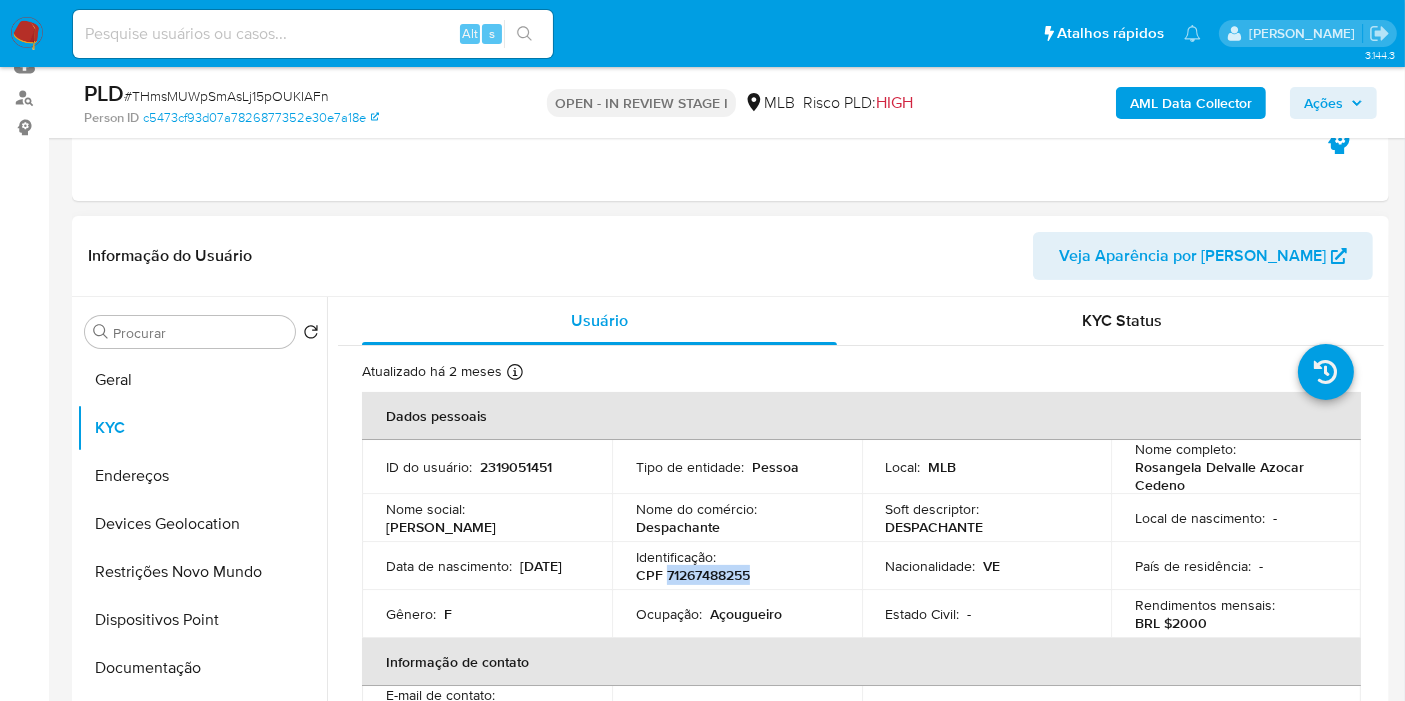 click on "CPF 71267488255" at bounding box center (693, 575) 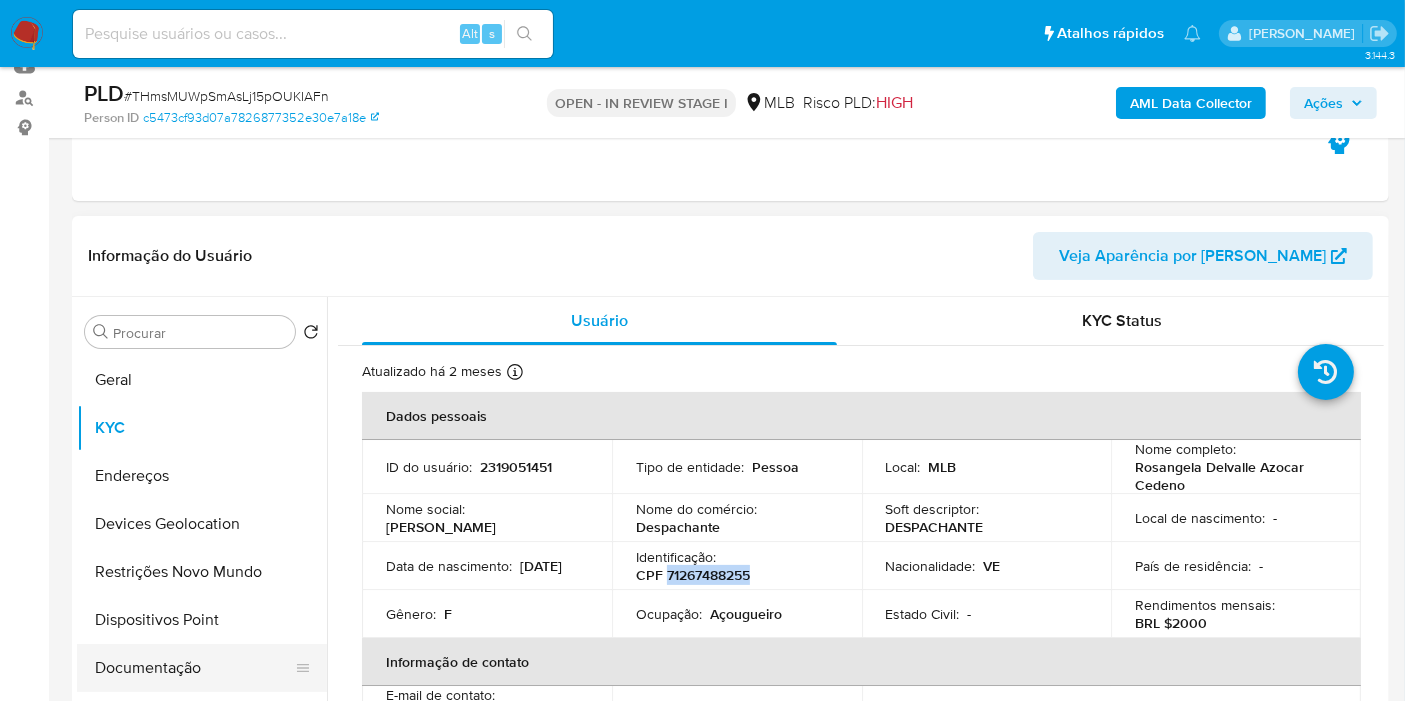 click on "Documentação" at bounding box center [194, 668] 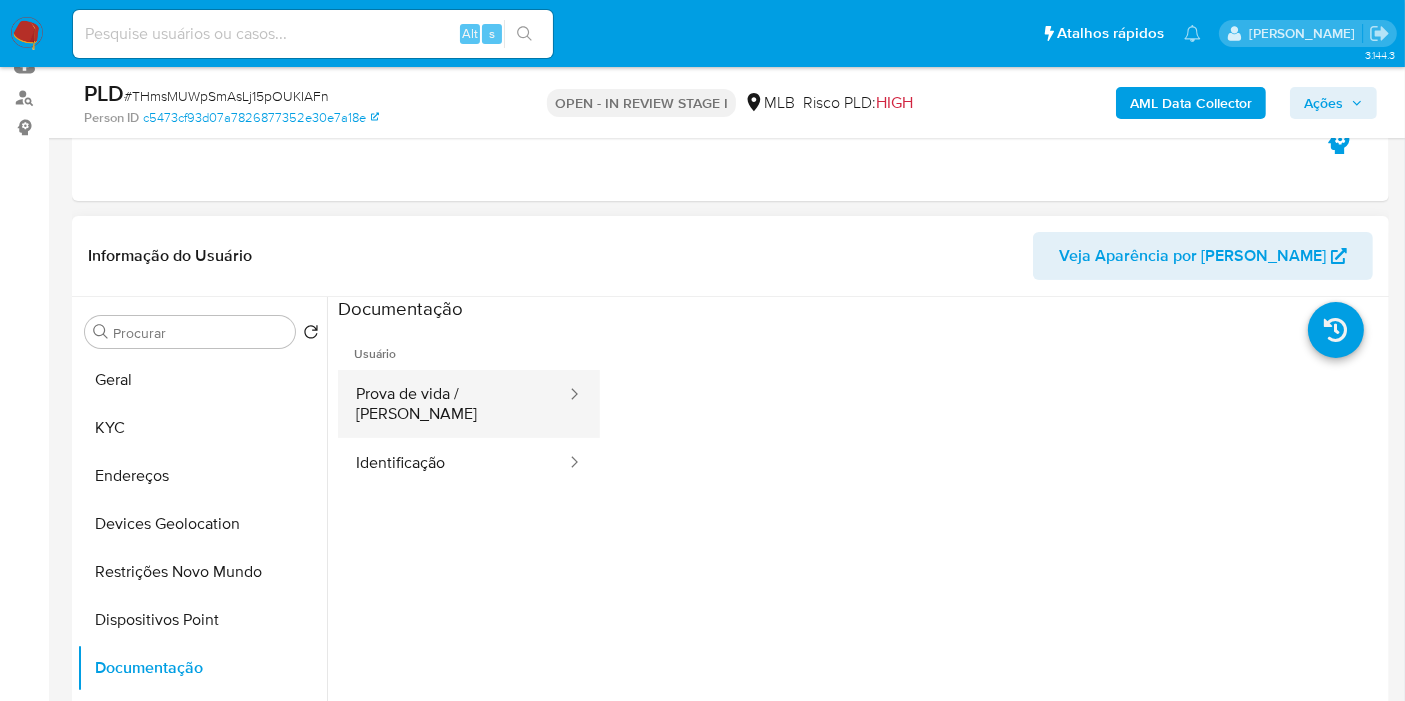 click on "Prova de vida / Selfie" at bounding box center (453, 404) 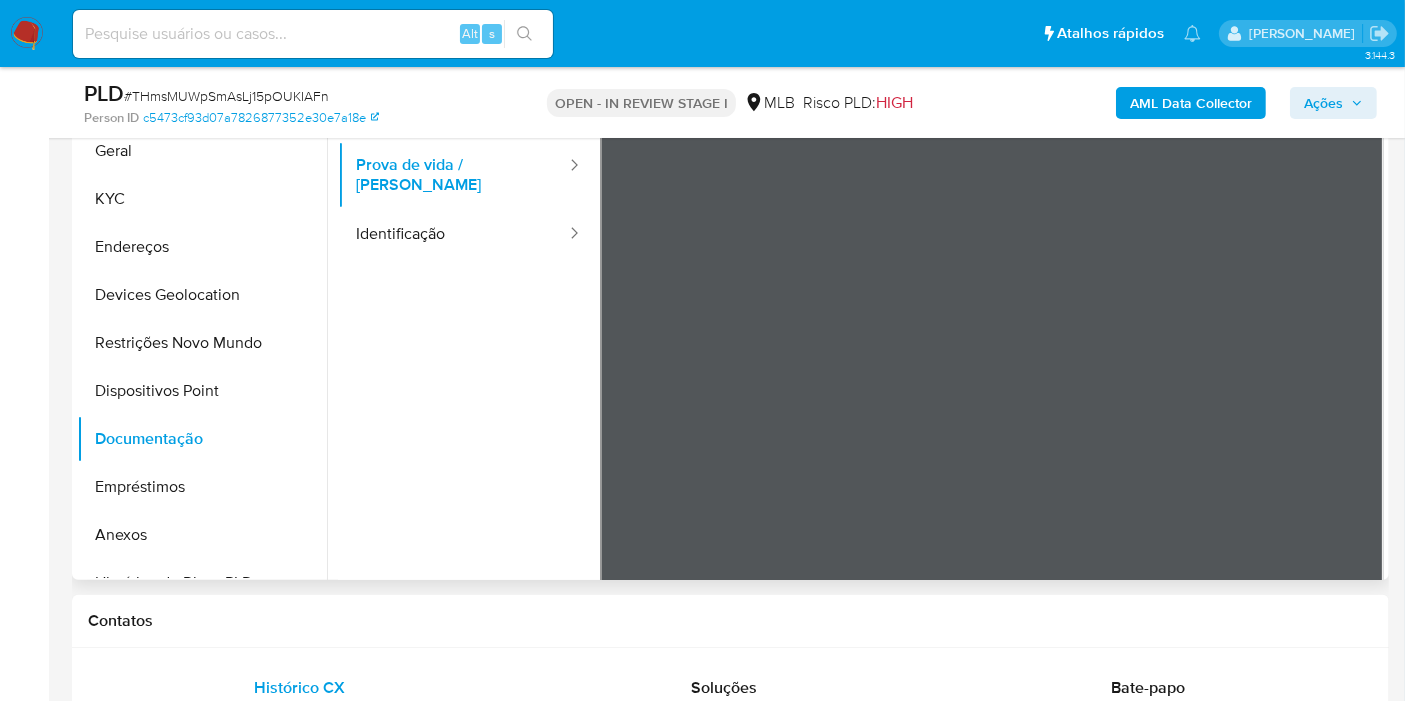 scroll, scrollTop: 333, scrollLeft: 0, axis: vertical 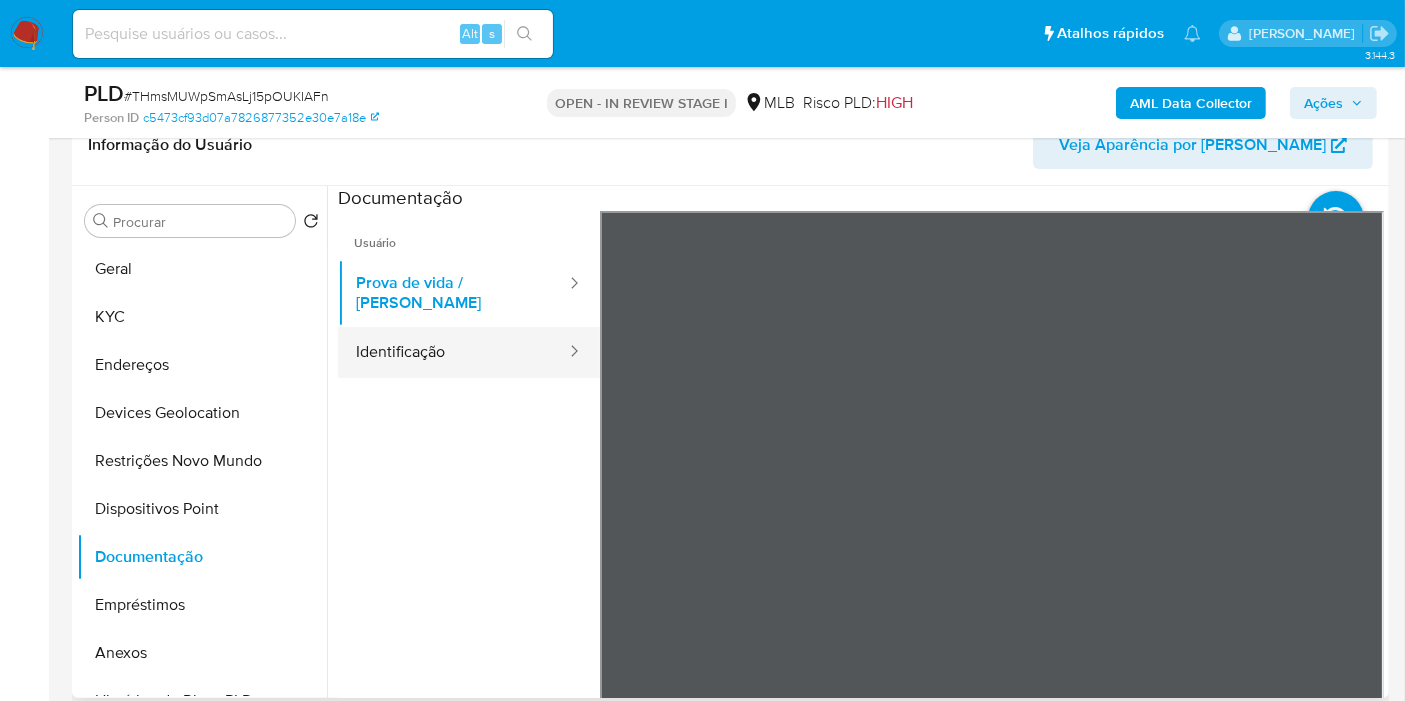 click on "Identificação" at bounding box center [453, 352] 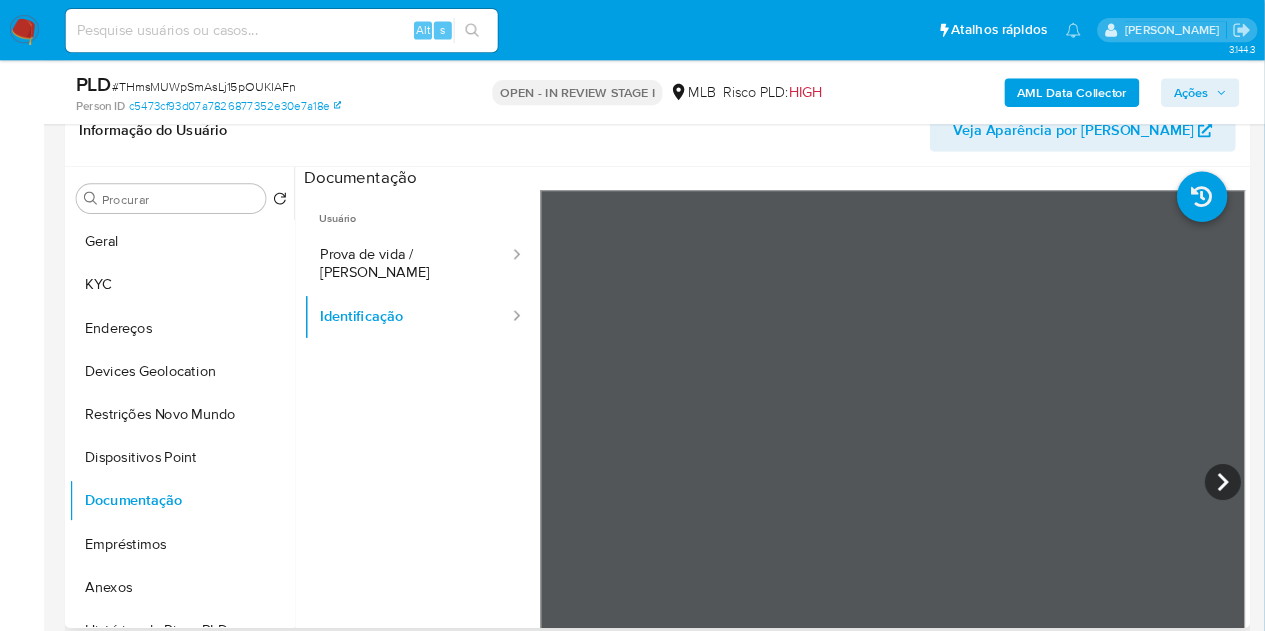 scroll, scrollTop: 33, scrollLeft: 0, axis: vertical 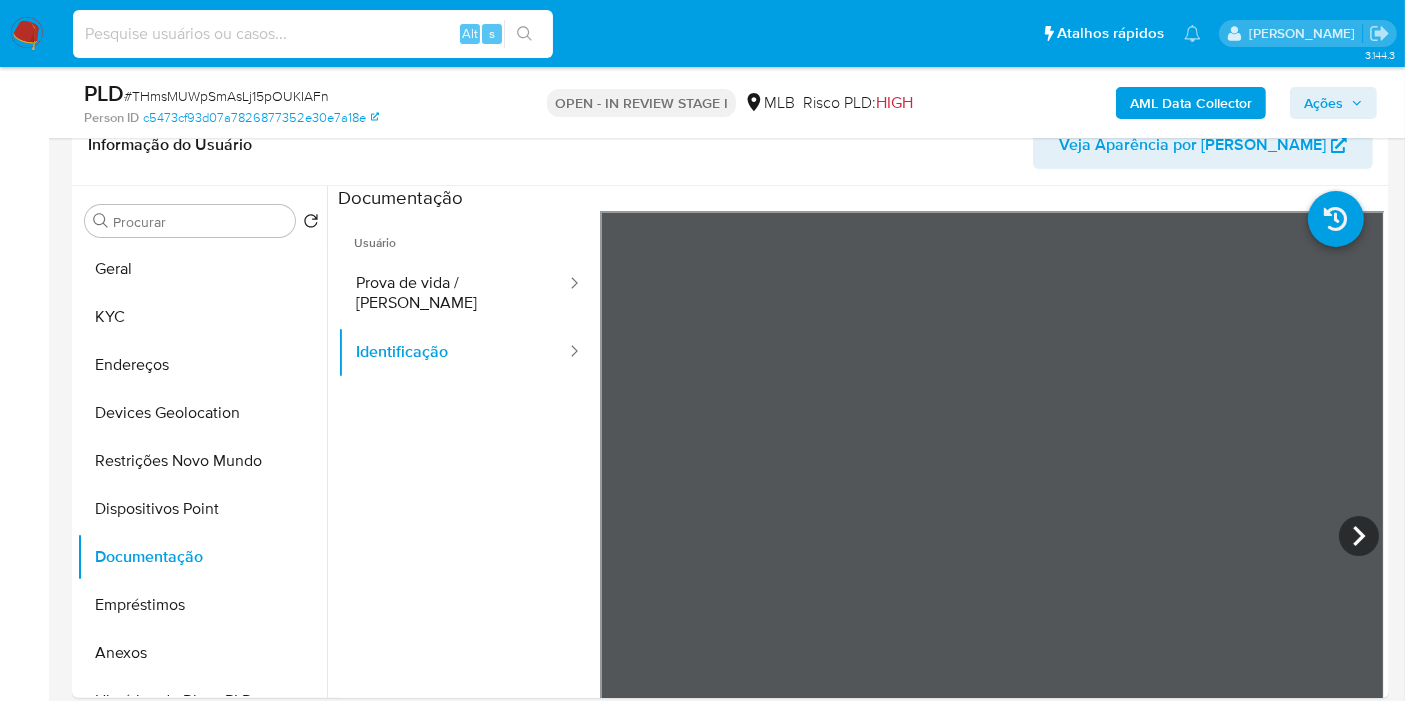 click at bounding box center [313, 34] 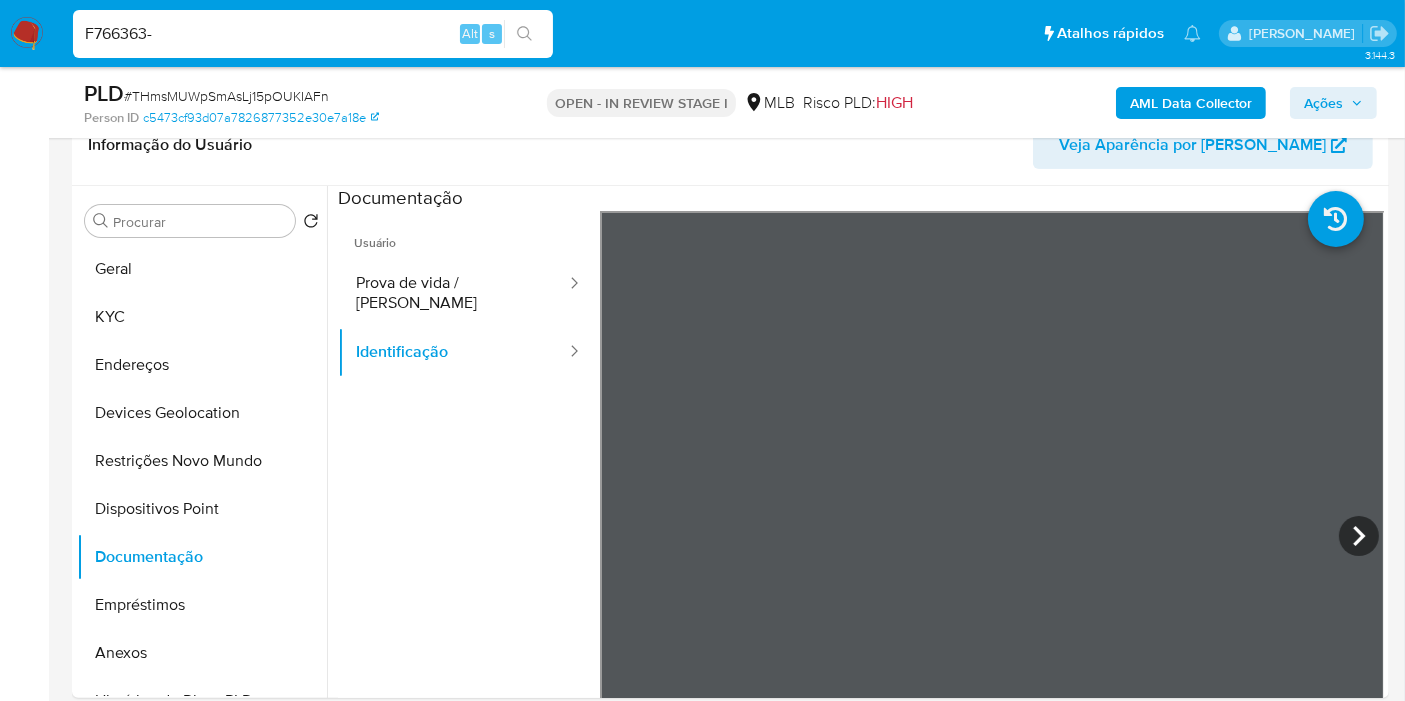 type on "F766363-P" 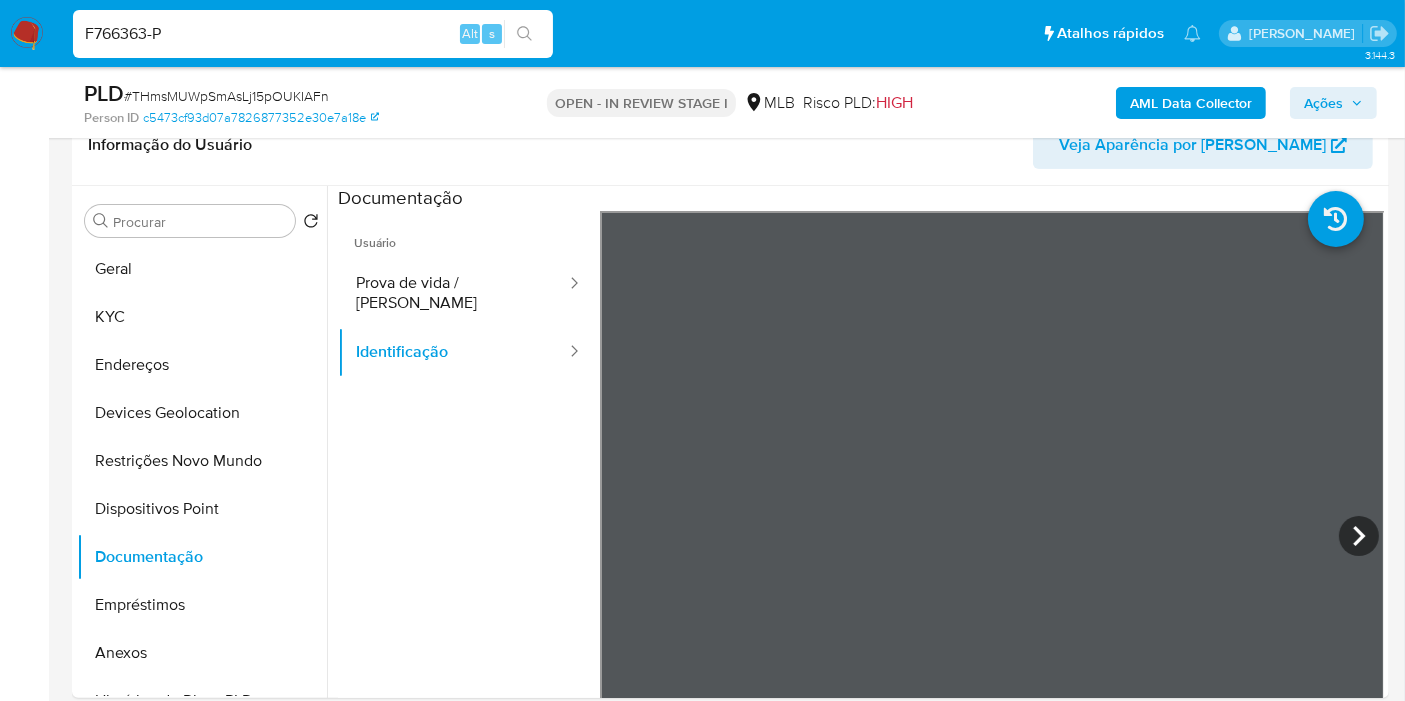 drag, startPoint x: 225, startPoint y: 32, endPoint x: 20, endPoint y: 47, distance: 205.54805 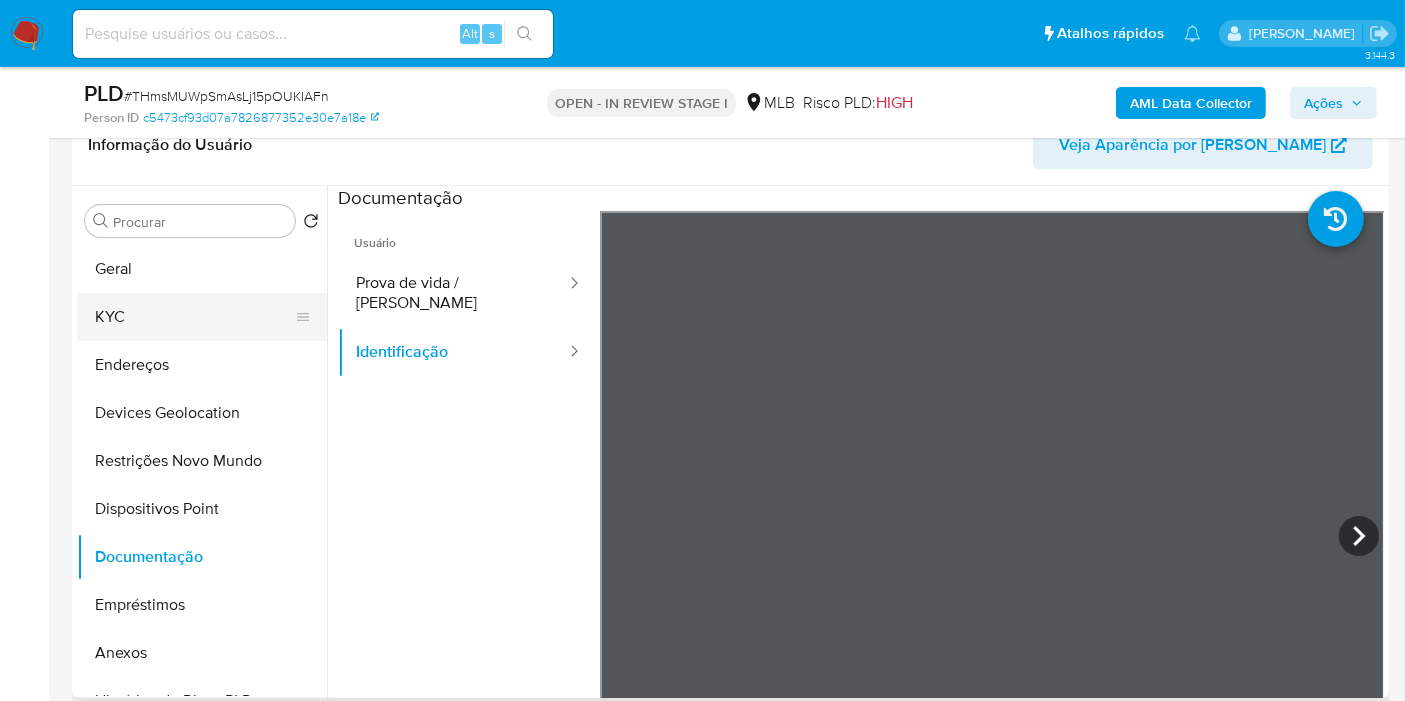 click on "KYC" at bounding box center (194, 317) 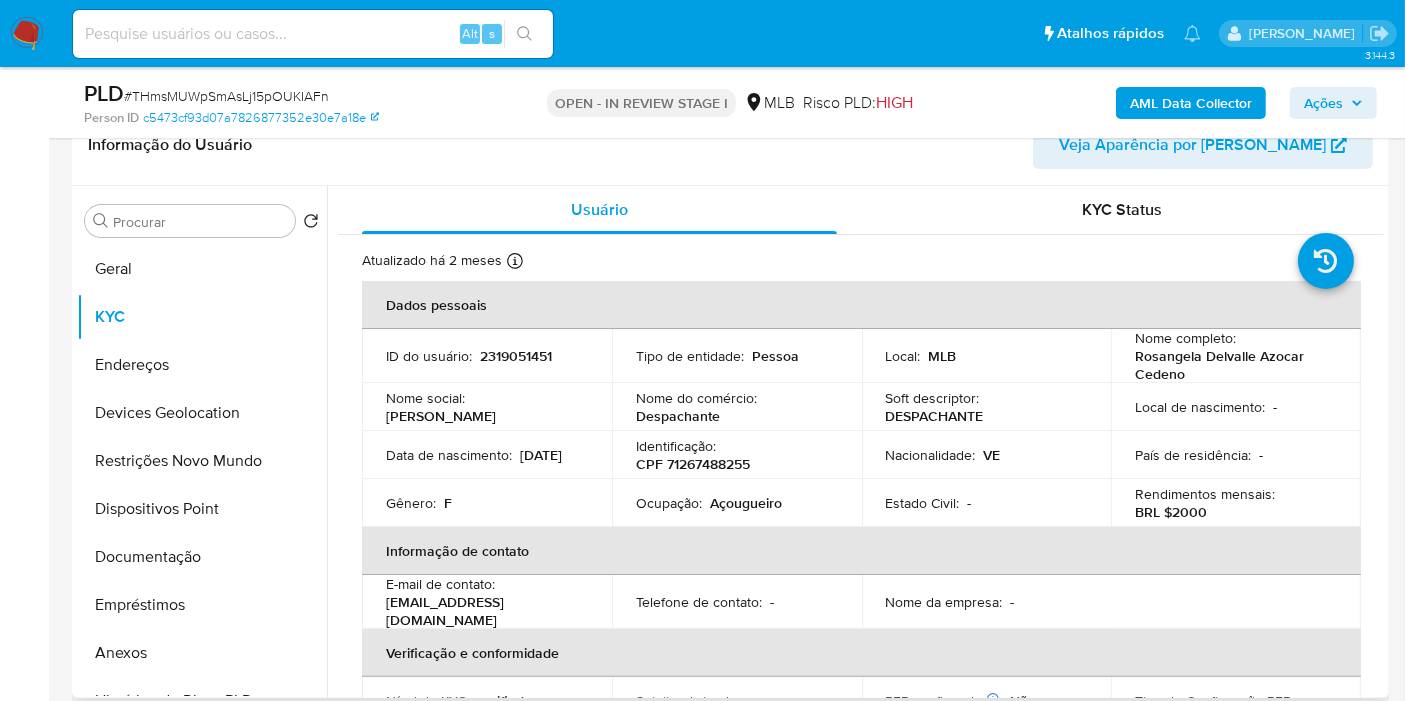 type 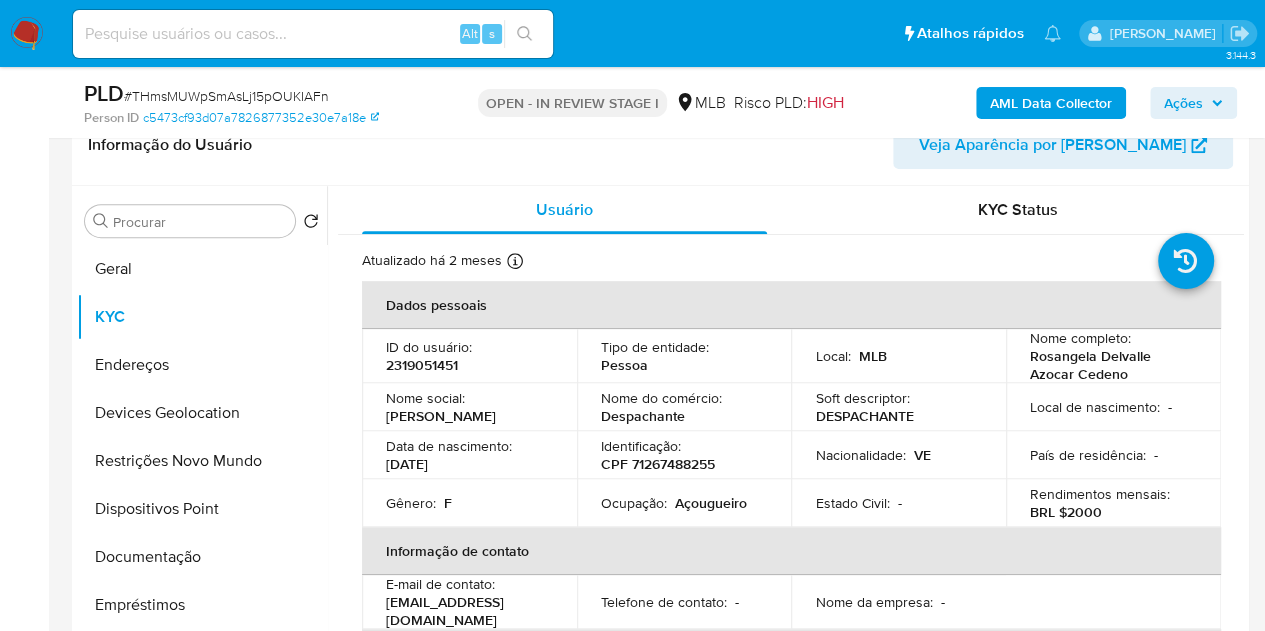 click on "Açougueiro" at bounding box center [711, 503] 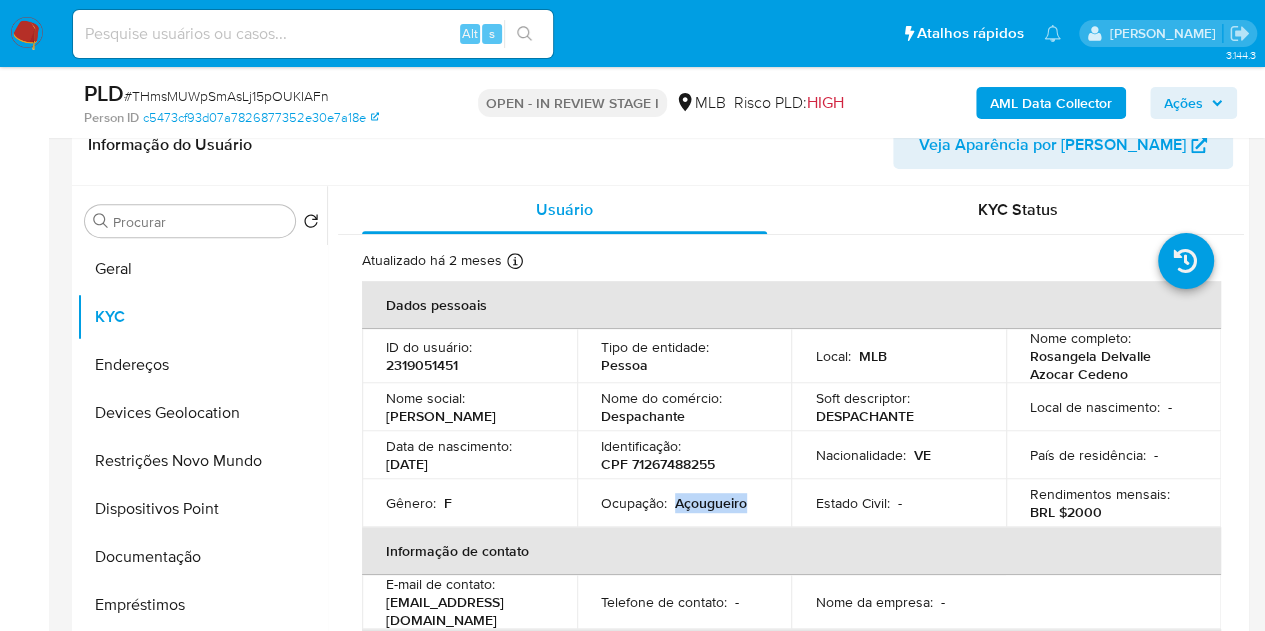 click on "Açougueiro" at bounding box center (711, 503) 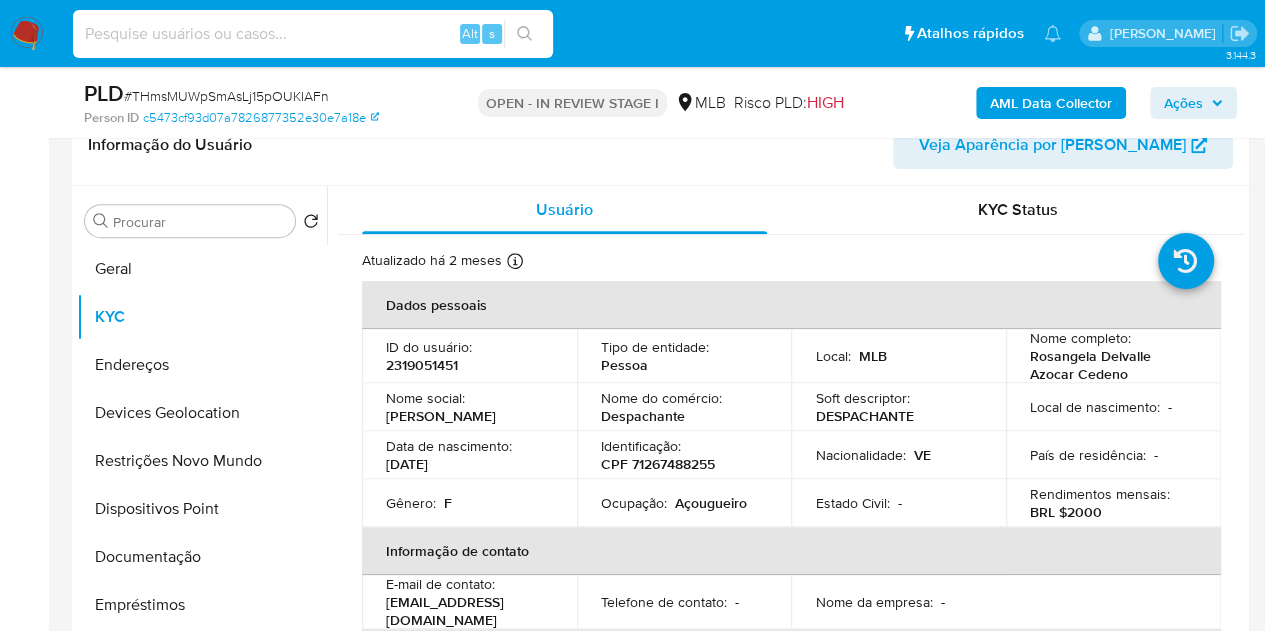 click at bounding box center (313, 34) 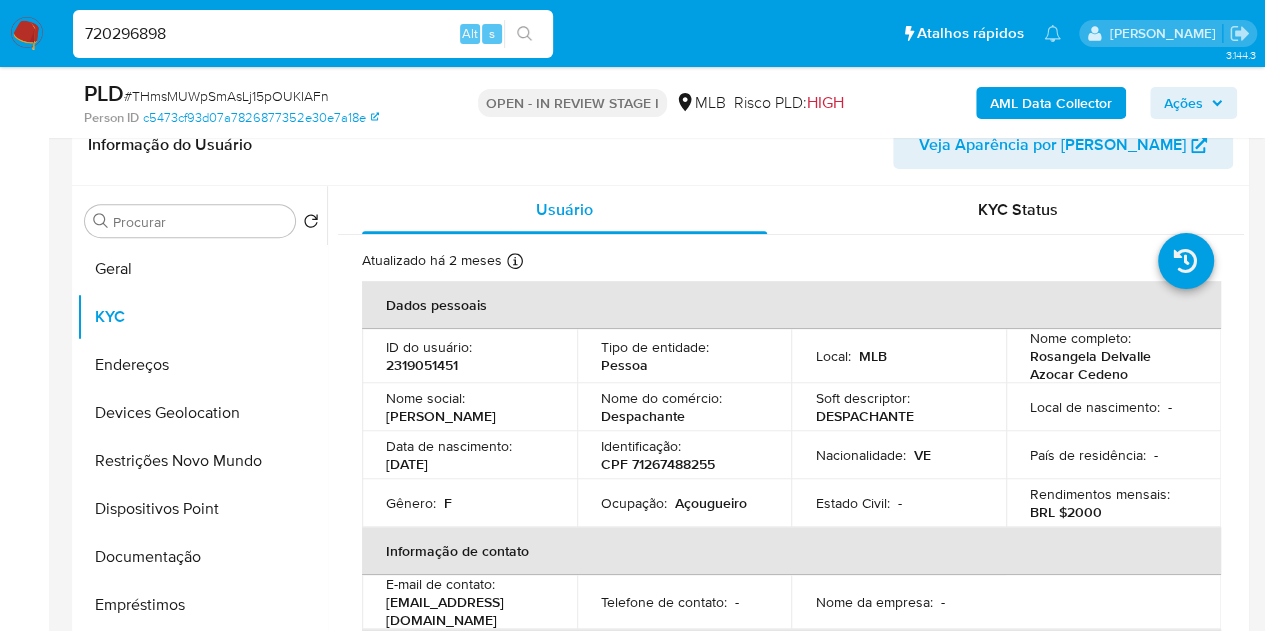 type on "720296898" 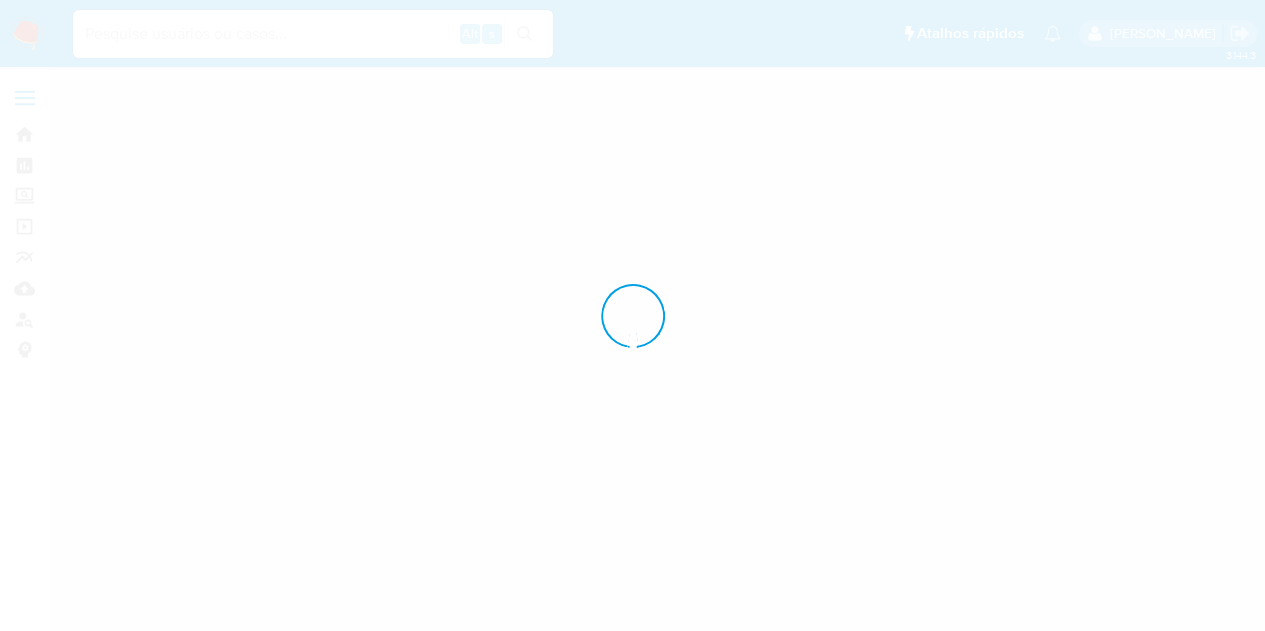 scroll, scrollTop: 0, scrollLeft: 0, axis: both 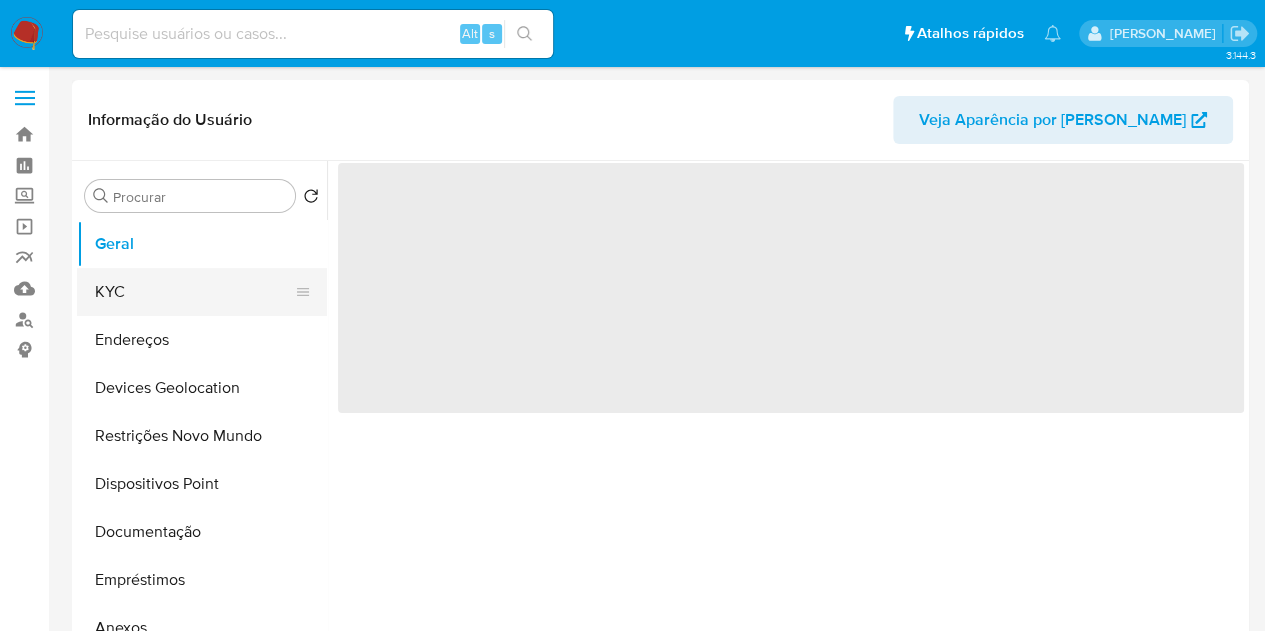 click on "KYC" at bounding box center (194, 292) 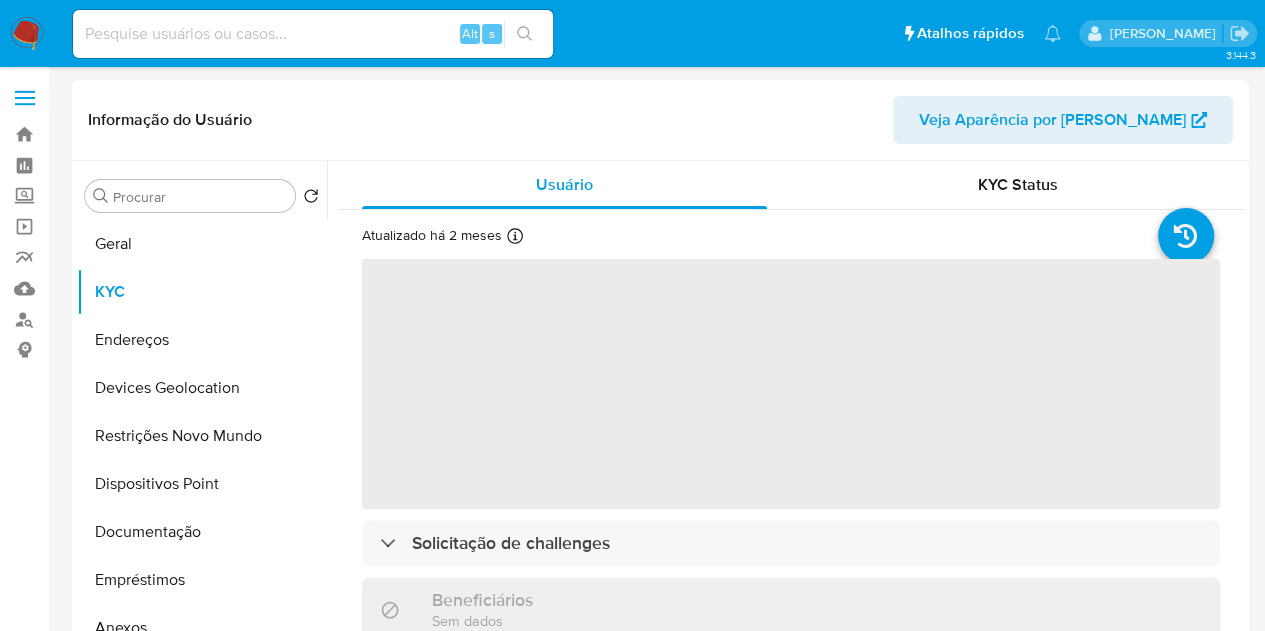 select on "10" 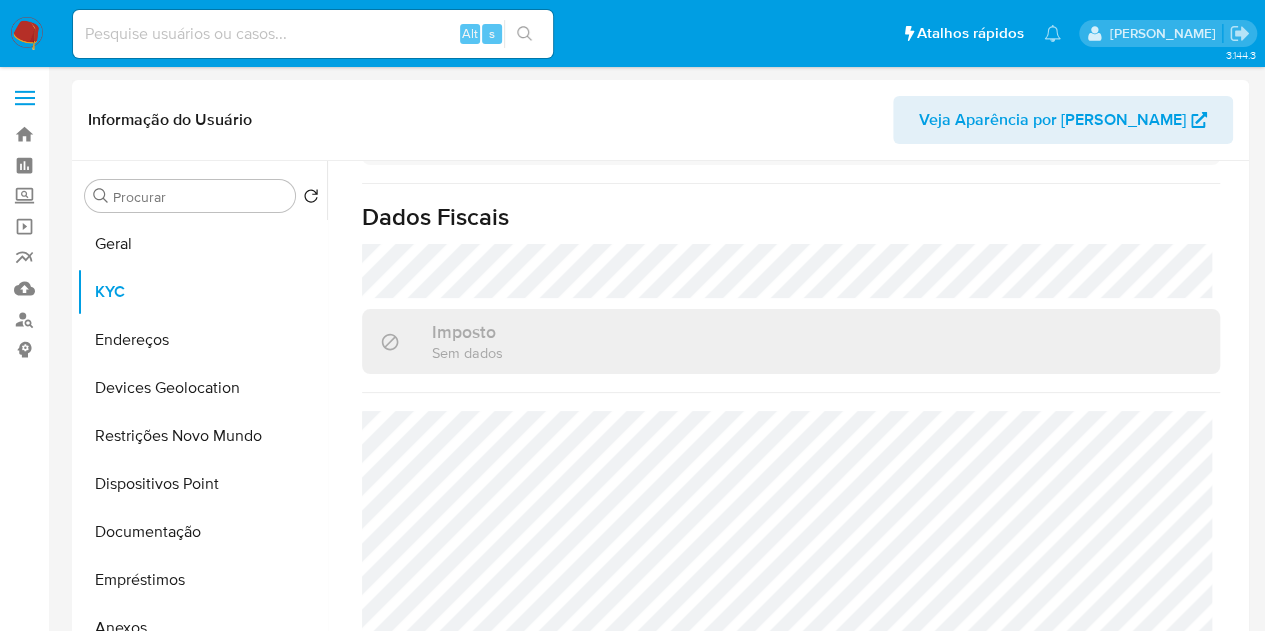 scroll, scrollTop: 926, scrollLeft: 0, axis: vertical 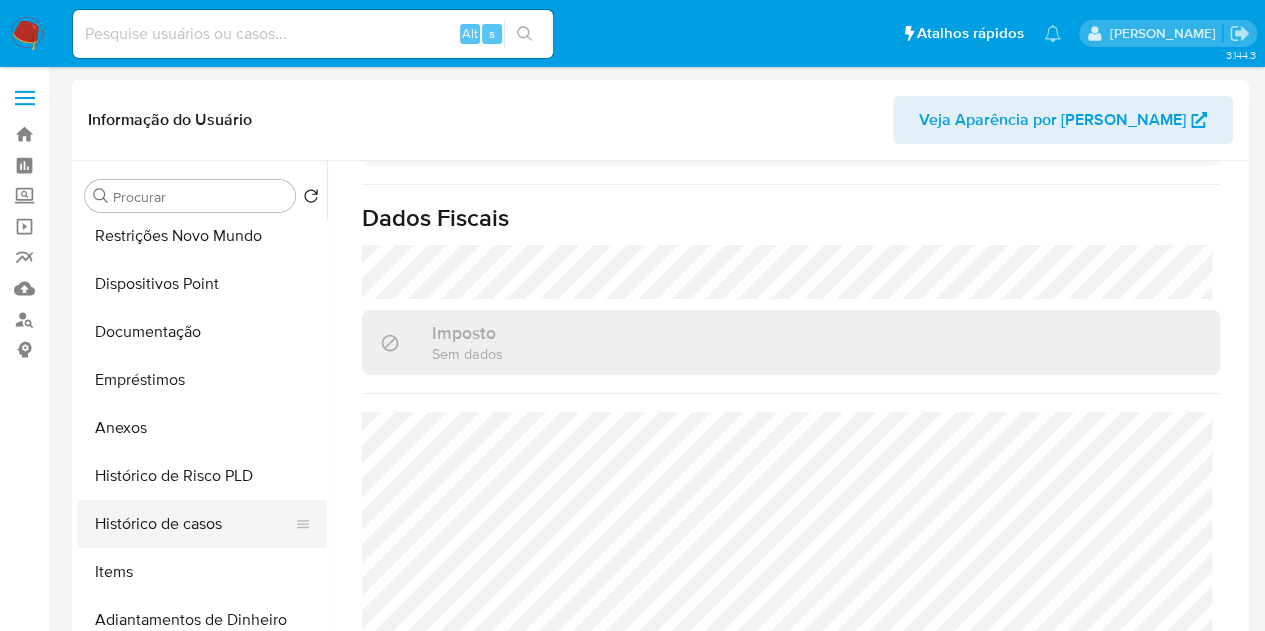 click on "Histórico de casos" at bounding box center (194, 524) 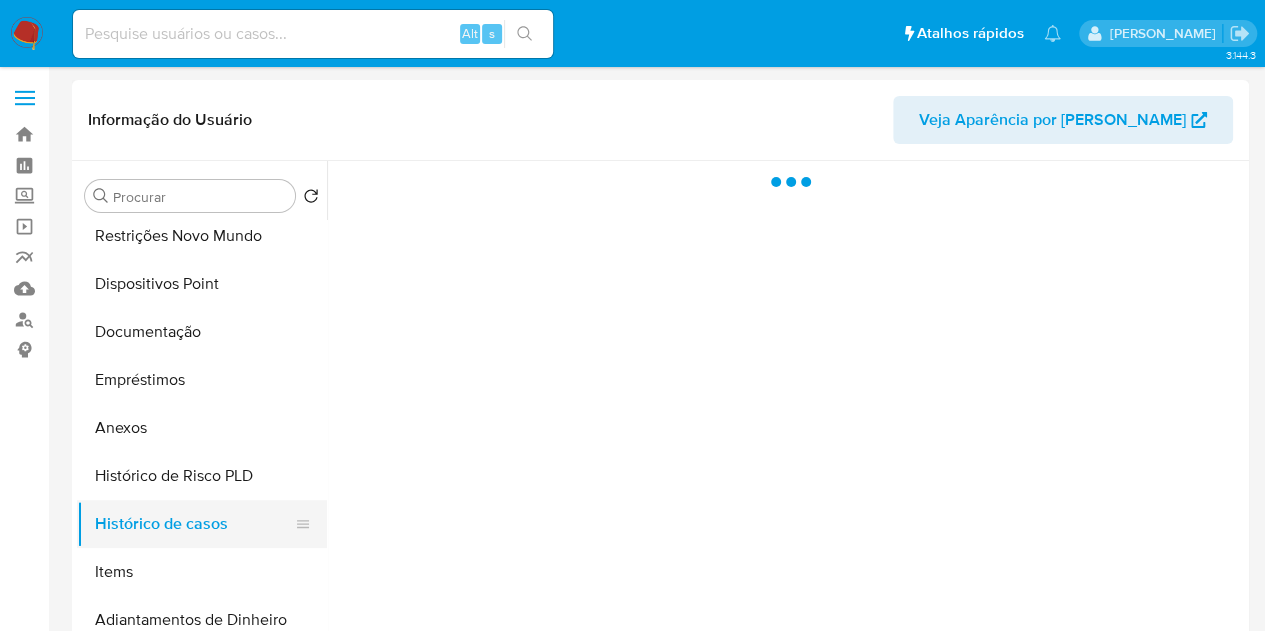 scroll, scrollTop: 0, scrollLeft: 0, axis: both 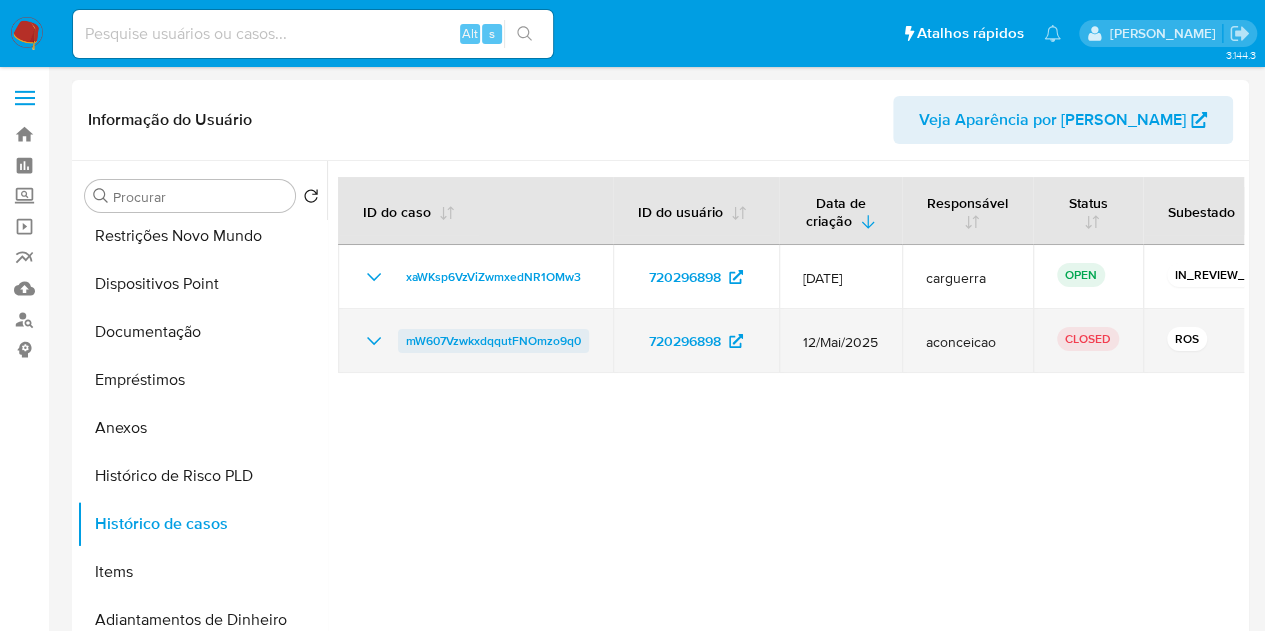 click on "mW607VzwkxdqqutFNOmzo9q0" at bounding box center (493, 341) 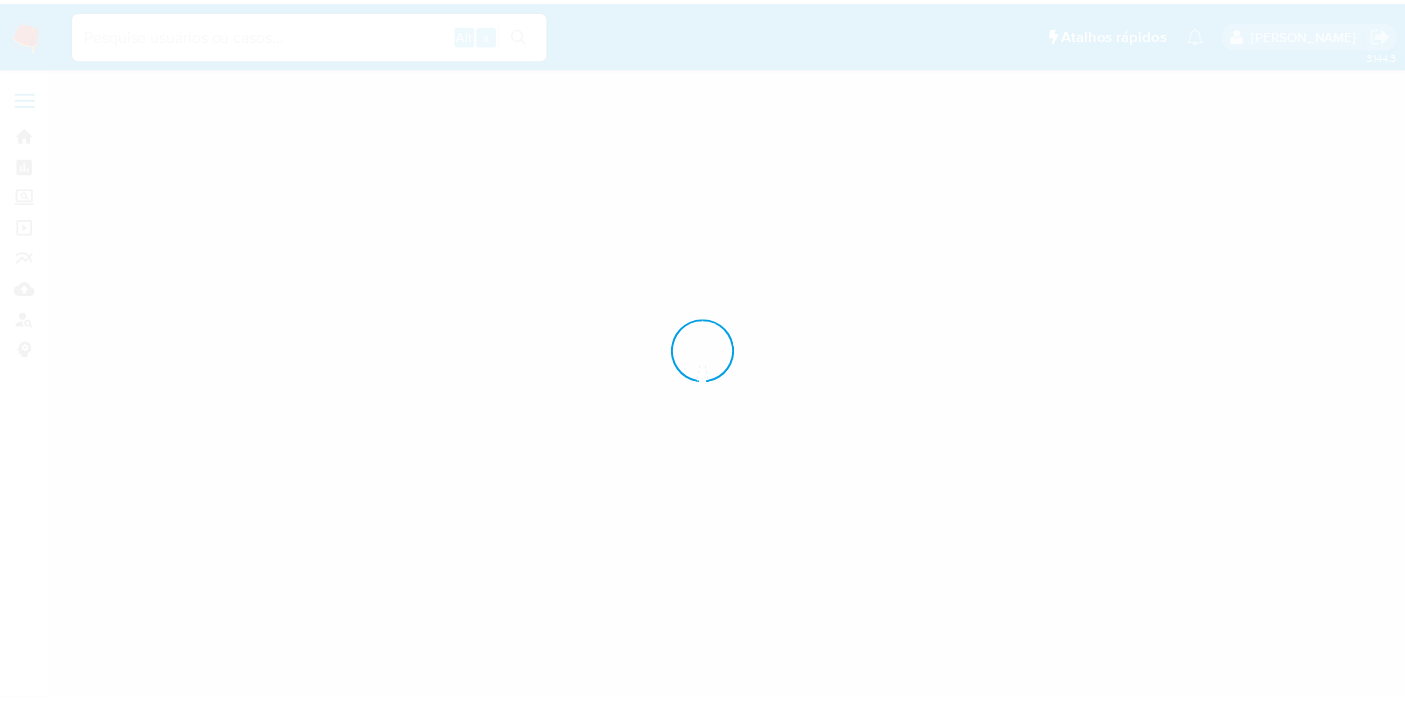 scroll, scrollTop: 0, scrollLeft: 0, axis: both 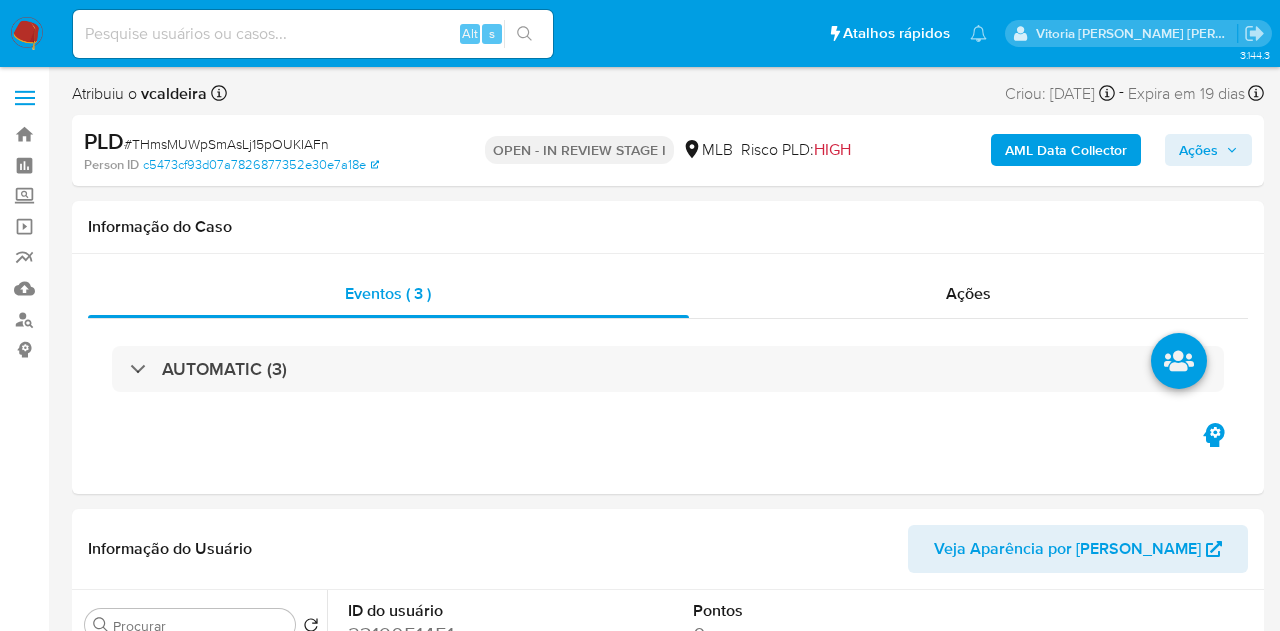 select on "10" 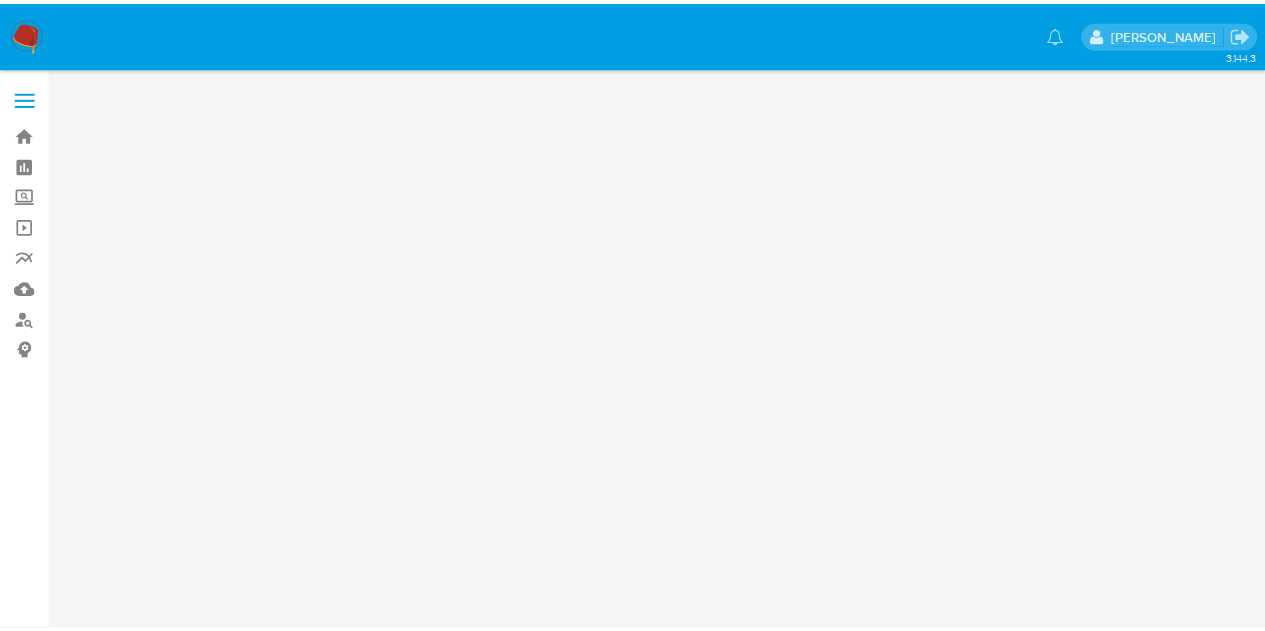 scroll, scrollTop: 0, scrollLeft: 0, axis: both 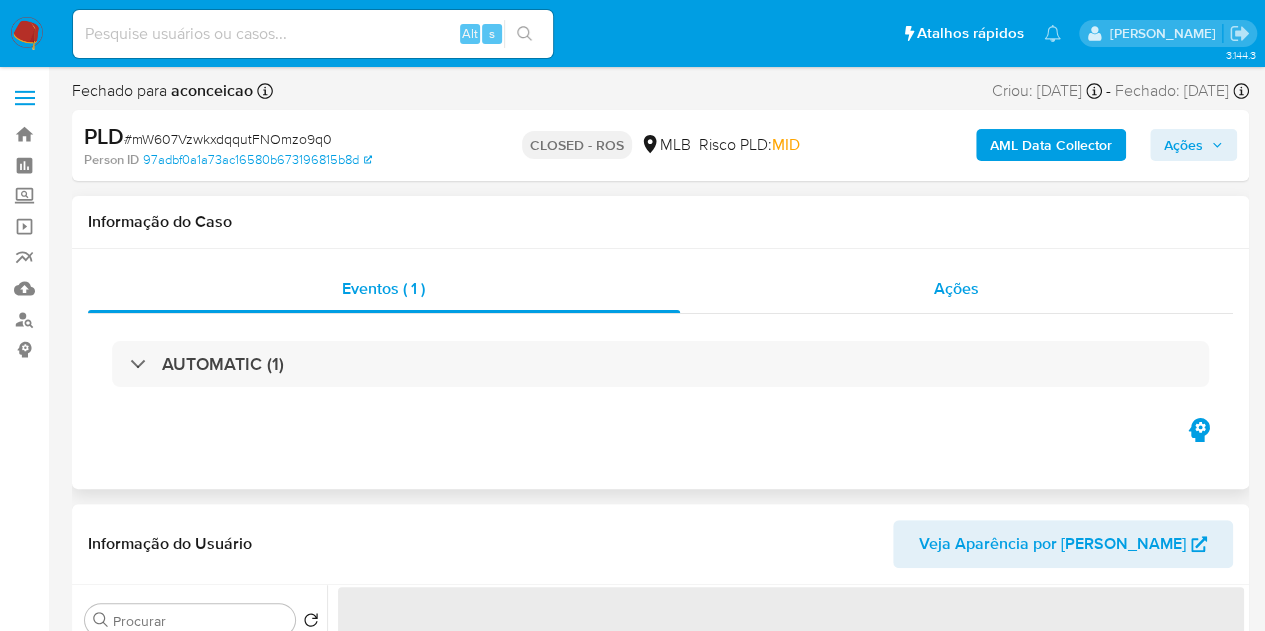 click on "Ações" at bounding box center [957, 289] 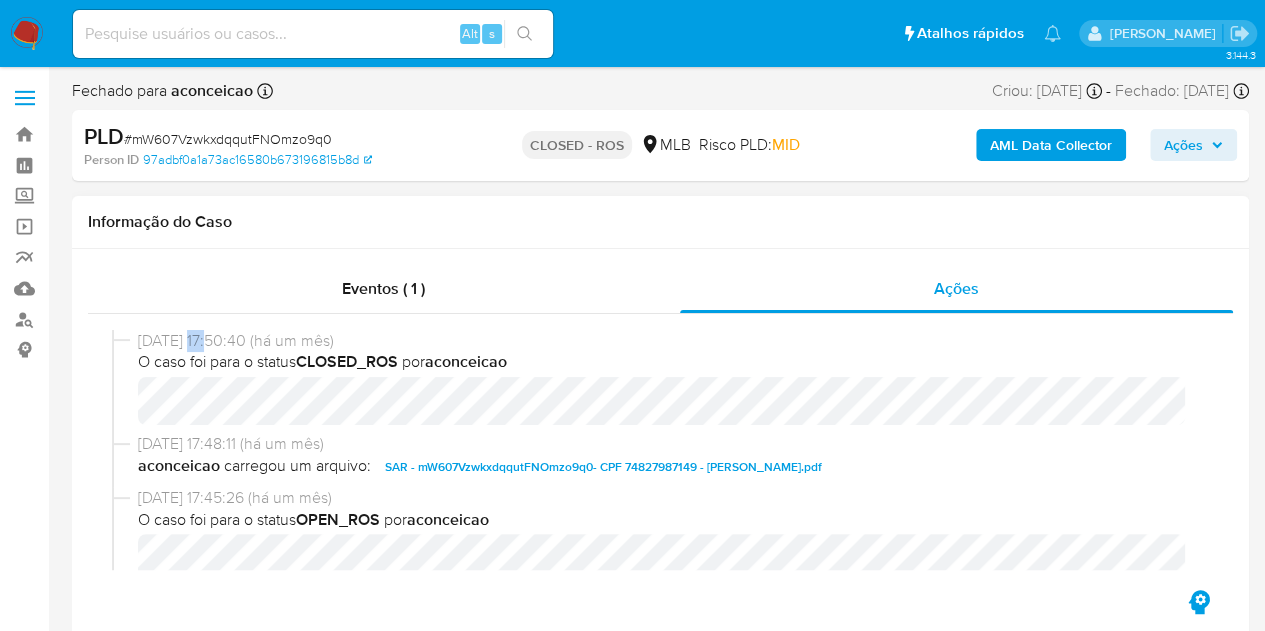 select on "10" 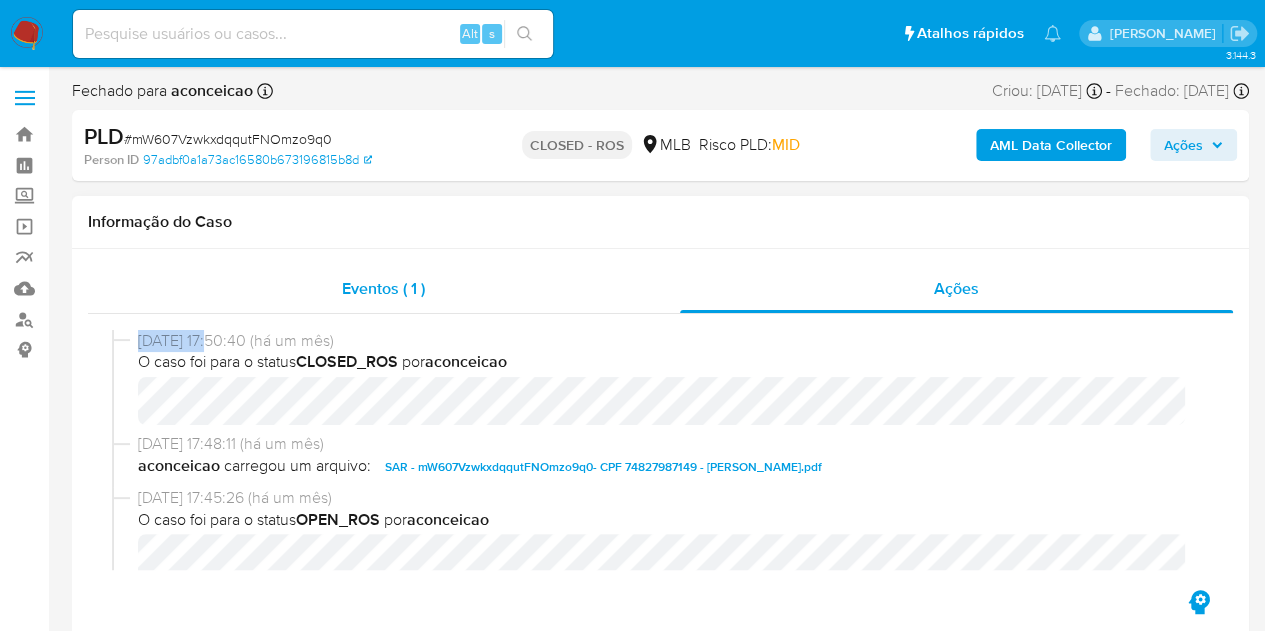 drag, startPoint x: 220, startPoint y: 345, endPoint x: 128, endPoint y: 313, distance: 97.406364 